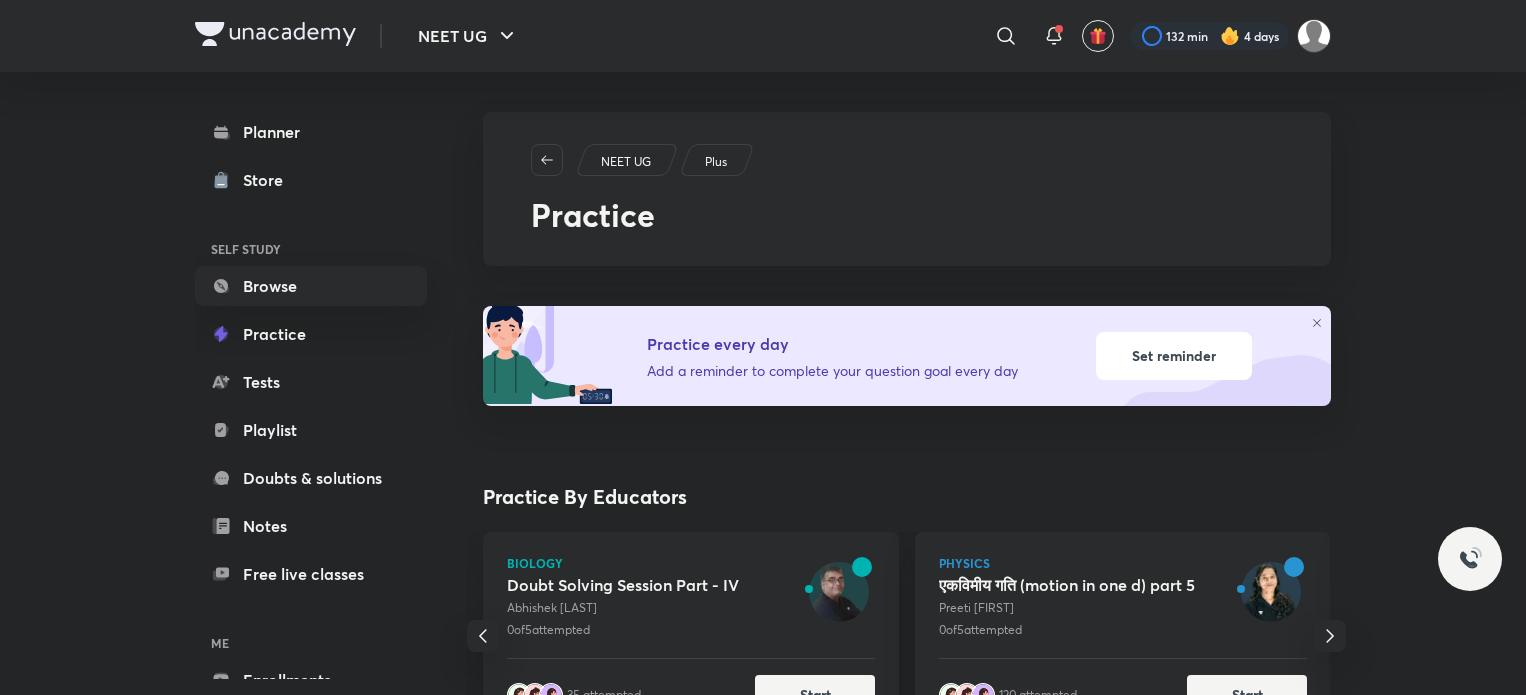 scroll, scrollTop: 0, scrollLeft: 0, axis: both 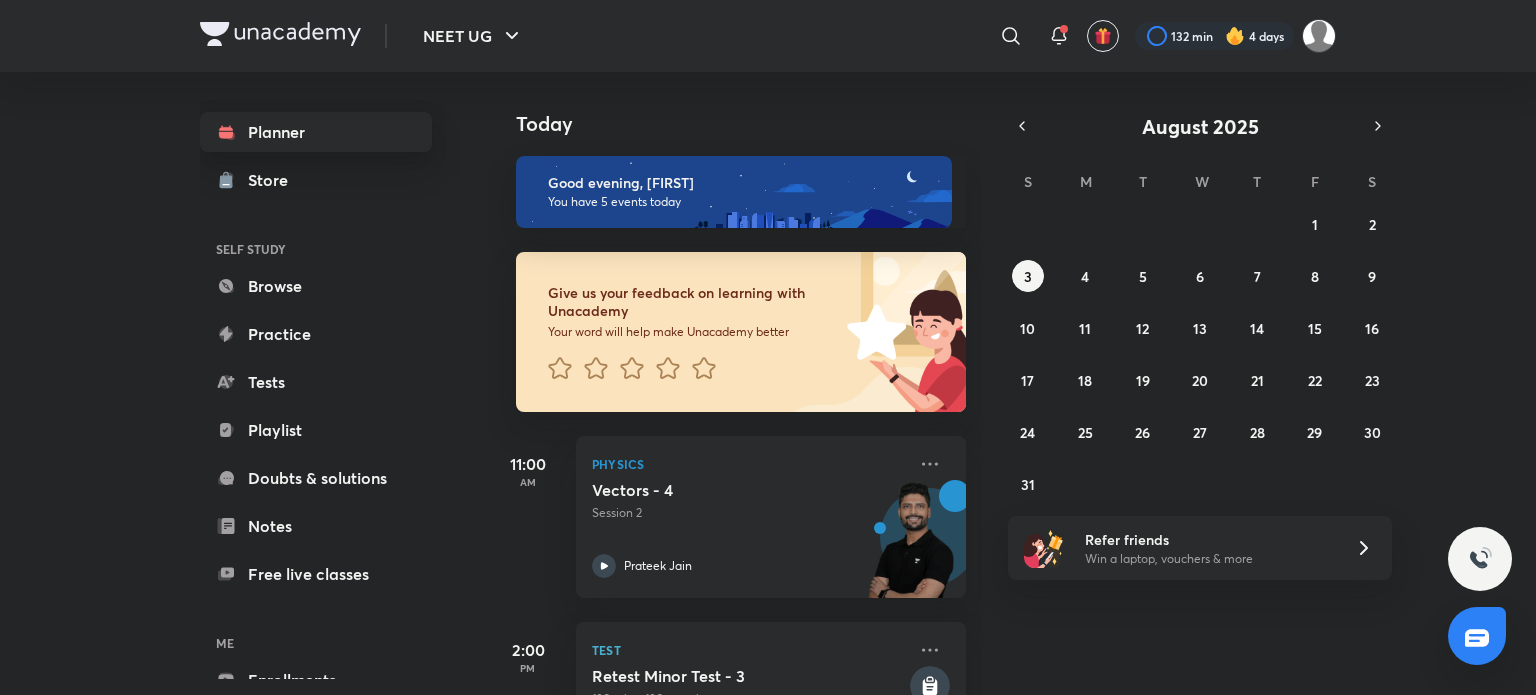 click on "Planner" at bounding box center [316, 132] 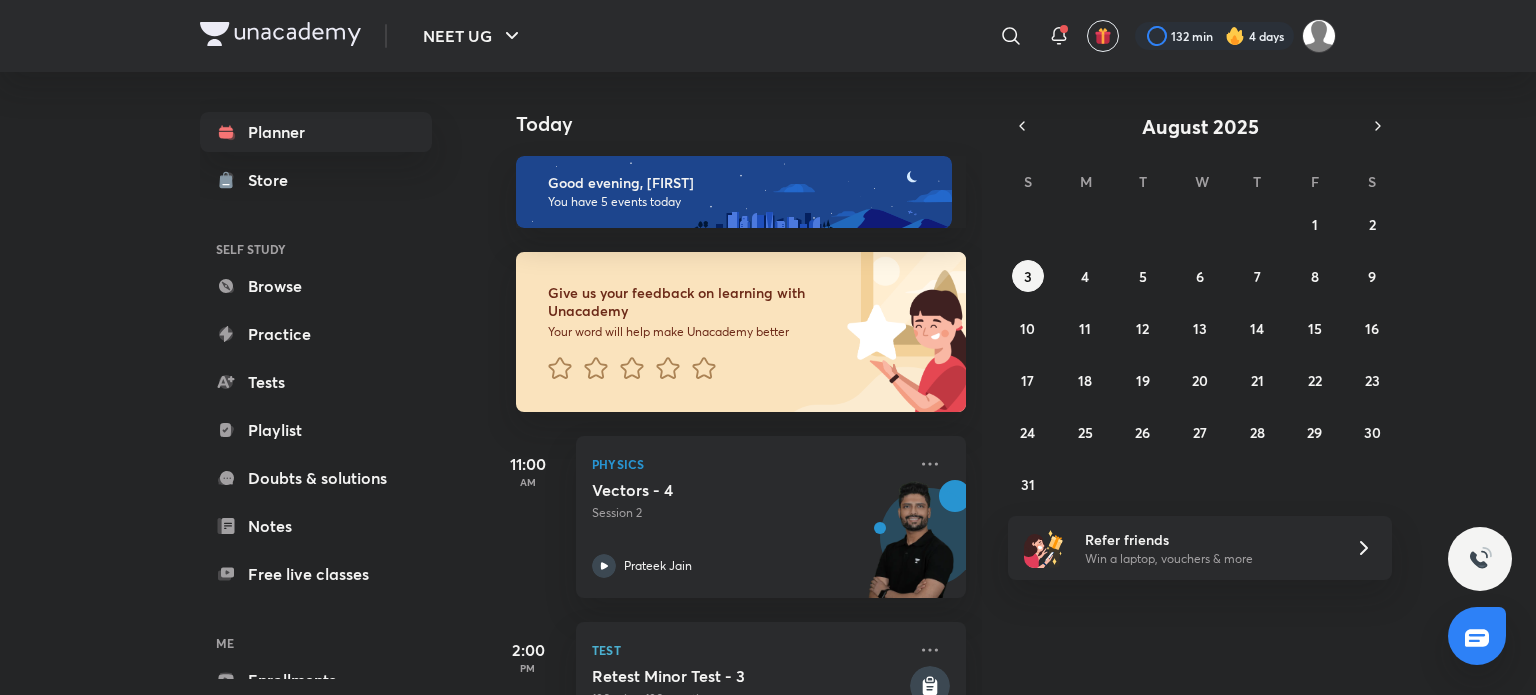 scroll, scrollTop: 516, scrollLeft: 0, axis: vertical 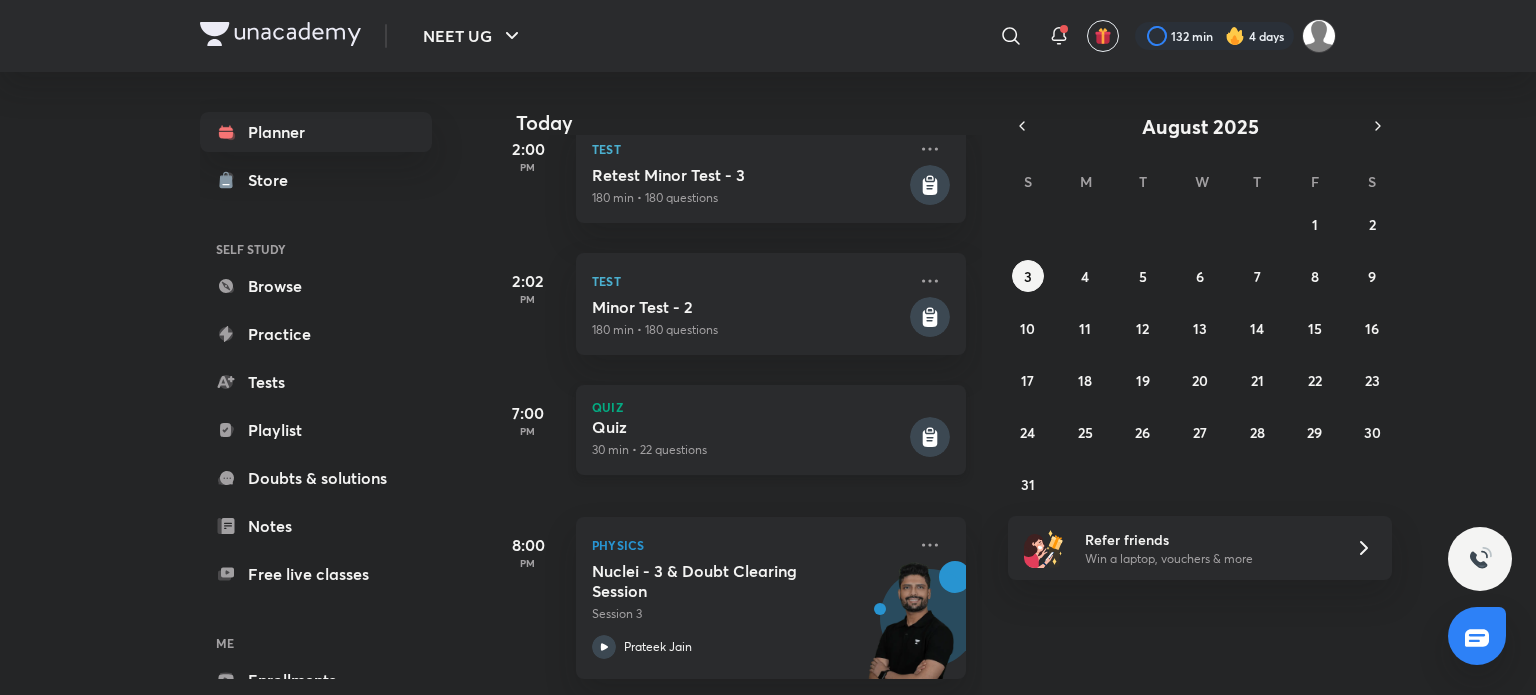 click on "30 min • 22 questions" at bounding box center (749, 450) 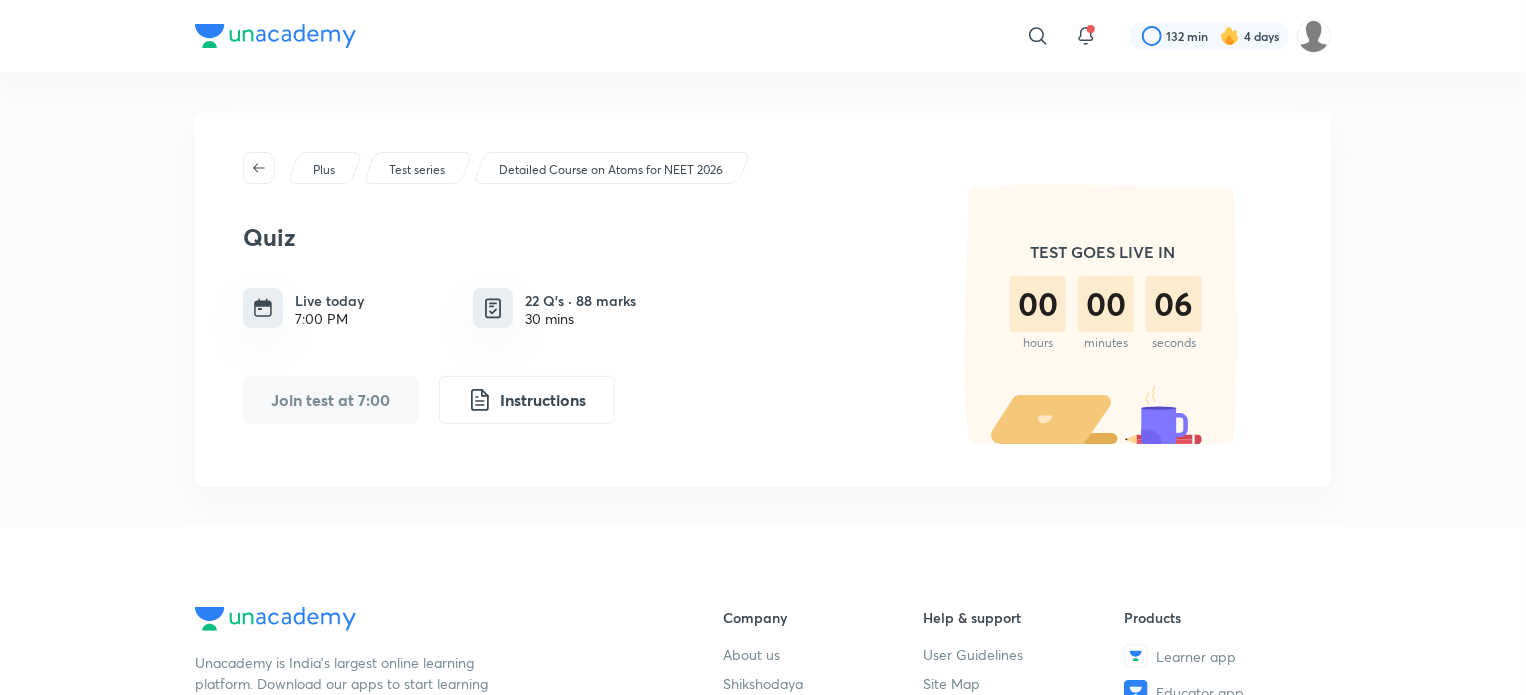 drag, startPoint x: 762, startPoint y: 435, endPoint x: 361, endPoint y: 412, distance: 401.65906 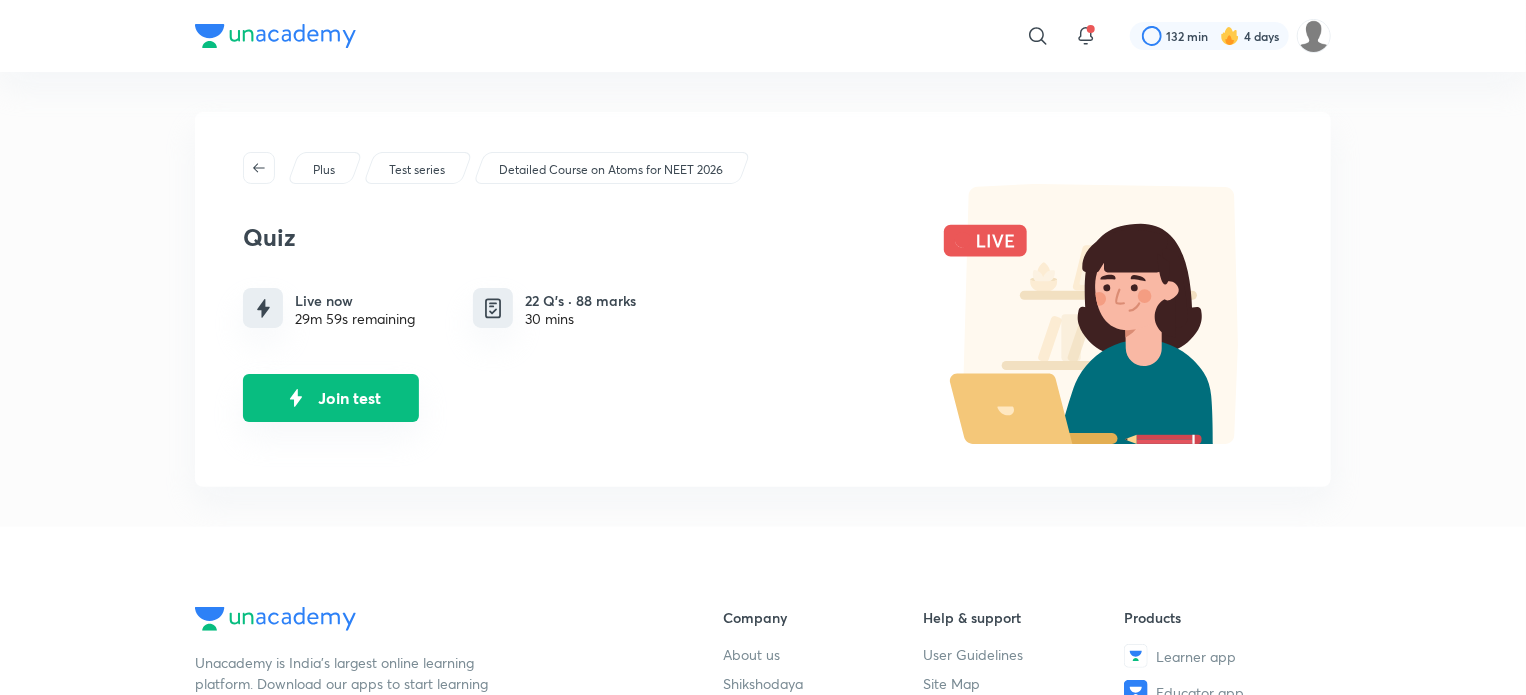 click on "Join test" at bounding box center (331, 398) 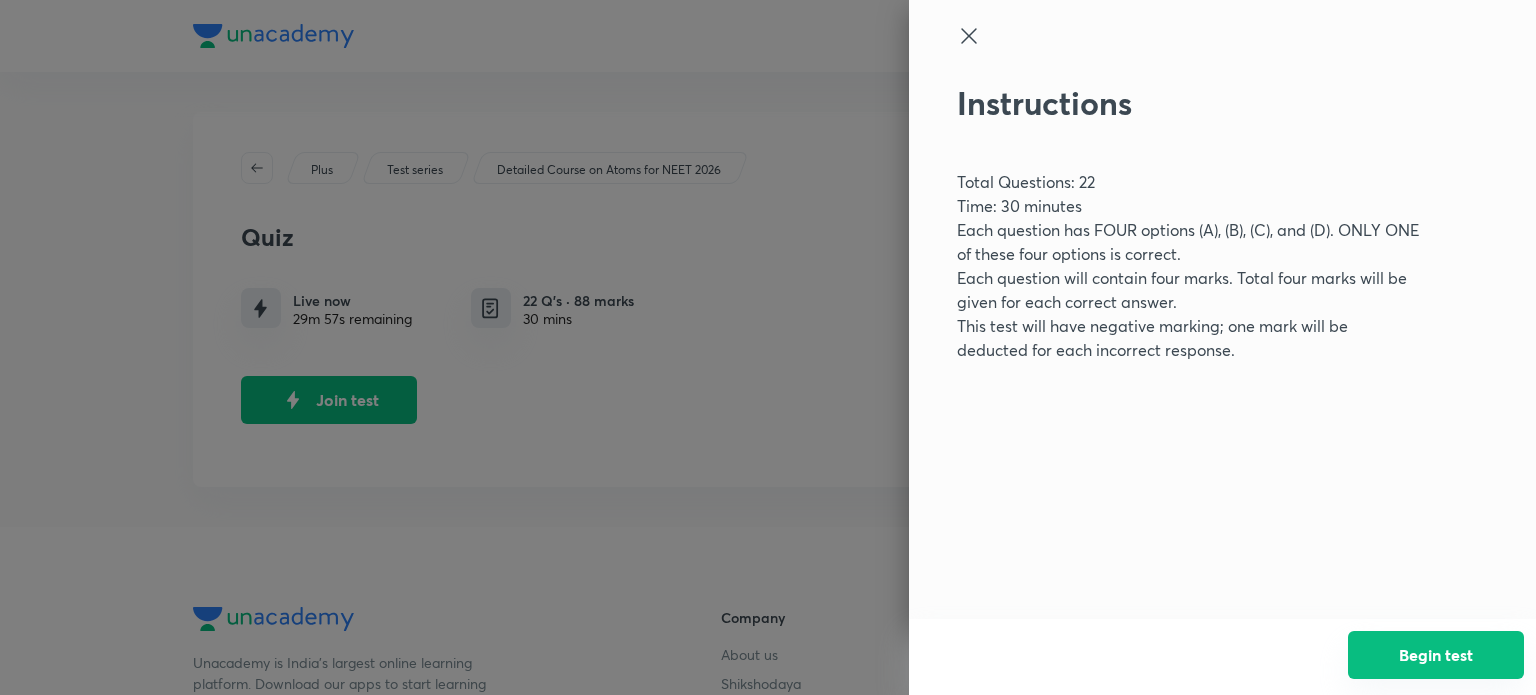 click on "Begin test" at bounding box center (1436, 655) 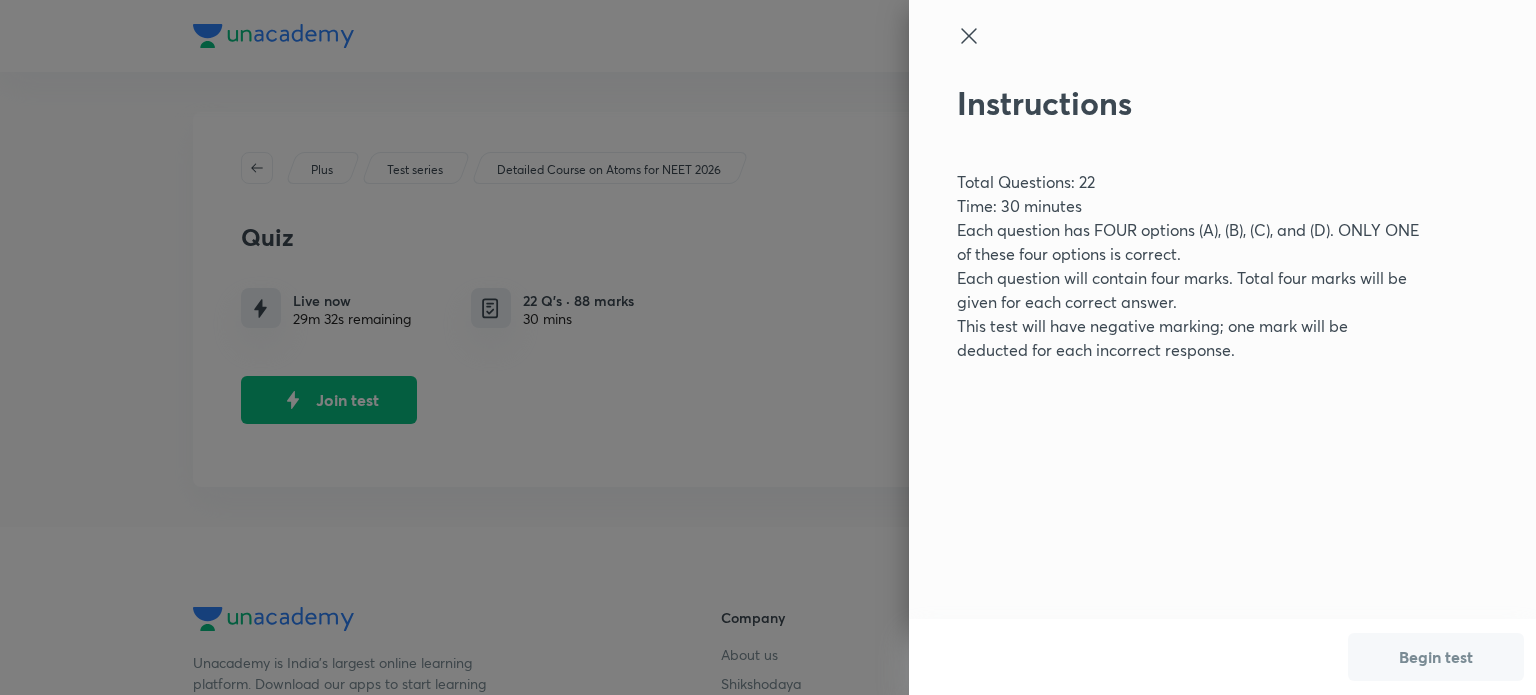 click at bounding box center (768, 347) 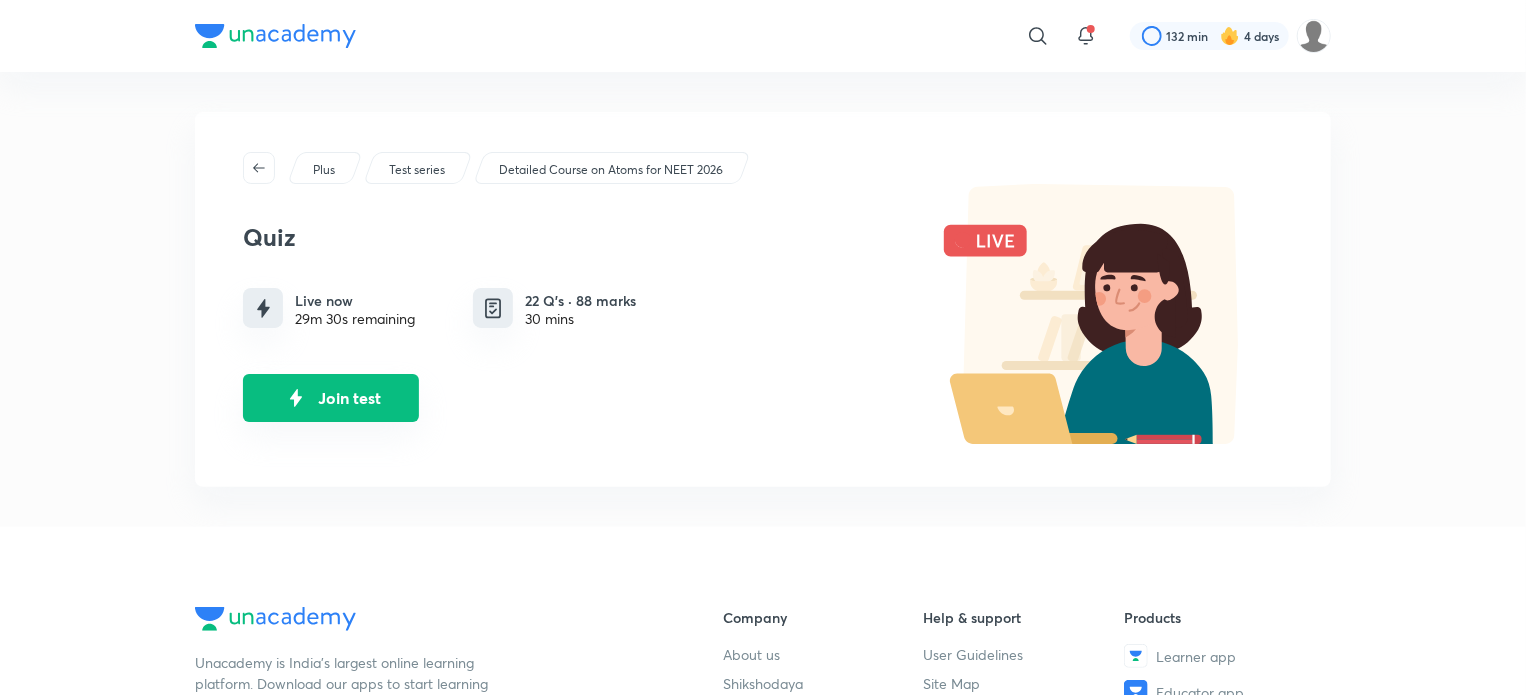 click on "Join test" at bounding box center [331, 398] 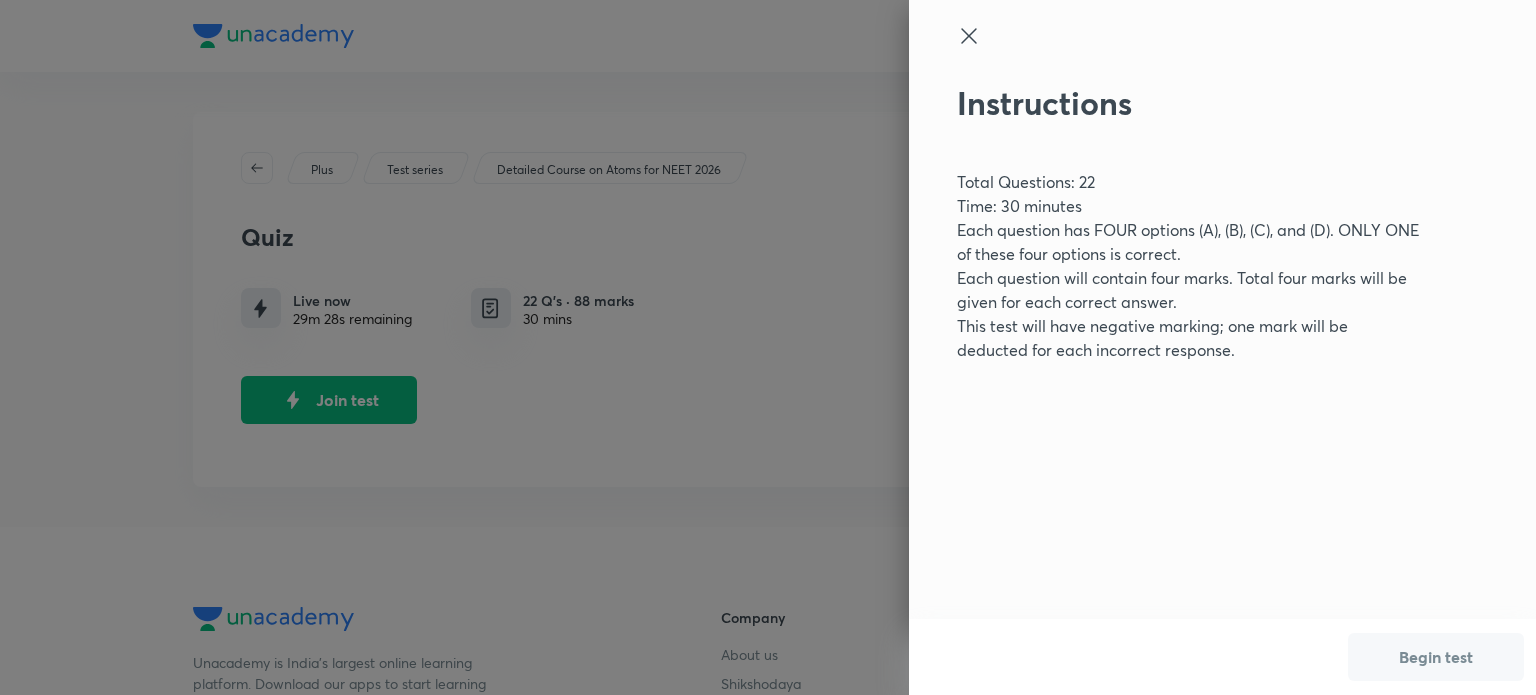 click on "Begin test" at bounding box center [1436, 657] 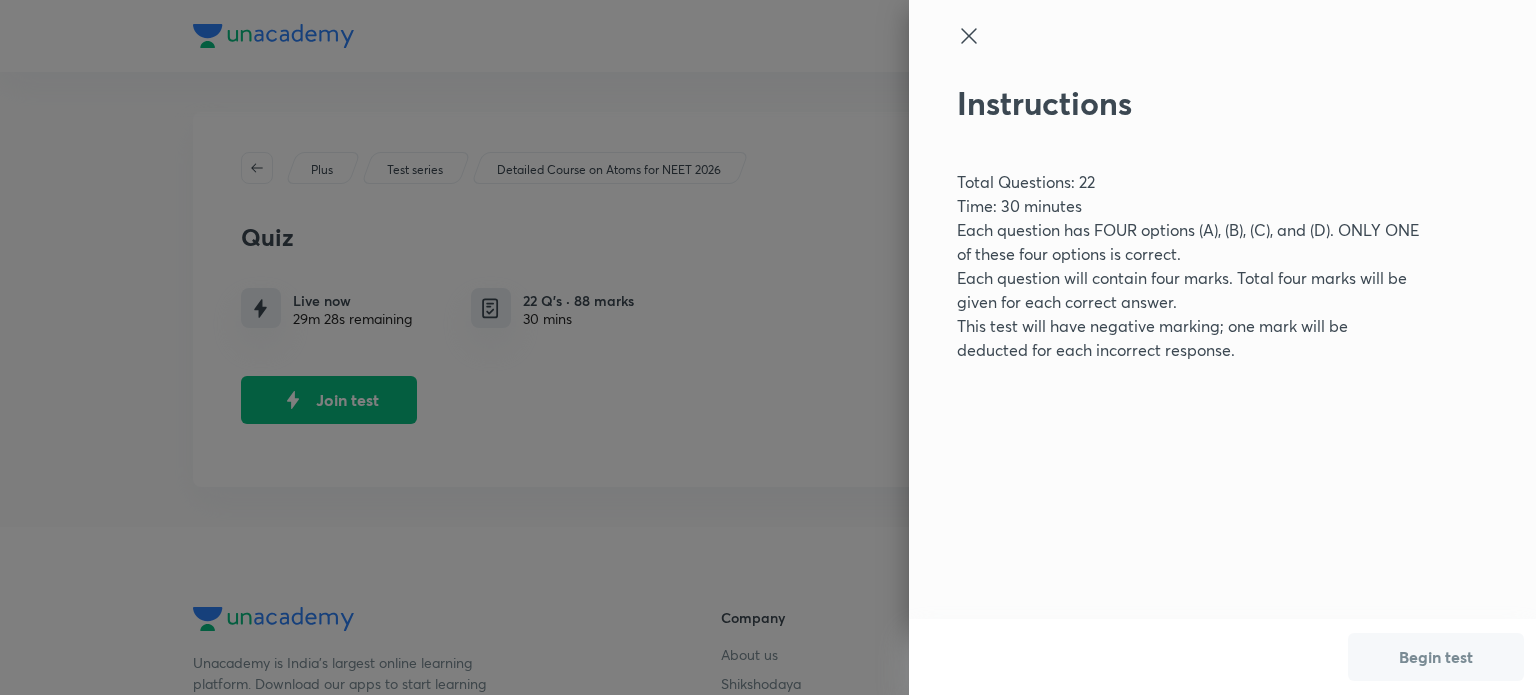 drag, startPoint x: 1405, startPoint y: 661, endPoint x: 1264, endPoint y: -117, distance: 790.67377 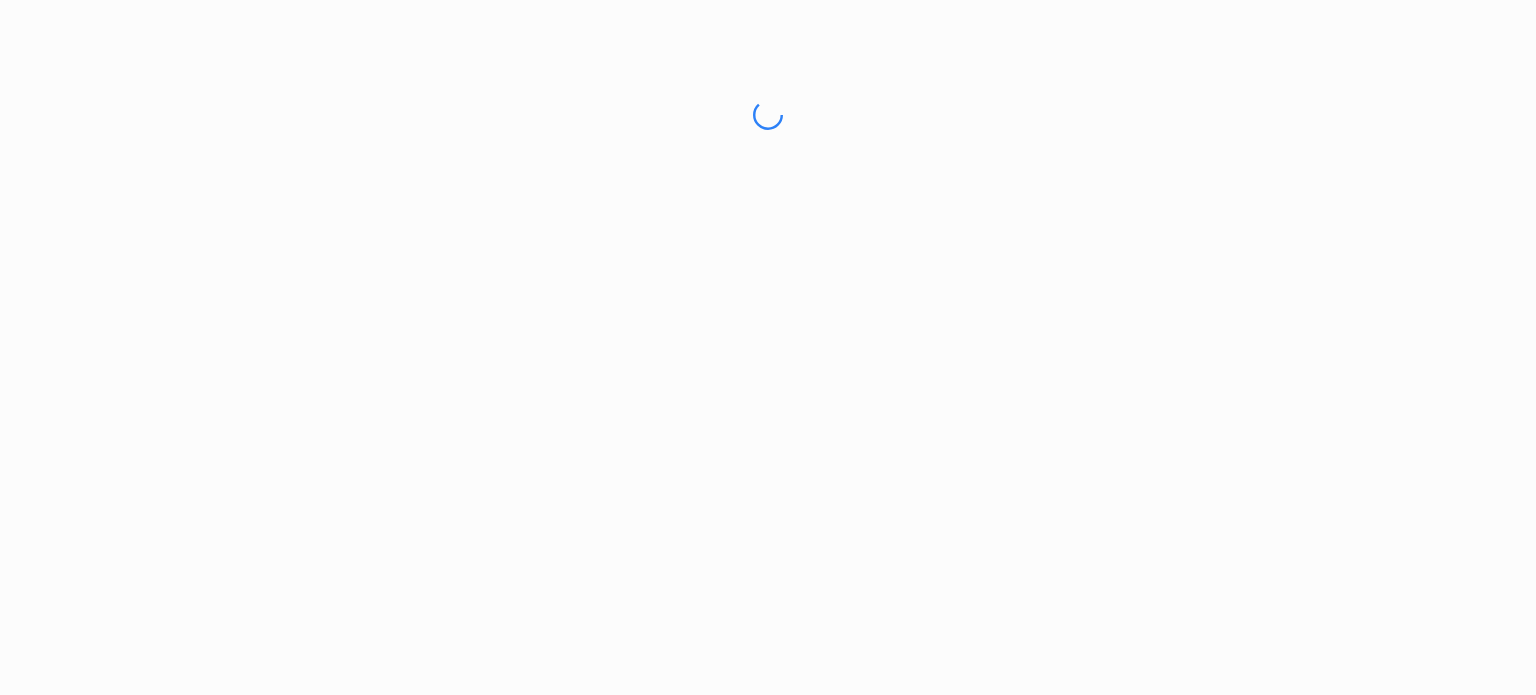 click on "No internet connection Quiz | Unacademy     Unacademy Support How can we help you?   Help Desk    [MONTH] [DAY], [TIME] Hello [FIRST], I'm your virtual personal assistant. How can I help you today? Classes & Educators Delivered   [MONTH] [DAY], [TIME] Help Desk    [MONTH] [DAY], [TIME] I am happy to help you know more about our Classes & Educators. What would you like me to explain? Download class recordings Delivered   [MONTH] [DAY], [TIME] Help Desk    [MONTH] [DAY], [TIME] Please note that the class recordings can only be downloaded on the Unacademy App.  The recording of a class becomes available post 1-2 hours of it being live. Please follow these steps to download a class recording. Unacademy App Go to the ME tab> Enrollments Navigate to the course you wish to download lessons from  Tap on the three dots present beside the session name On the pop-up menu, choose the file size that suits your preference  The downloaded class recording will be available in Me>Downloads Help Desk    [MONTH] [DAY], [TIME] Help Desk    Help Desk" at bounding box center [768, 115] 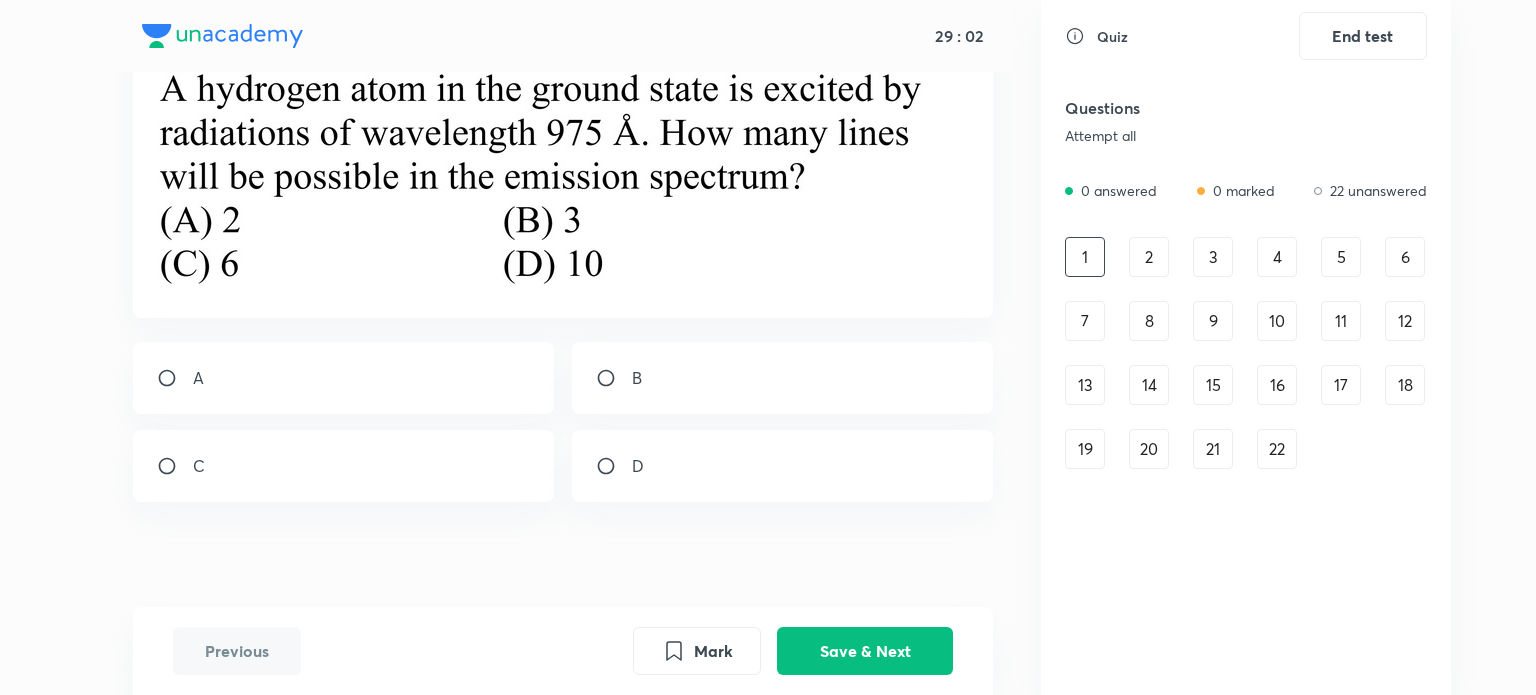 scroll, scrollTop: 150, scrollLeft: 0, axis: vertical 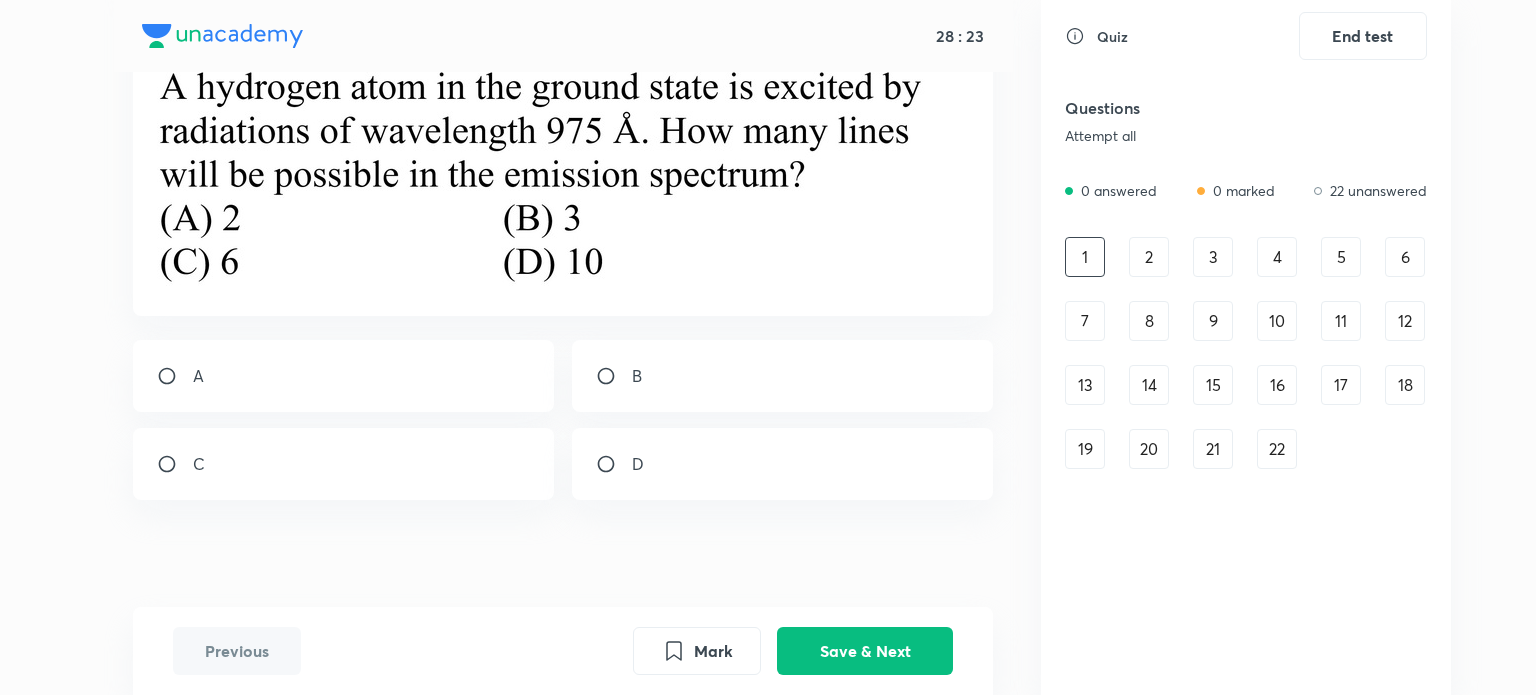 click on "2" at bounding box center (1149, 257) 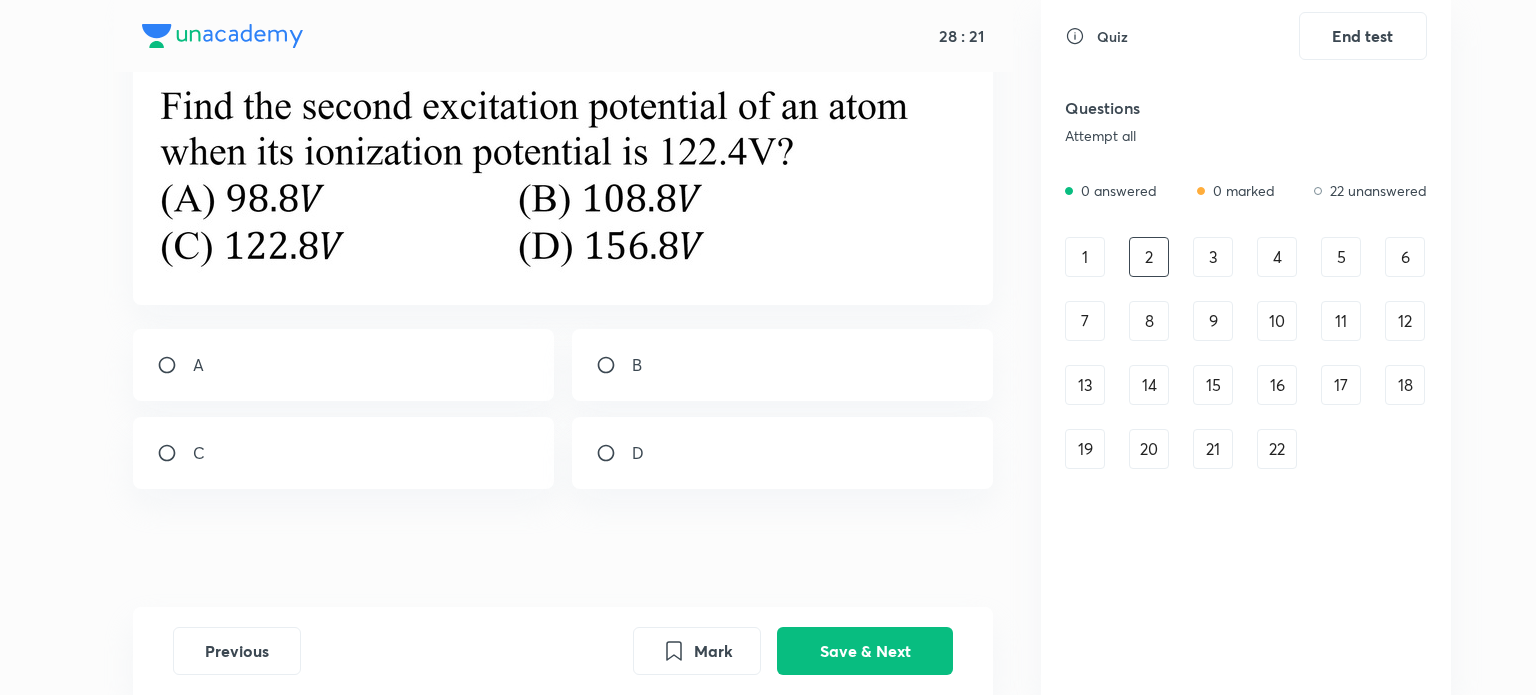 scroll, scrollTop: 134, scrollLeft: 0, axis: vertical 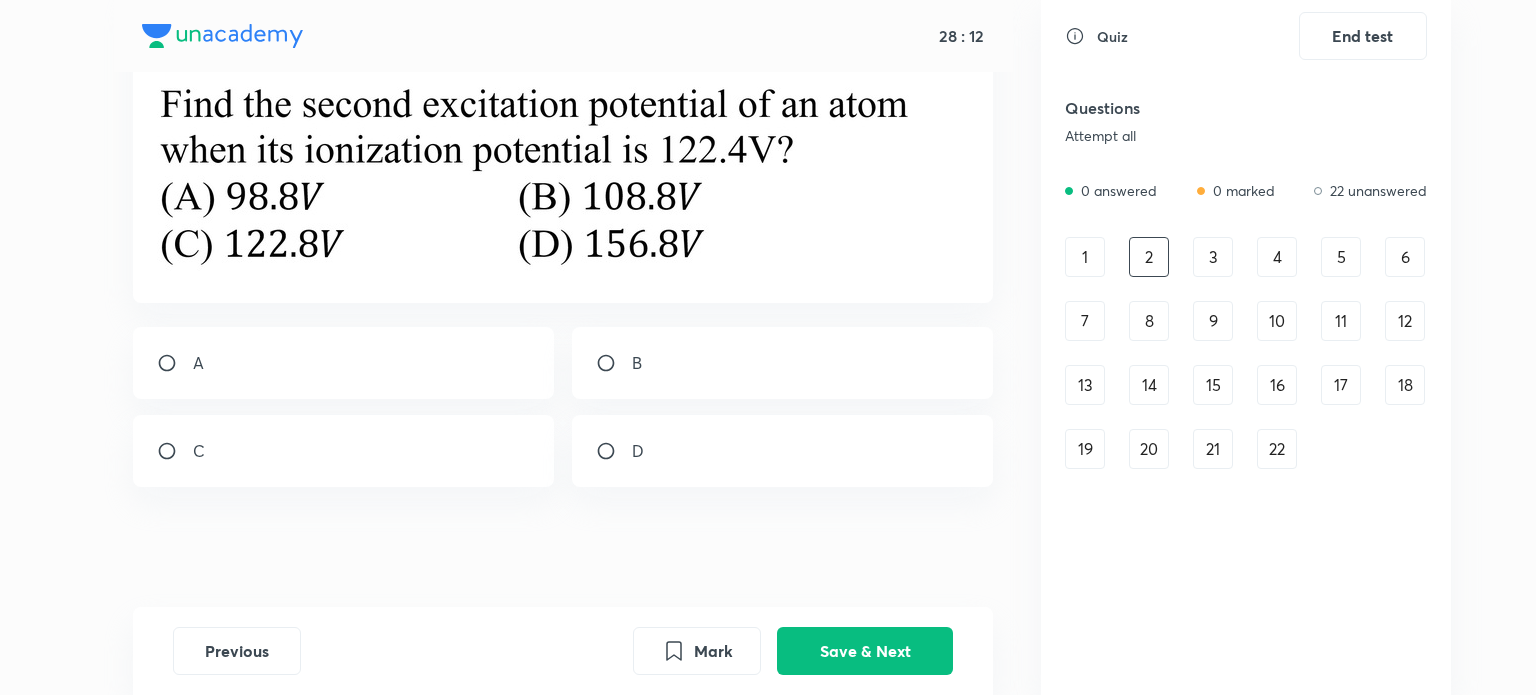 click on "22" at bounding box center [1277, 449] 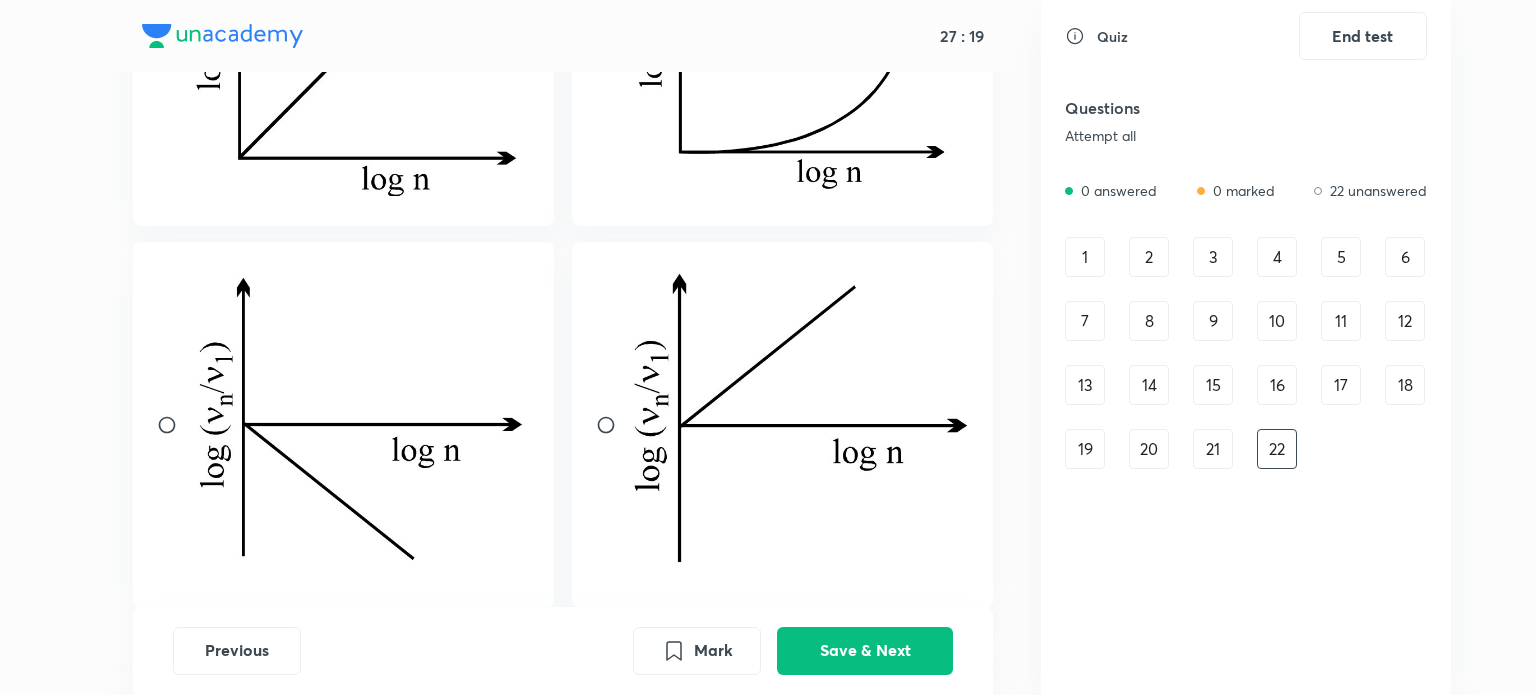 scroll, scrollTop: 560, scrollLeft: 0, axis: vertical 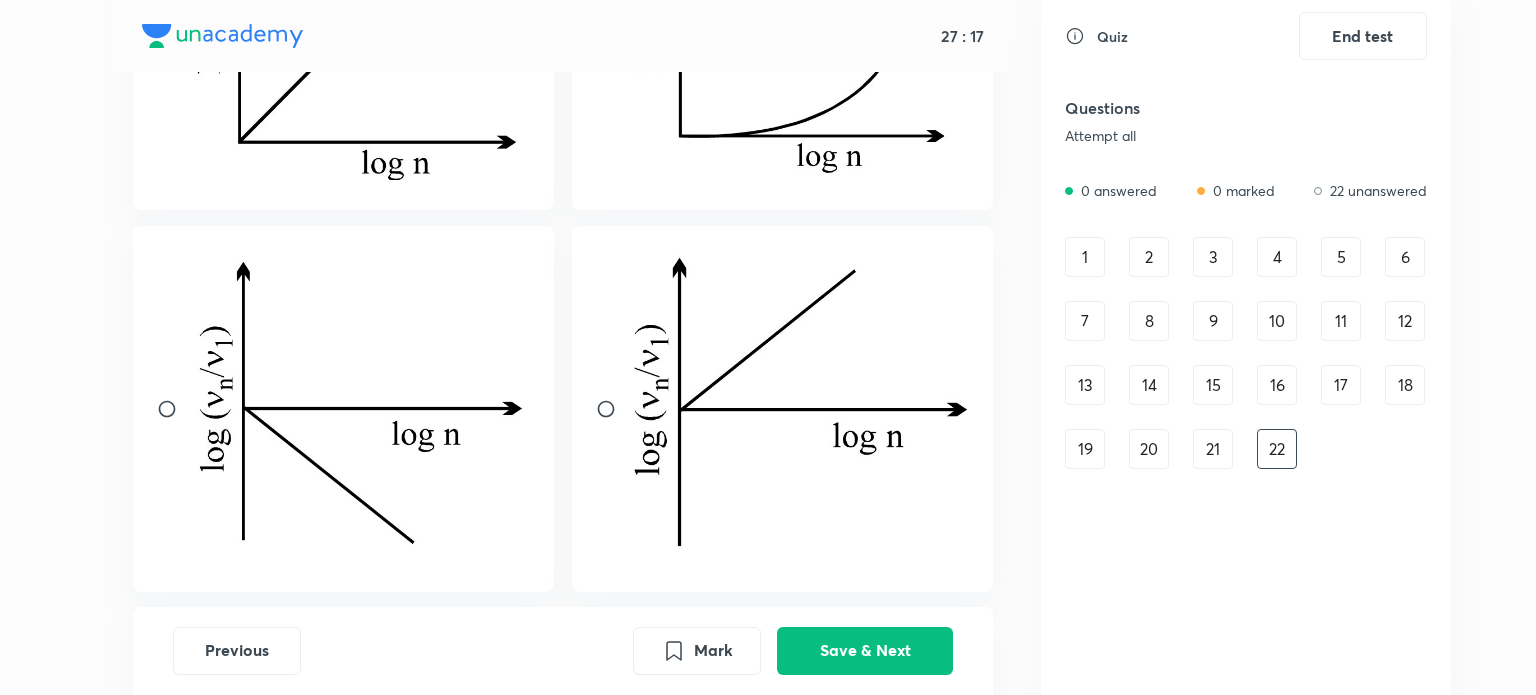 click at bounding box center [362, 406] 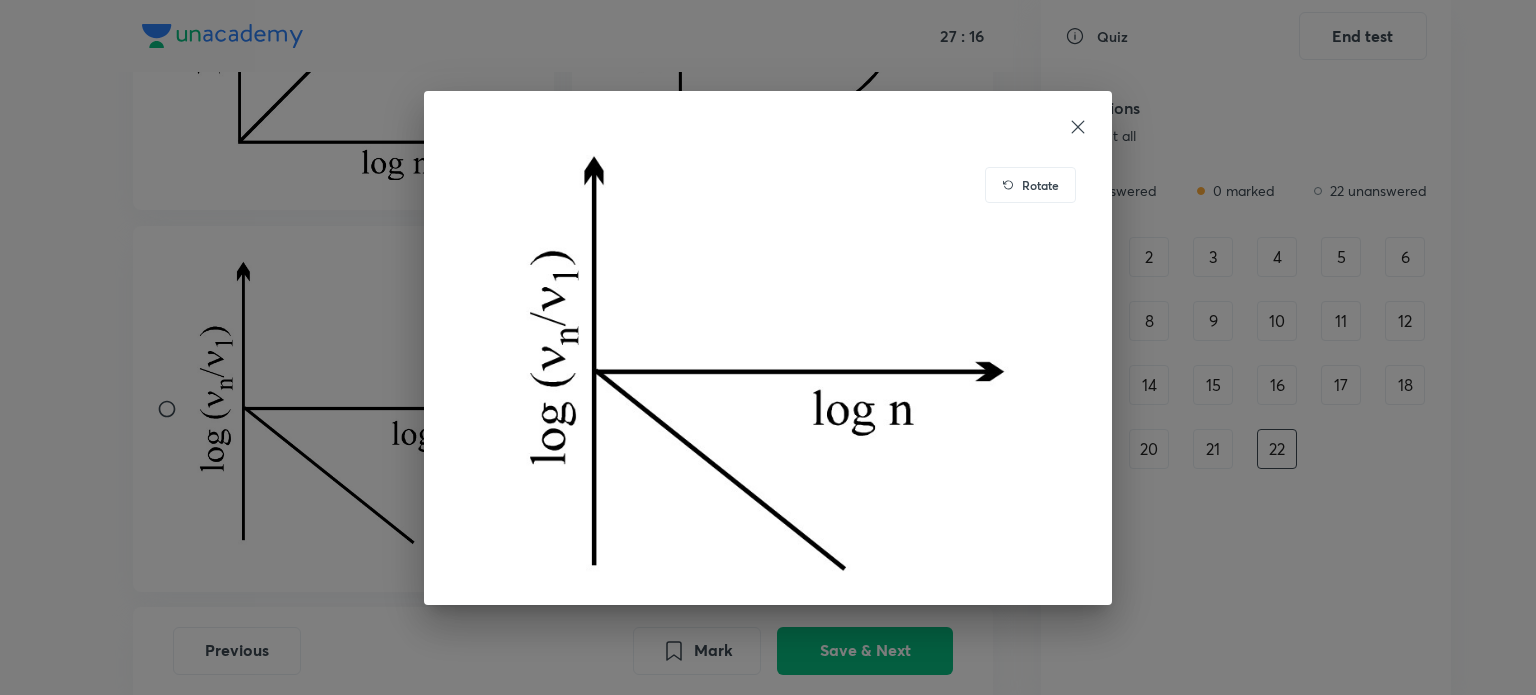 click on "Rotate" at bounding box center (768, 347) 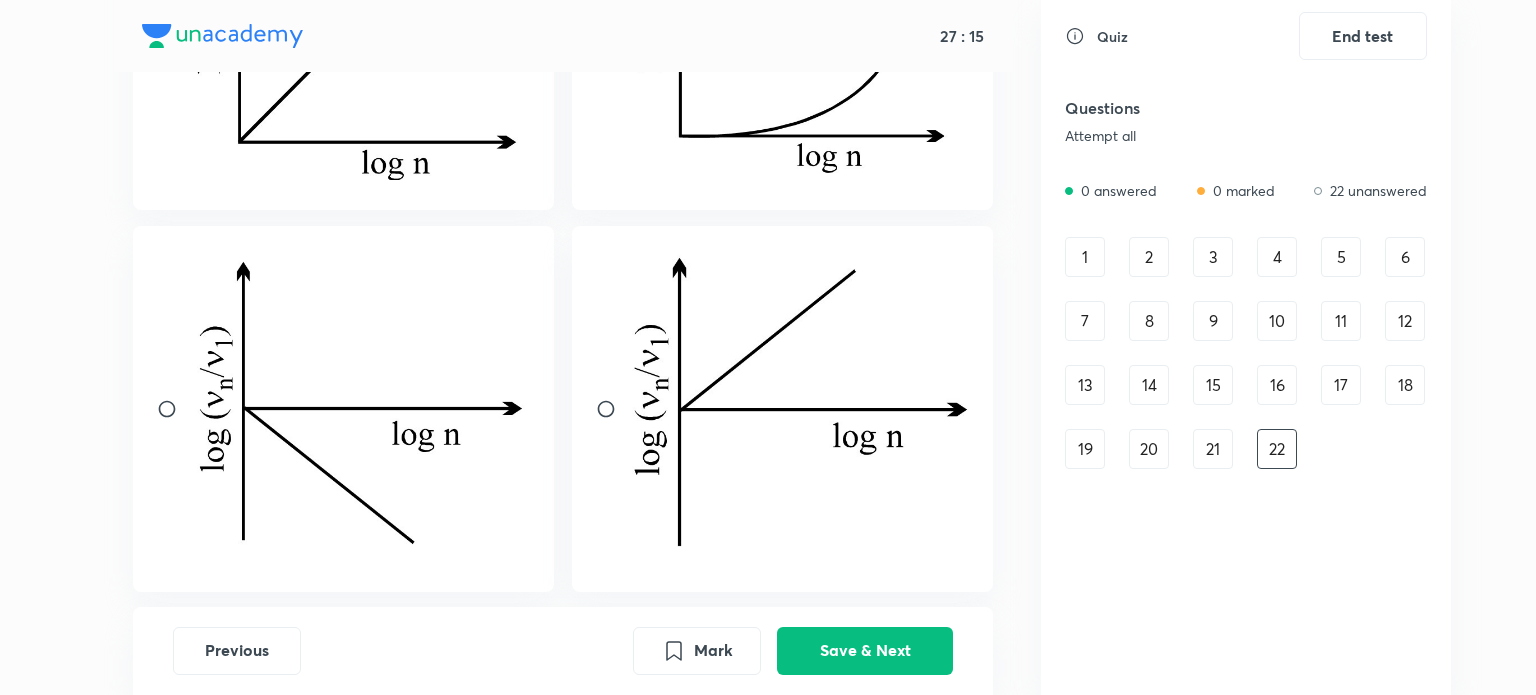 click at bounding box center [344, 409] 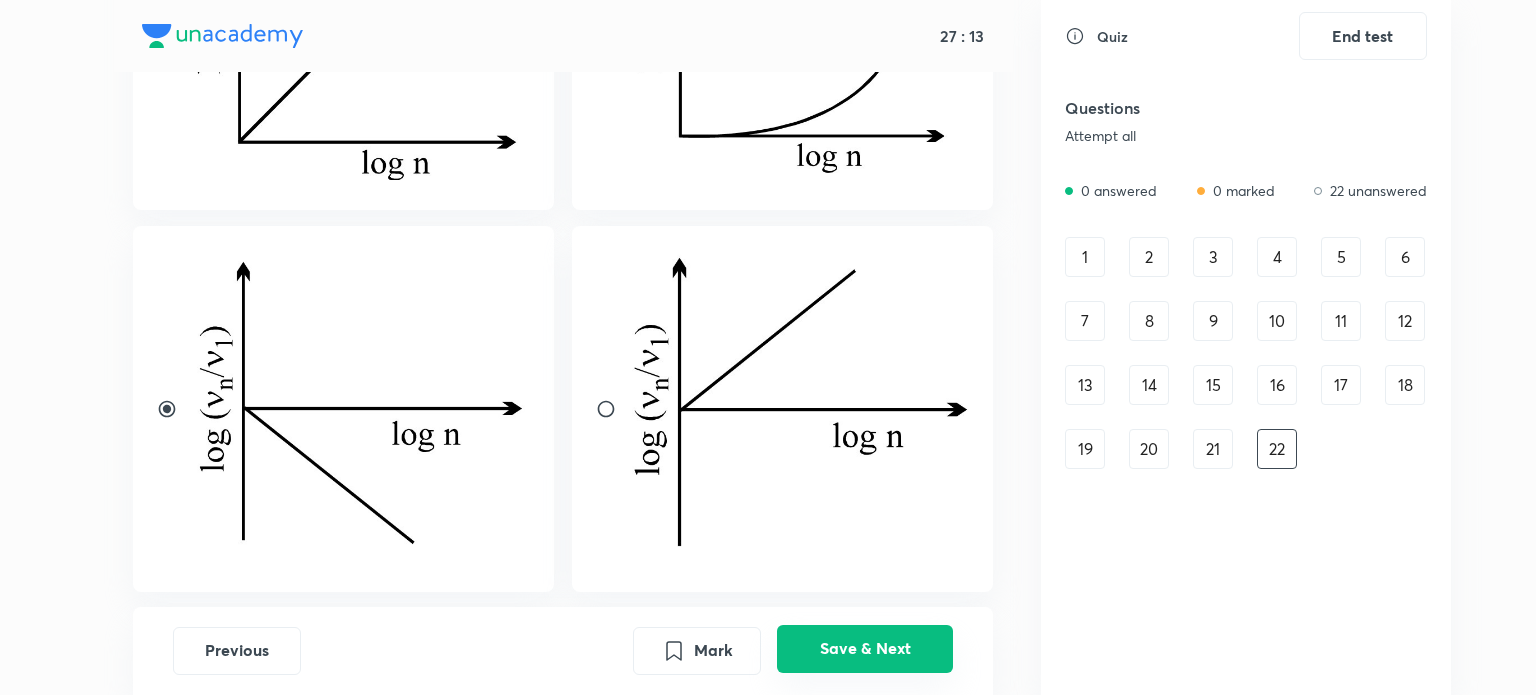 click on "Save & Next" at bounding box center (865, 649) 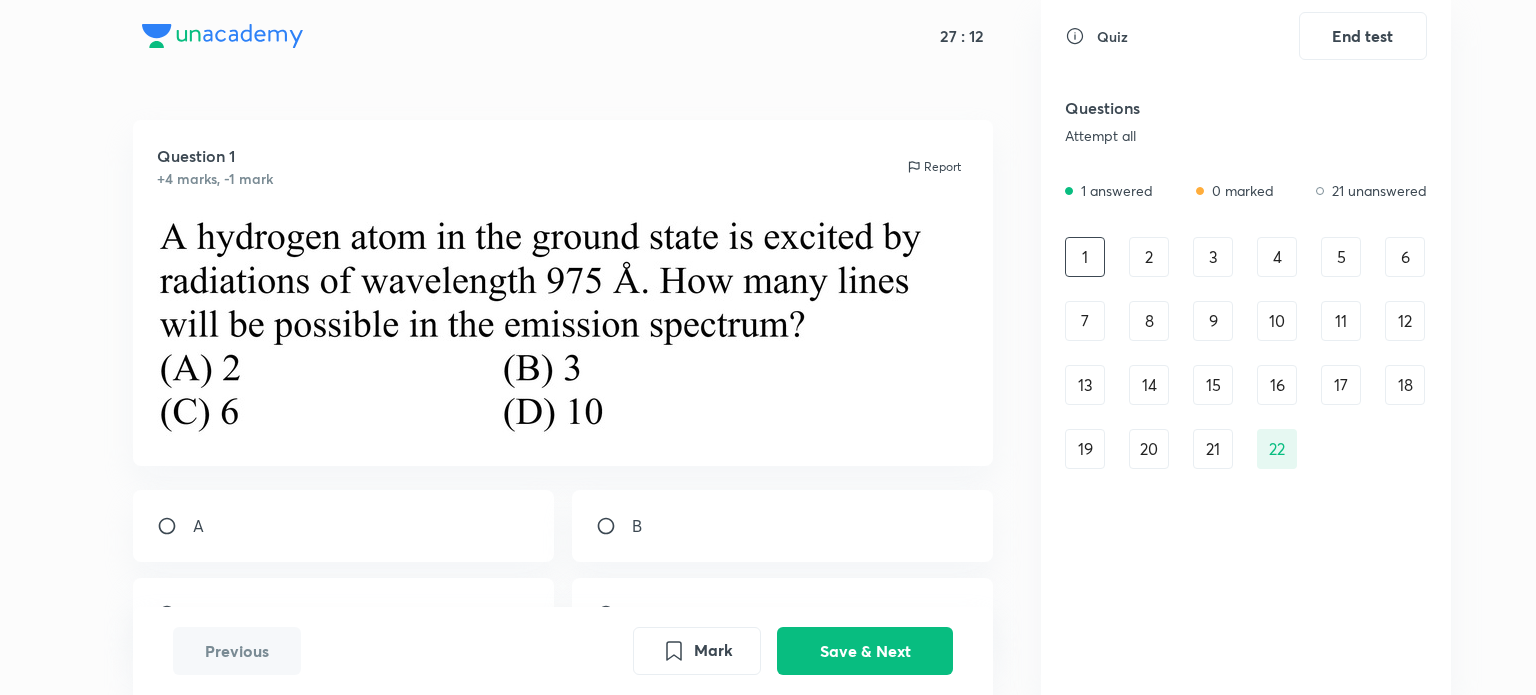 click on "21" at bounding box center [1213, 449] 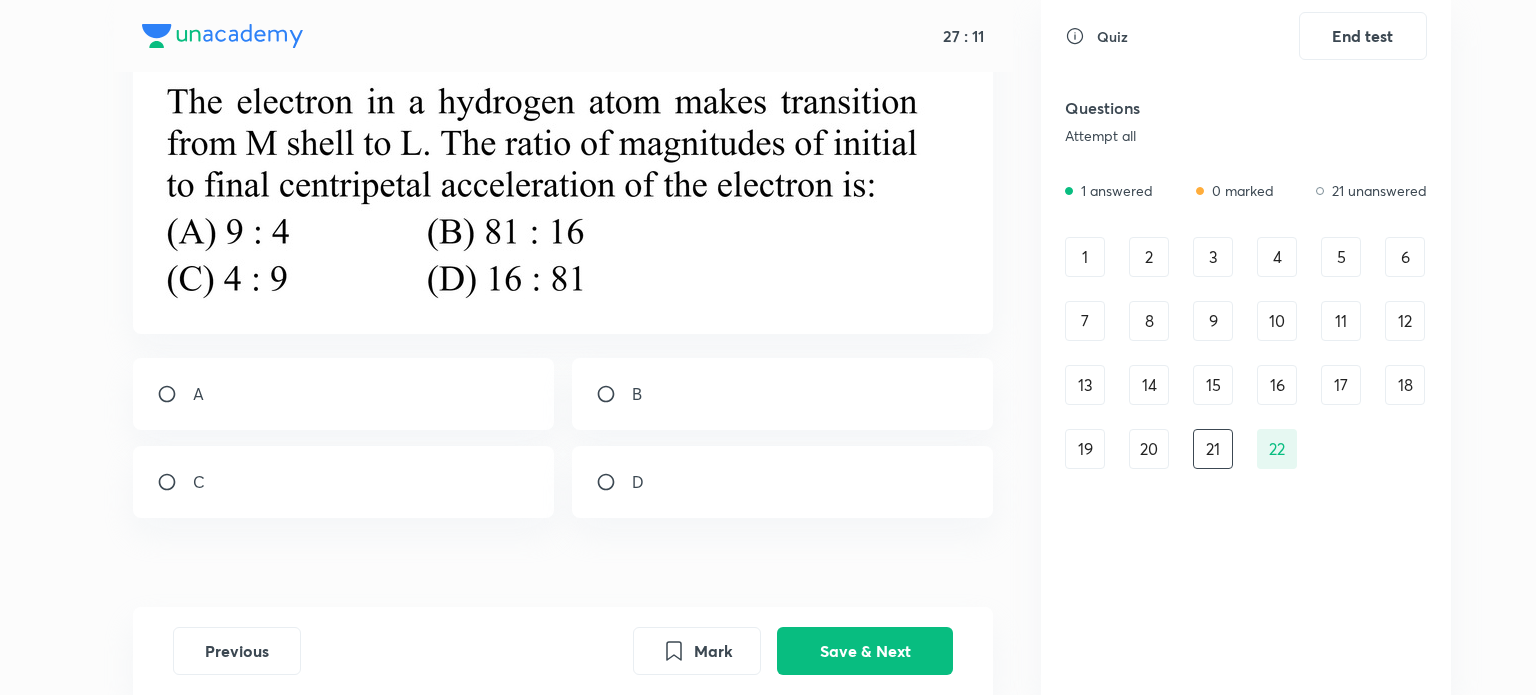 scroll, scrollTop: 148, scrollLeft: 0, axis: vertical 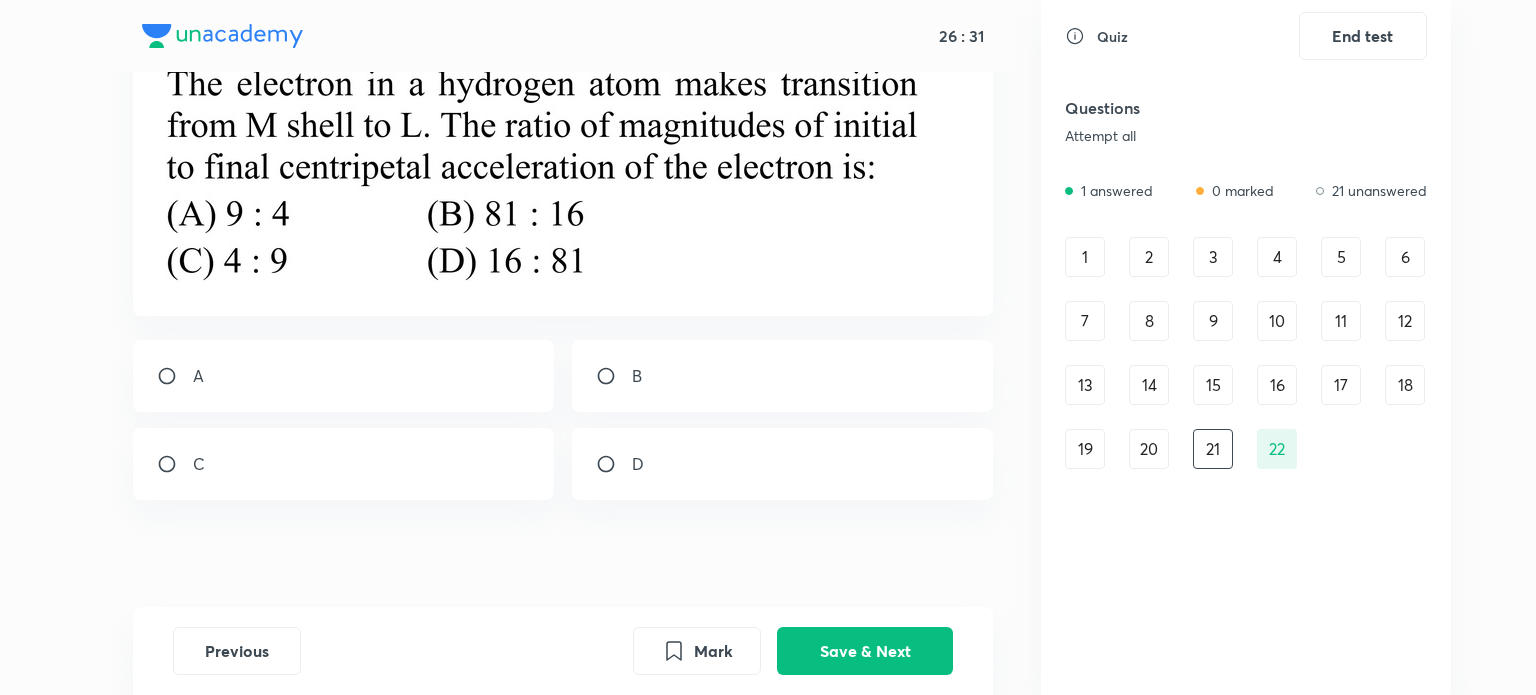 click on "D" at bounding box center [783, 464] 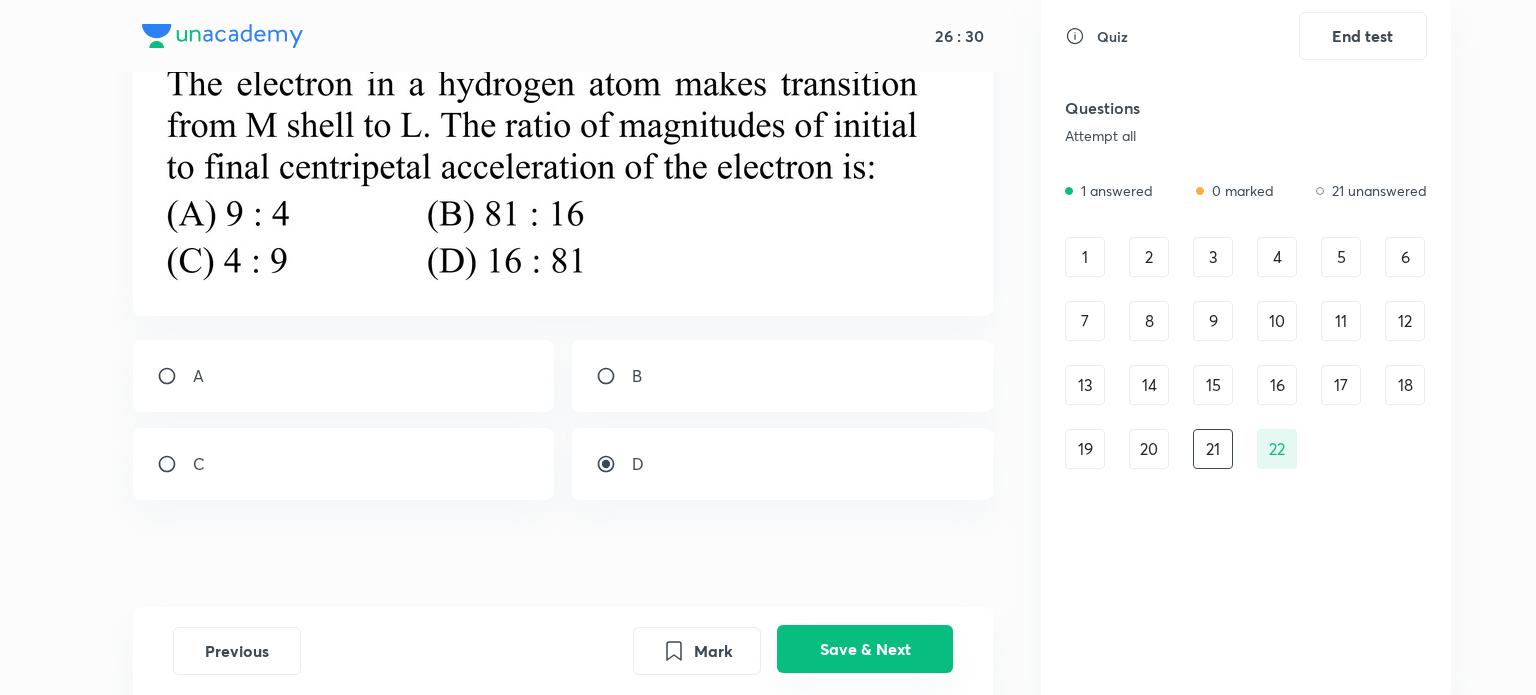 click on "Save & Next" at bounding box center (865, 649) 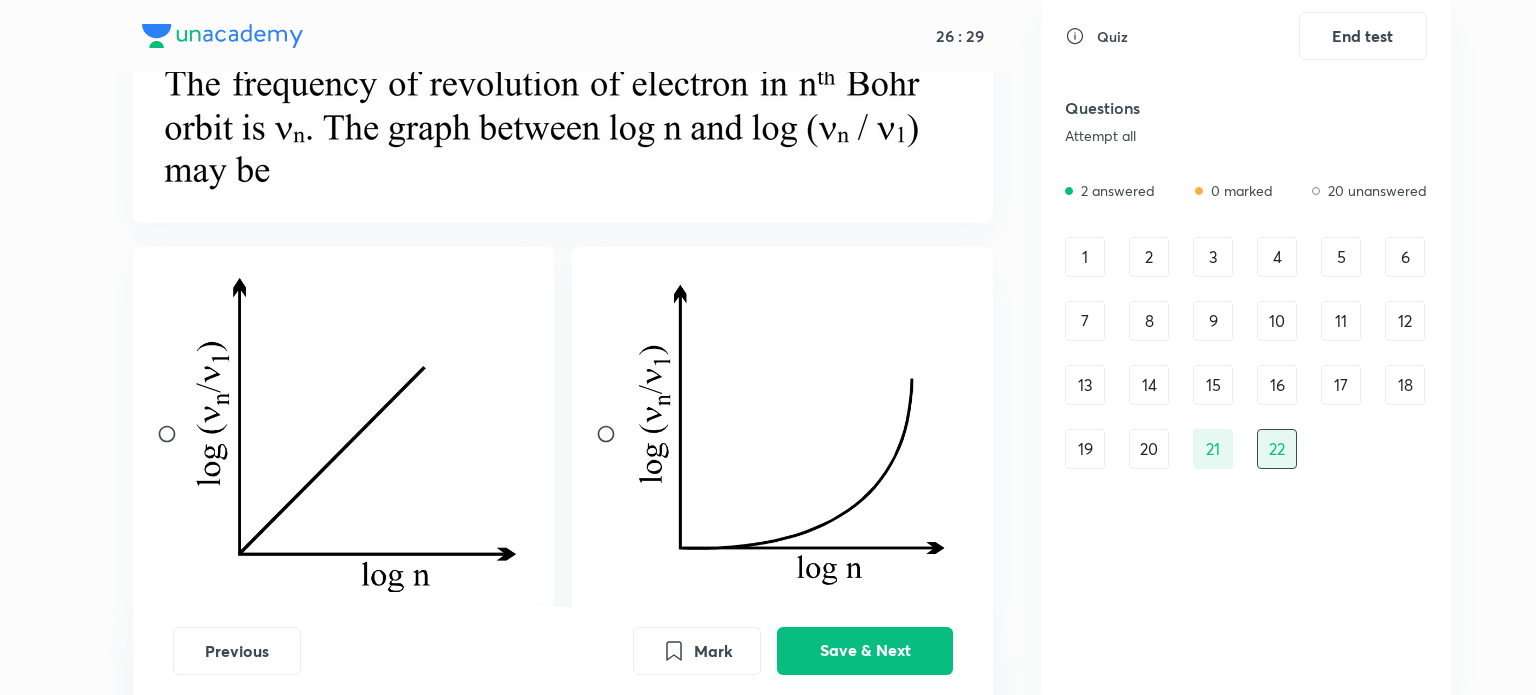 click on "20" at bounding box center [1149, 449] 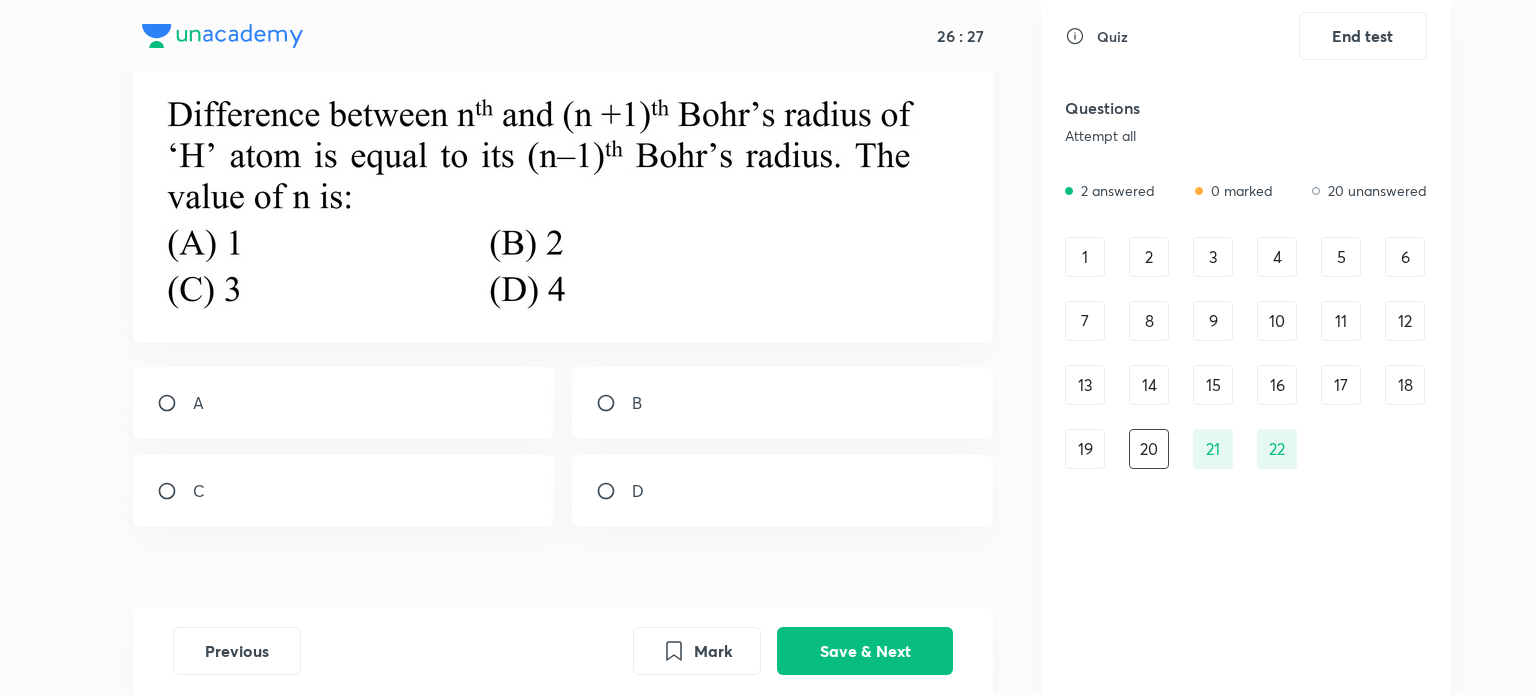scroll, scrollTop: 127, scrollLeft: 0, axis: vertical 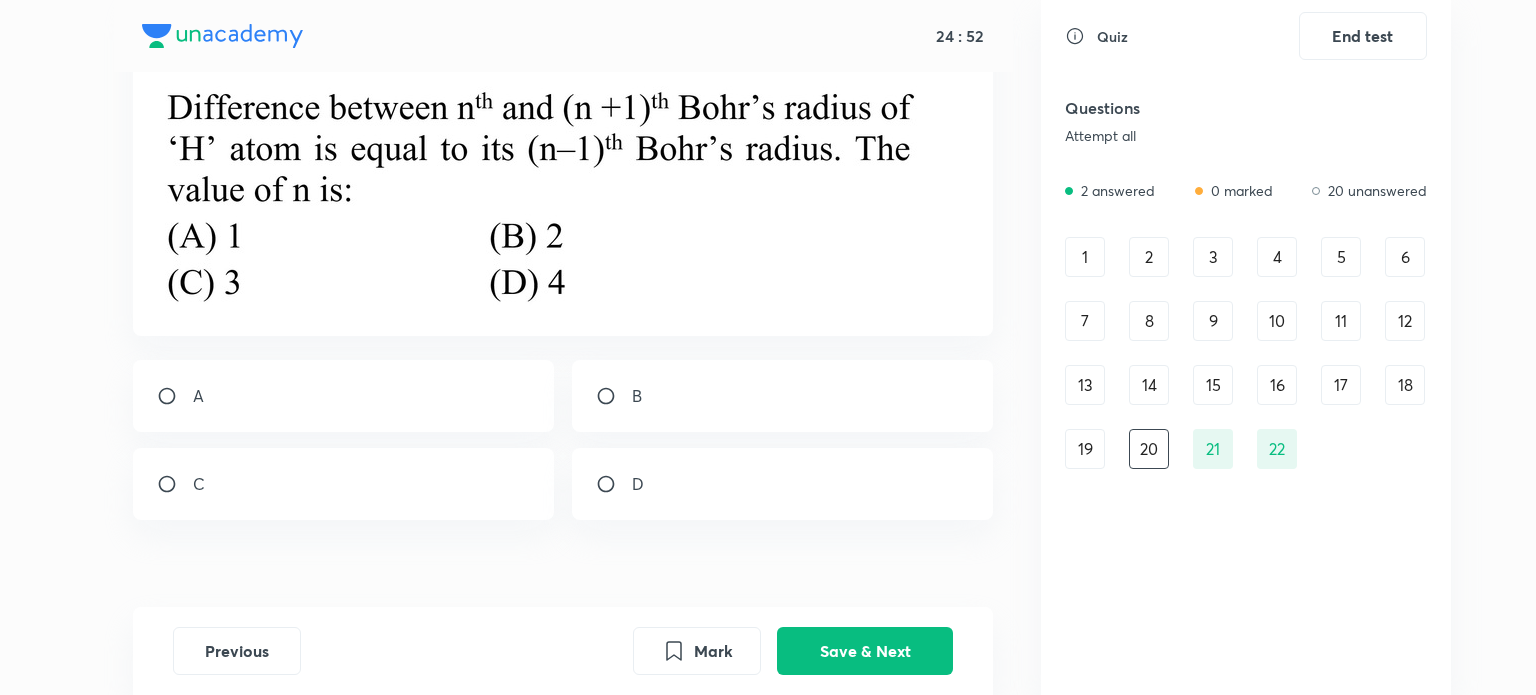 click on "D" at bounding box center [783, 484] 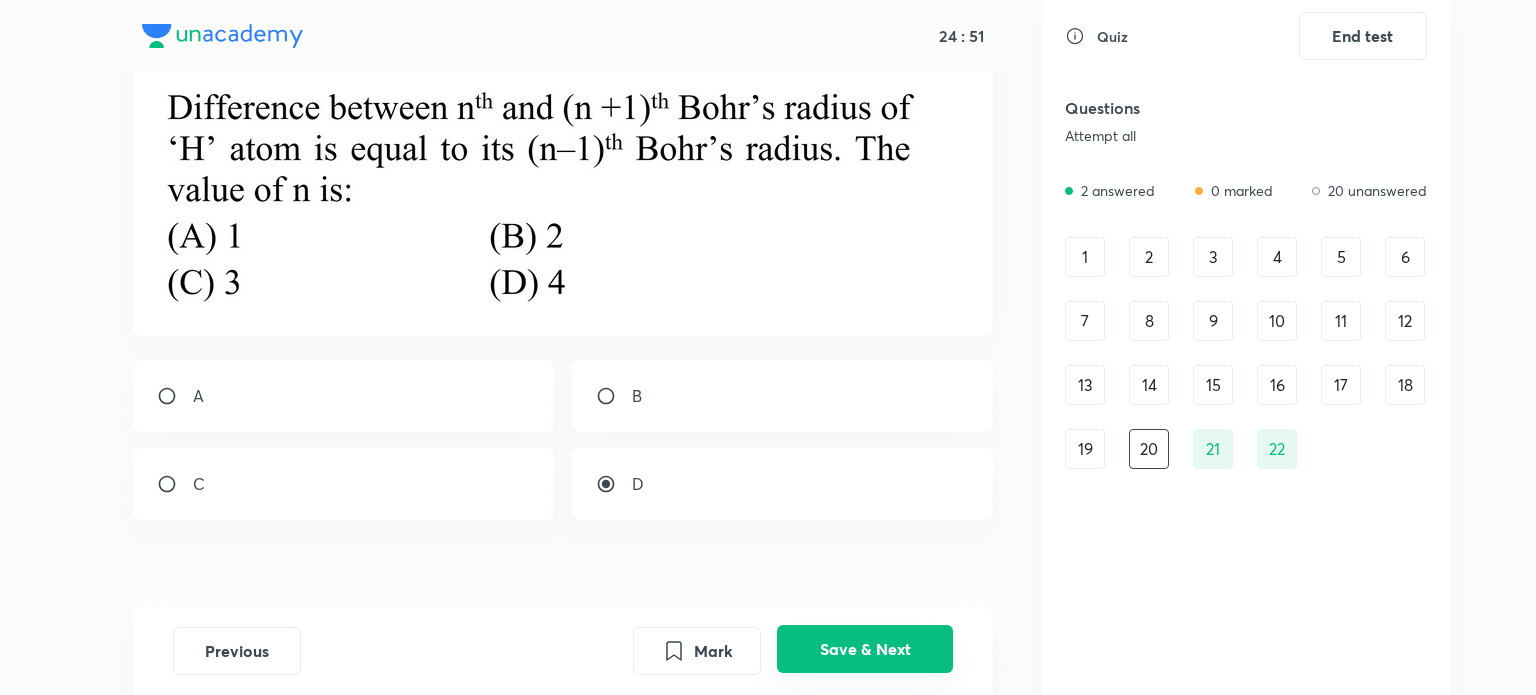 click on "Save & Next" at bounding box center (865, 649) 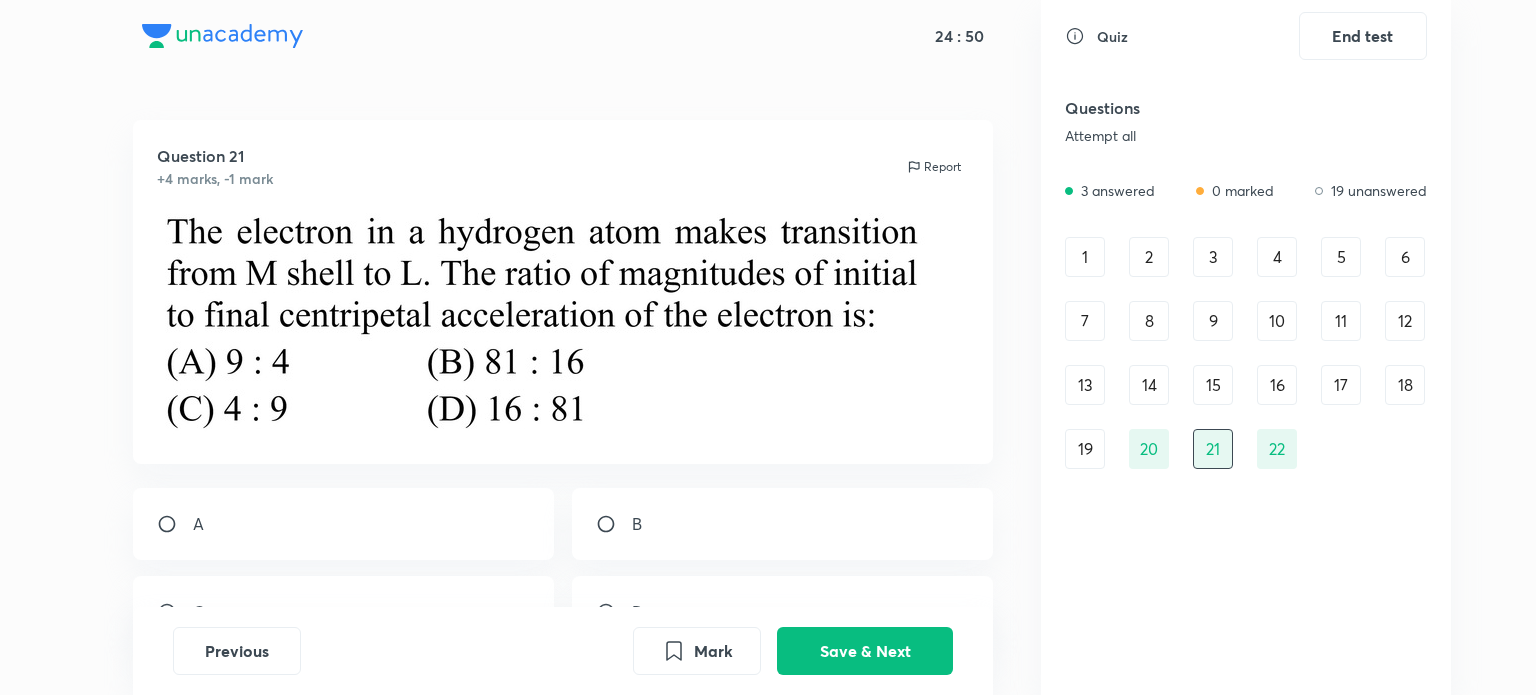 click on "19" at bounding box center (1085, 449) 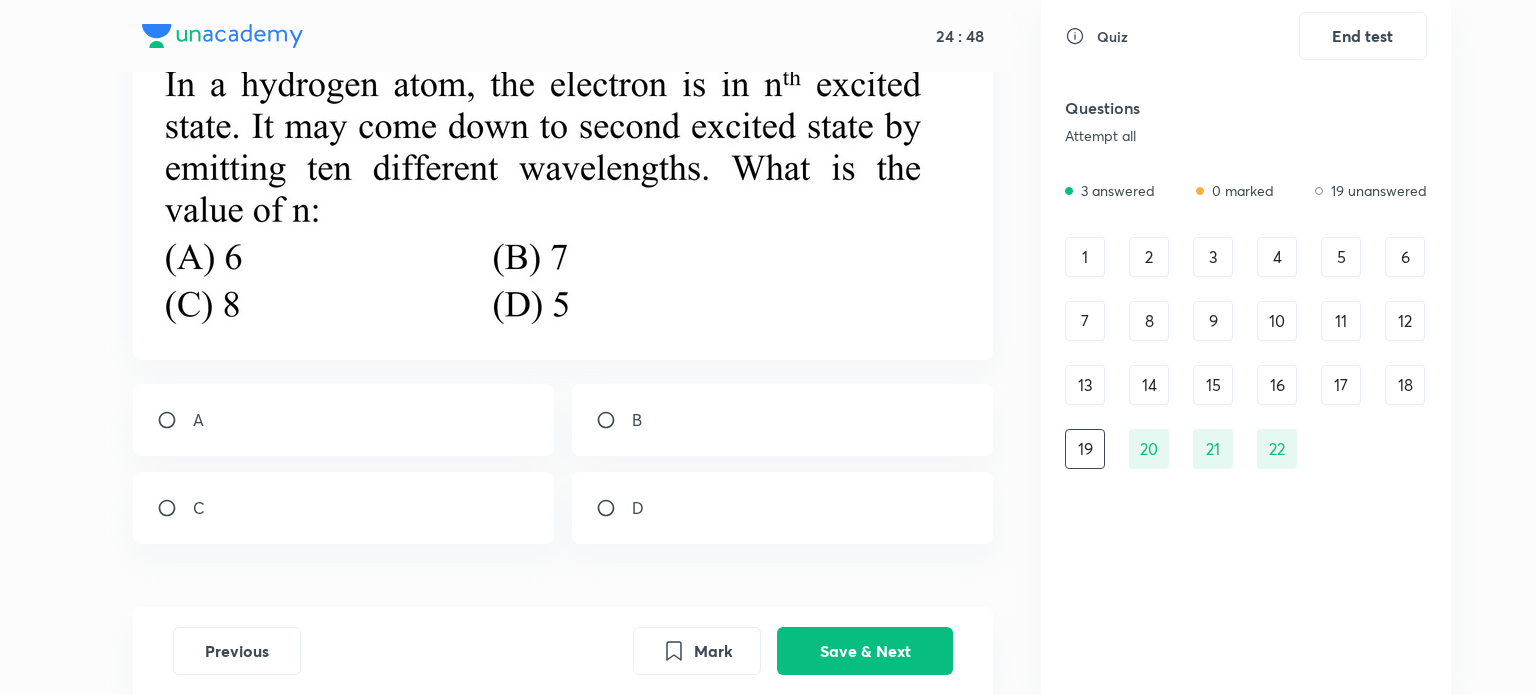 scroll, scrollTop: 131, scrollLeft: 0, axis: vertical 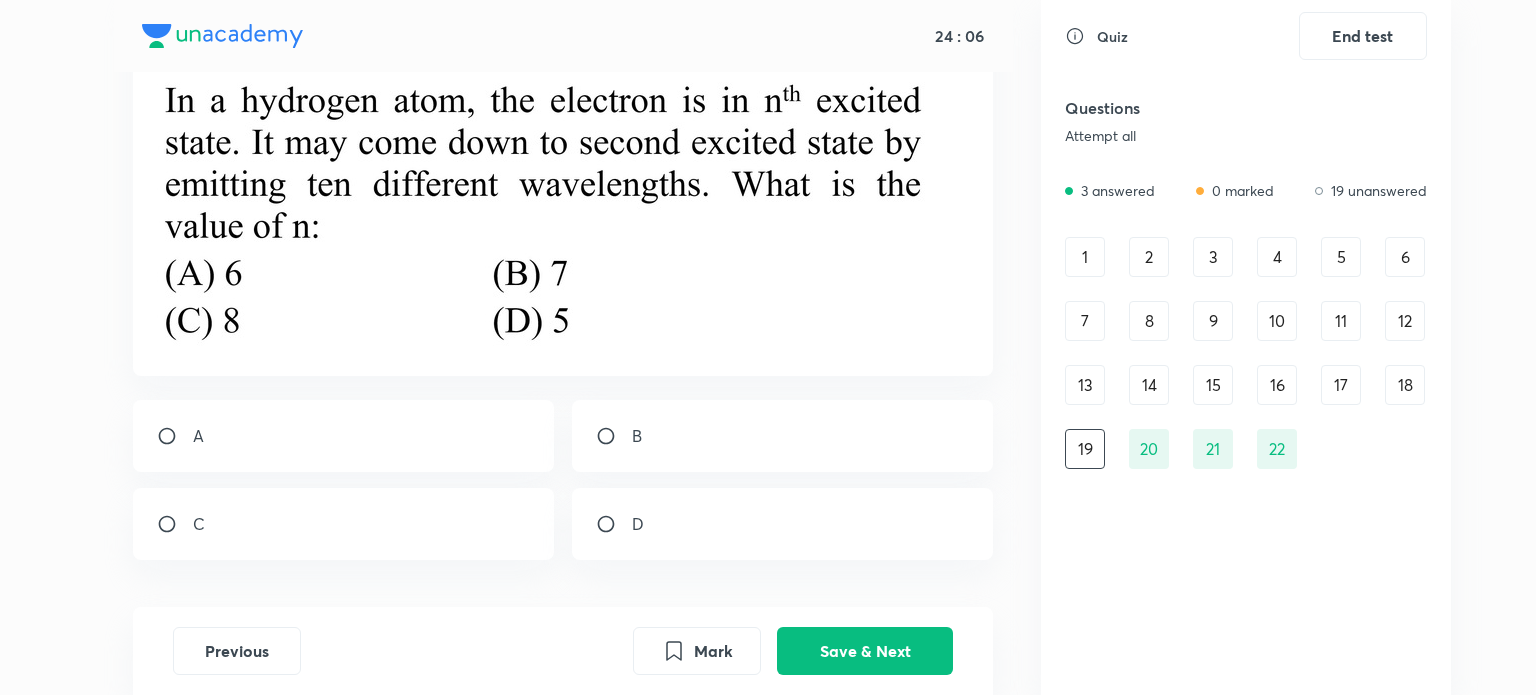 click on "B" at bounding box center [783, 436] 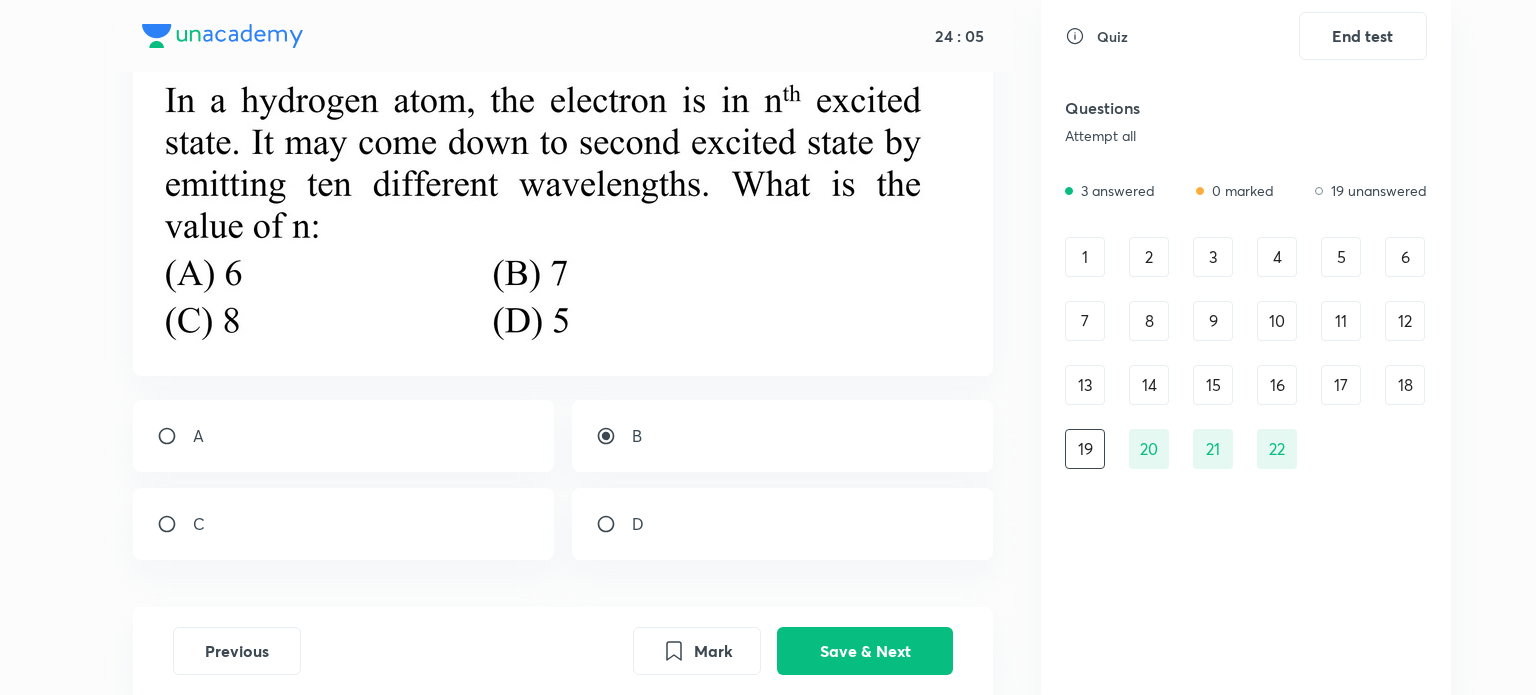 click on "Previous Mark Save & Next" at bounding box center (563, 651) 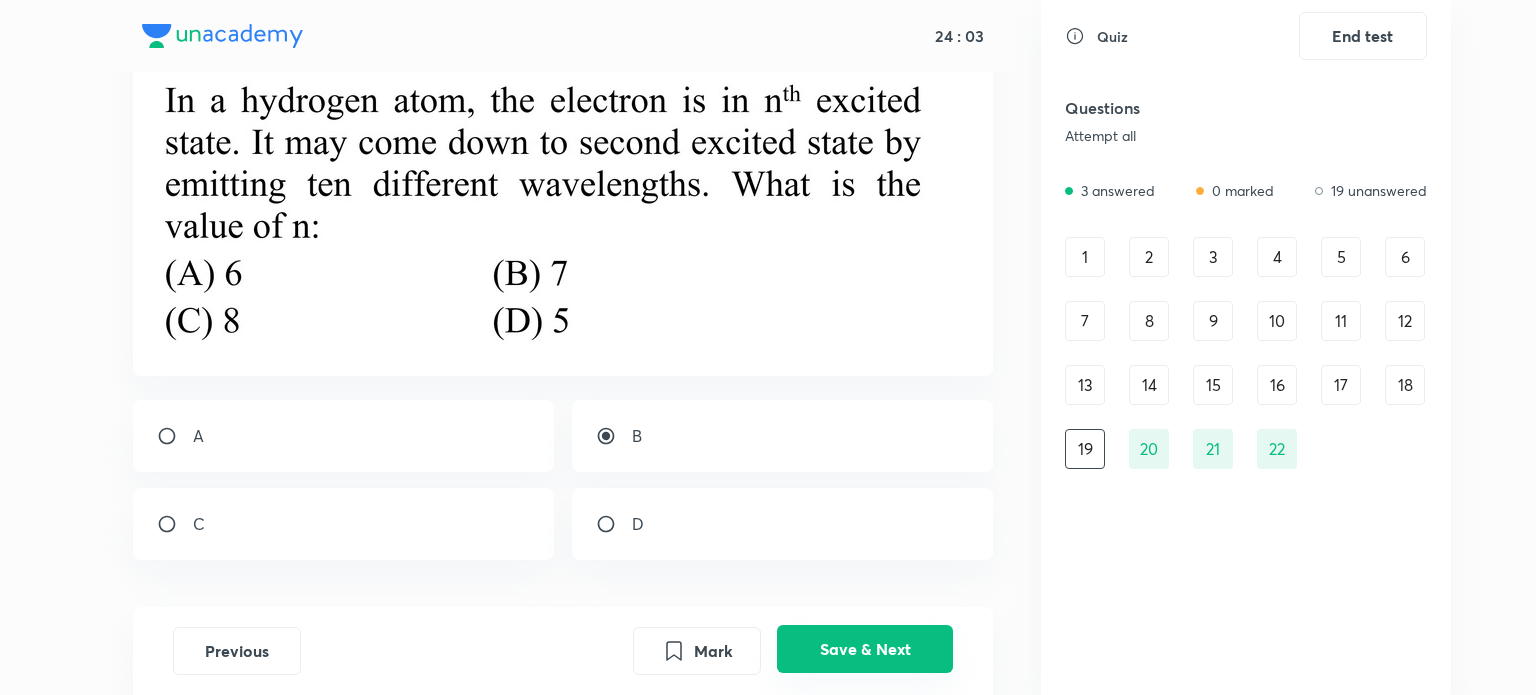 click on "Save & Next" at bounding box center (865, 649) 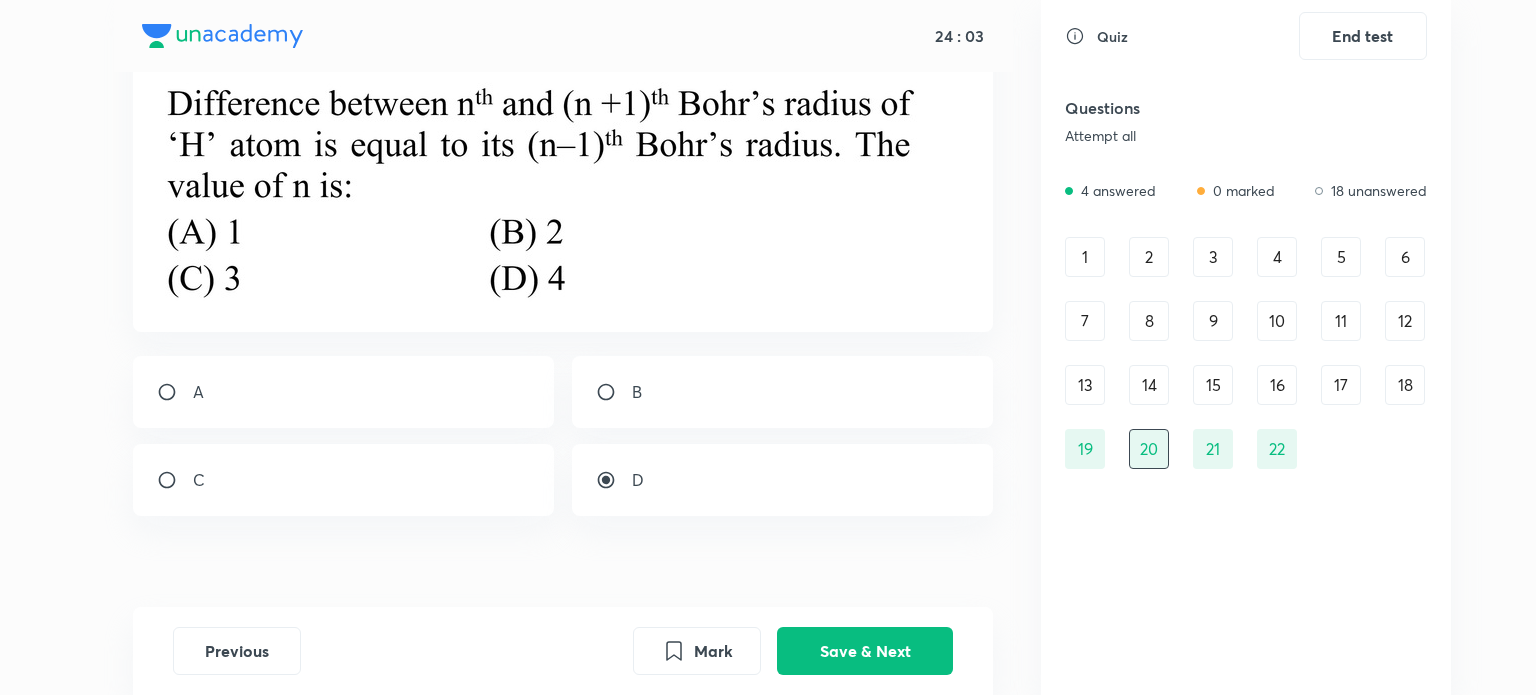 scroll, scrollTop: 0, scrollLeft: 0, axis: both 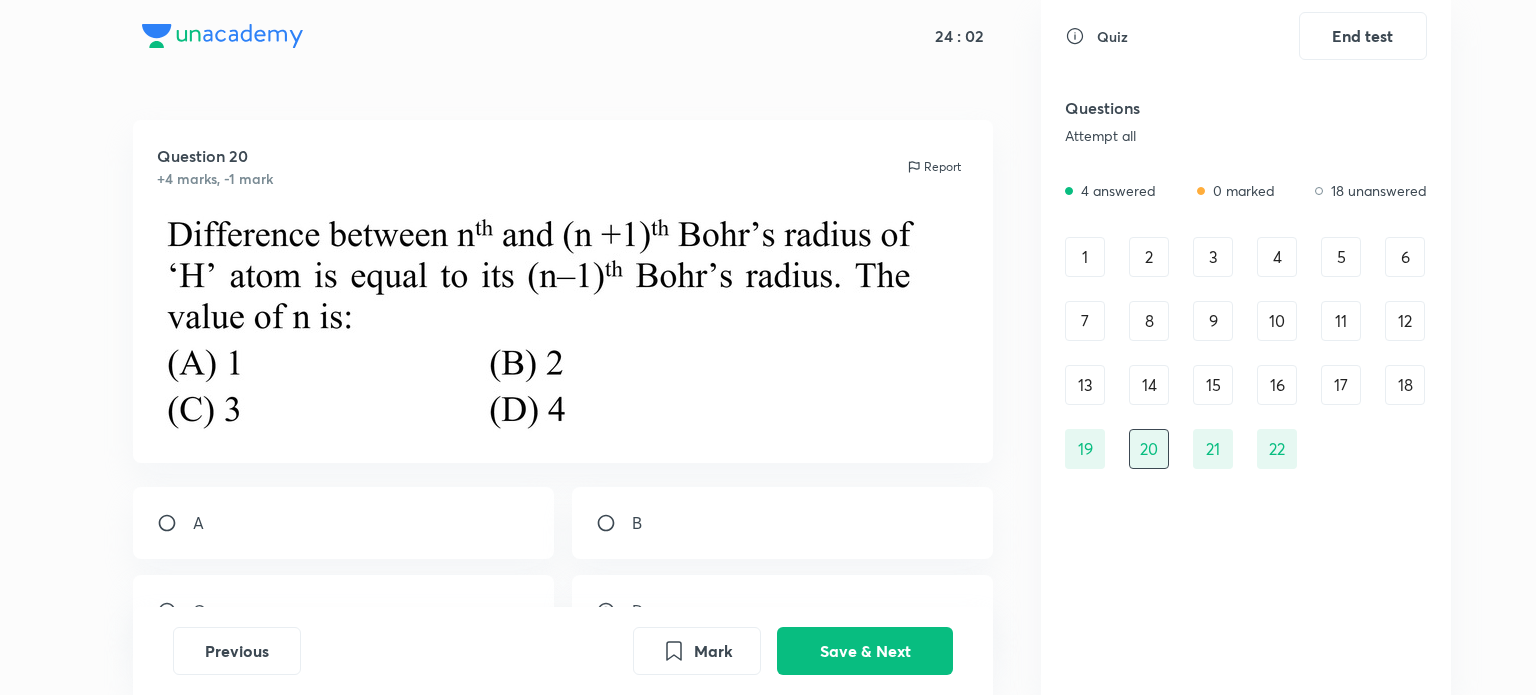 click on "18" at bounding box center (1405, 385) 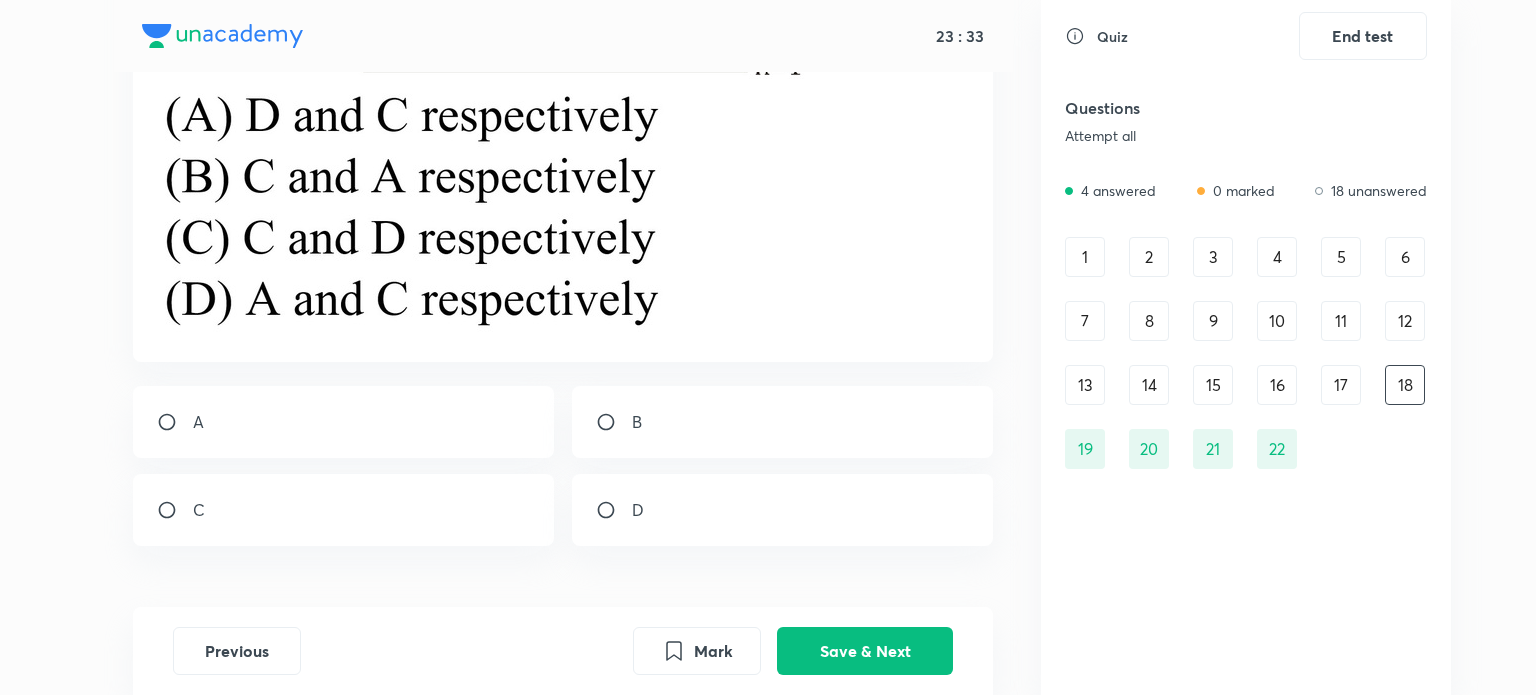 scroll, scrollTop: 495, scrollLeft: 0, axis: vertical 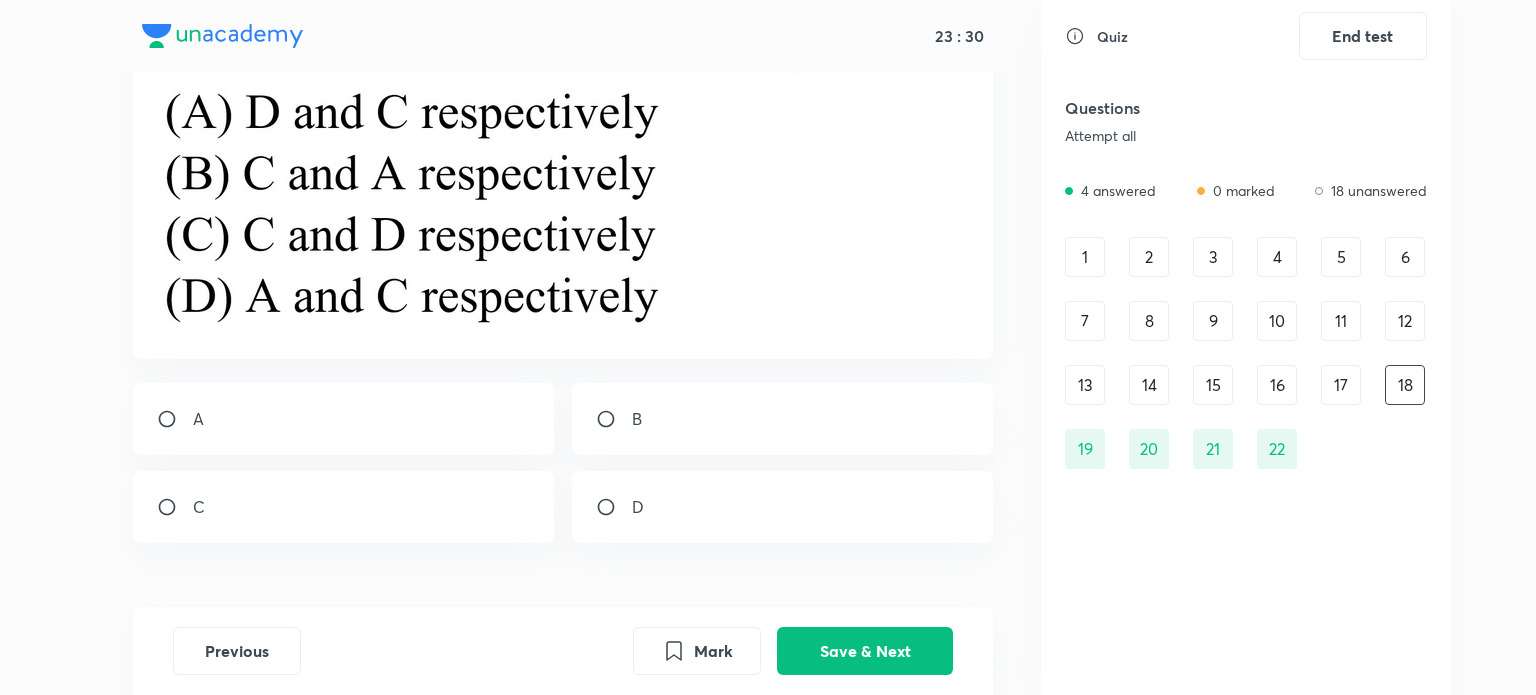 click on "C" at bounding box center (344, 507) 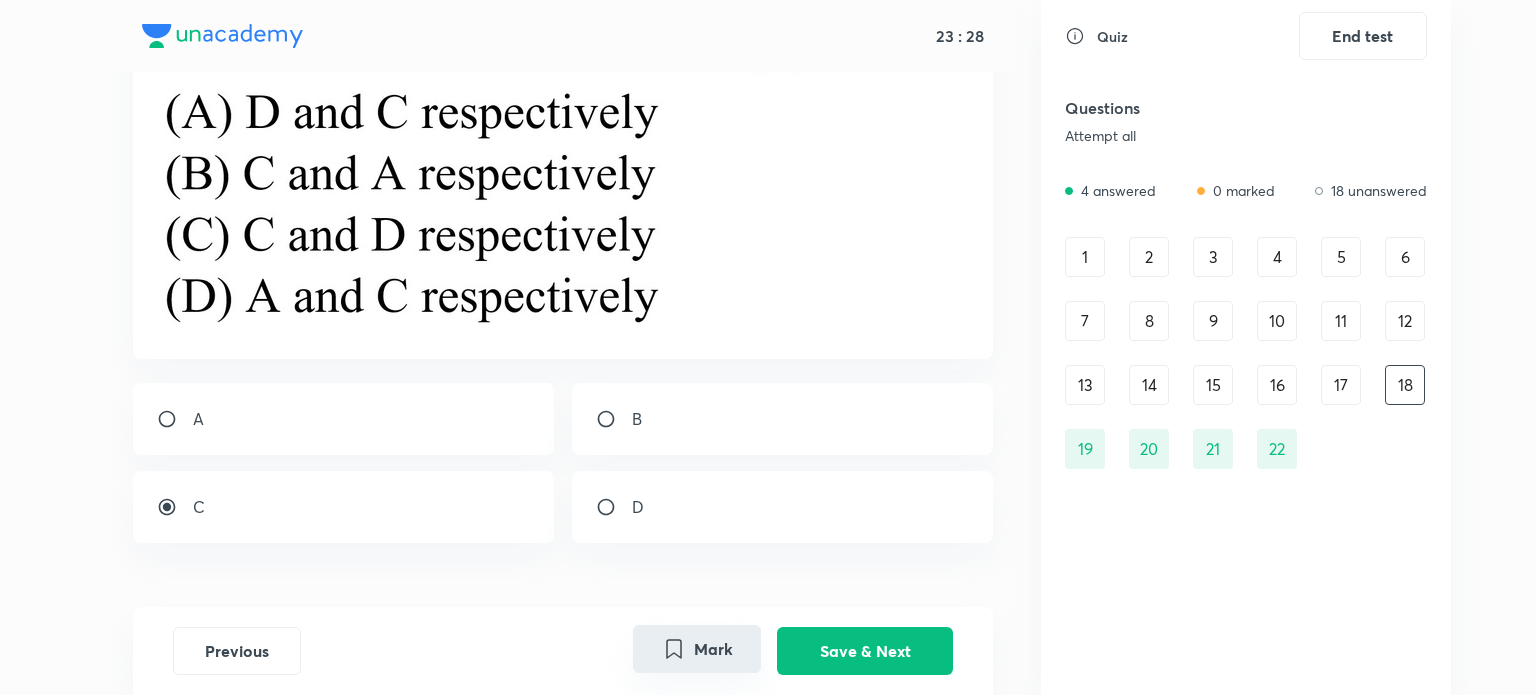 click on "Mark" at bounding box center (697, 649) 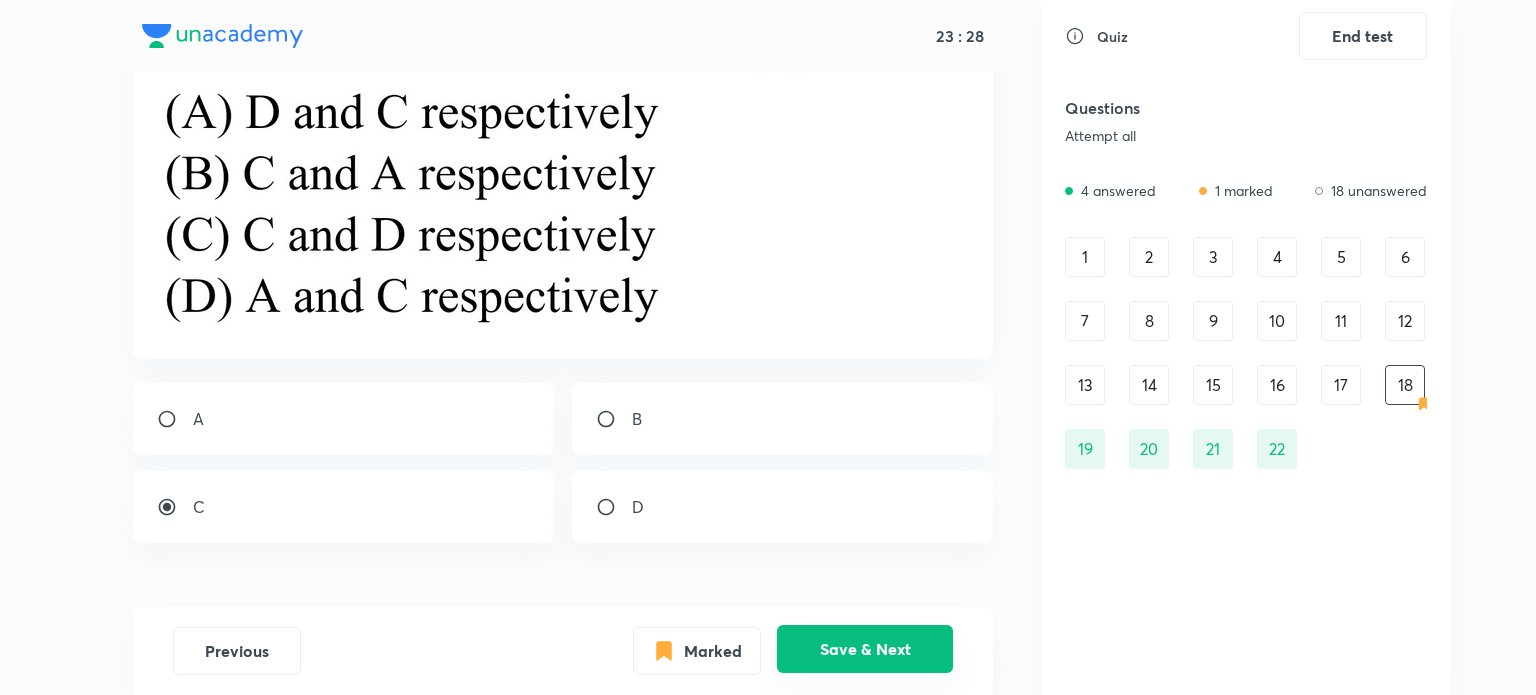 click on "Save & Next" at bounding box center (865, 649) 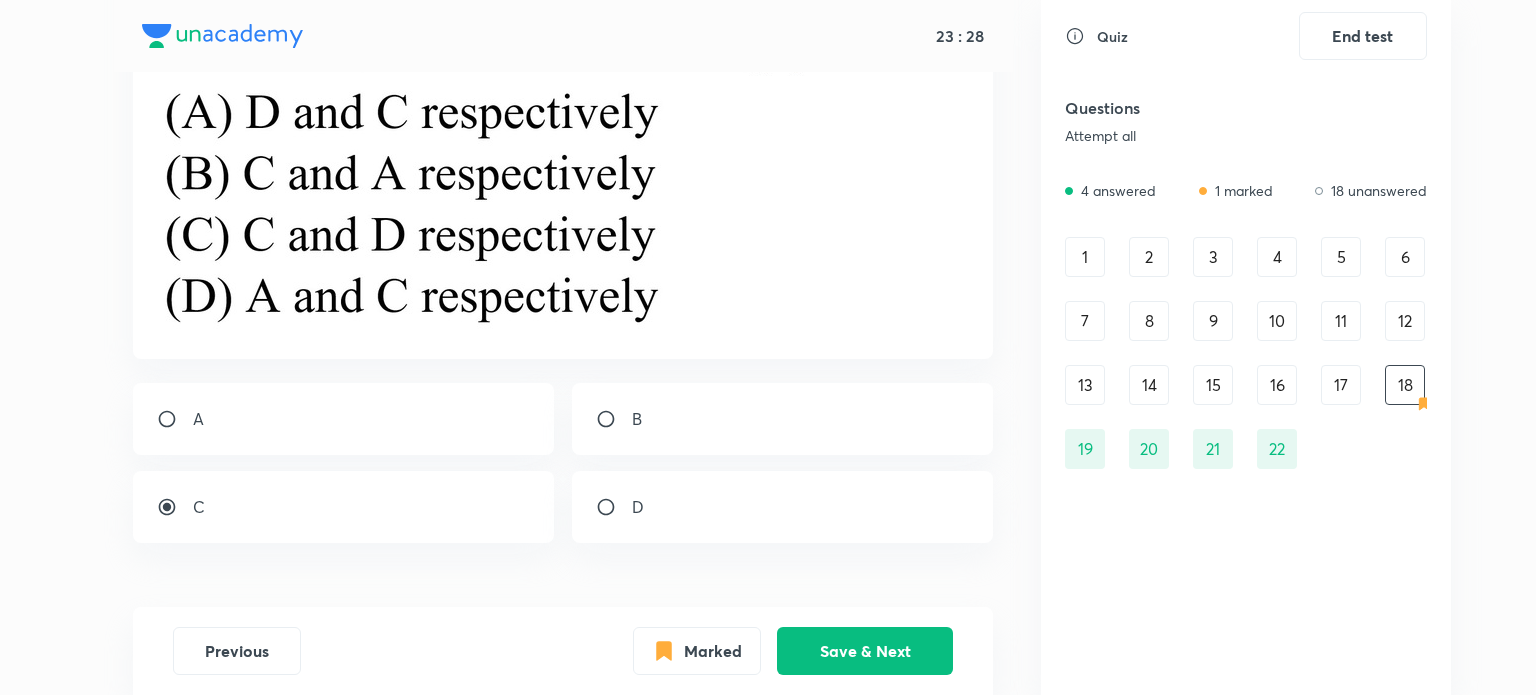 scroll, scrollTop: 0, scrollLeft: 0, axis: both 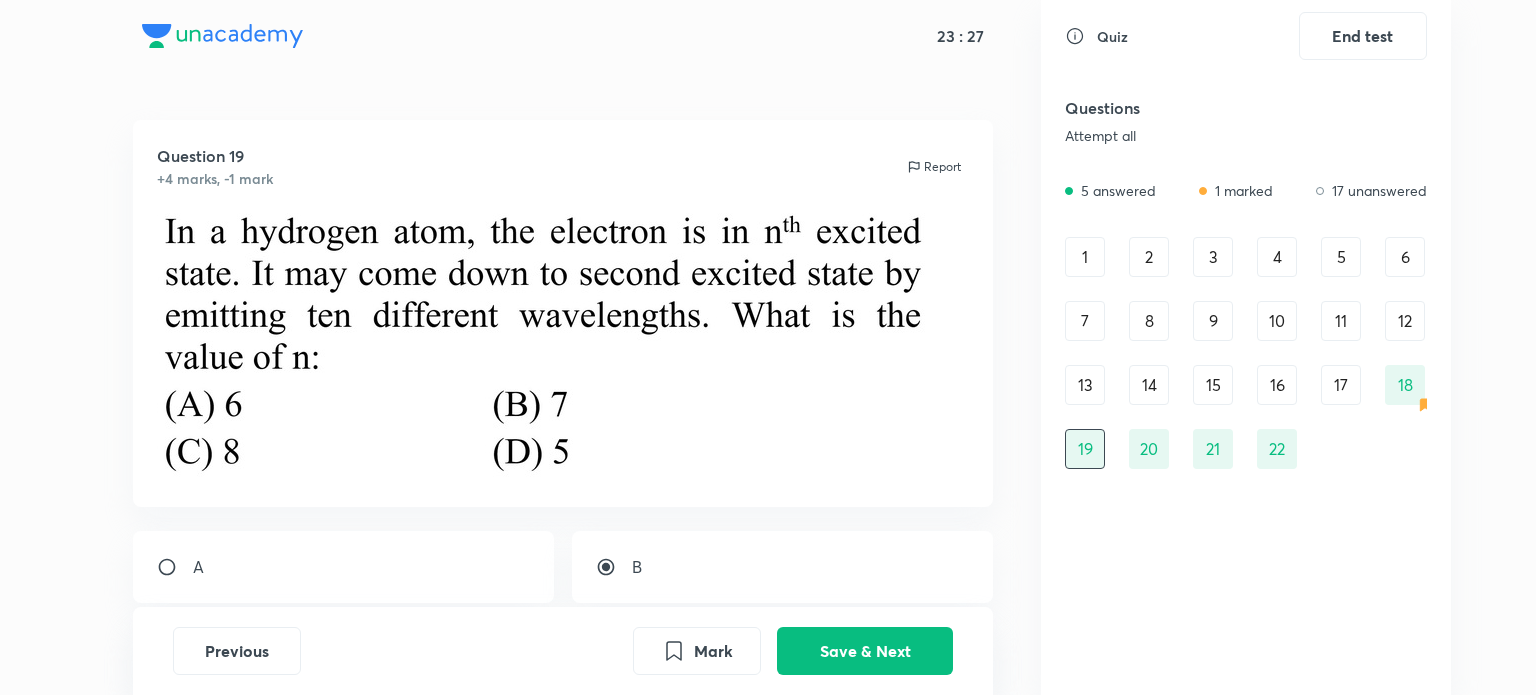 click on "1 2 3 4 5 6 7 8 9 10 11 12 13 14 15 16 17 18 19 20 21 22" at bounding box center [1246, 353] 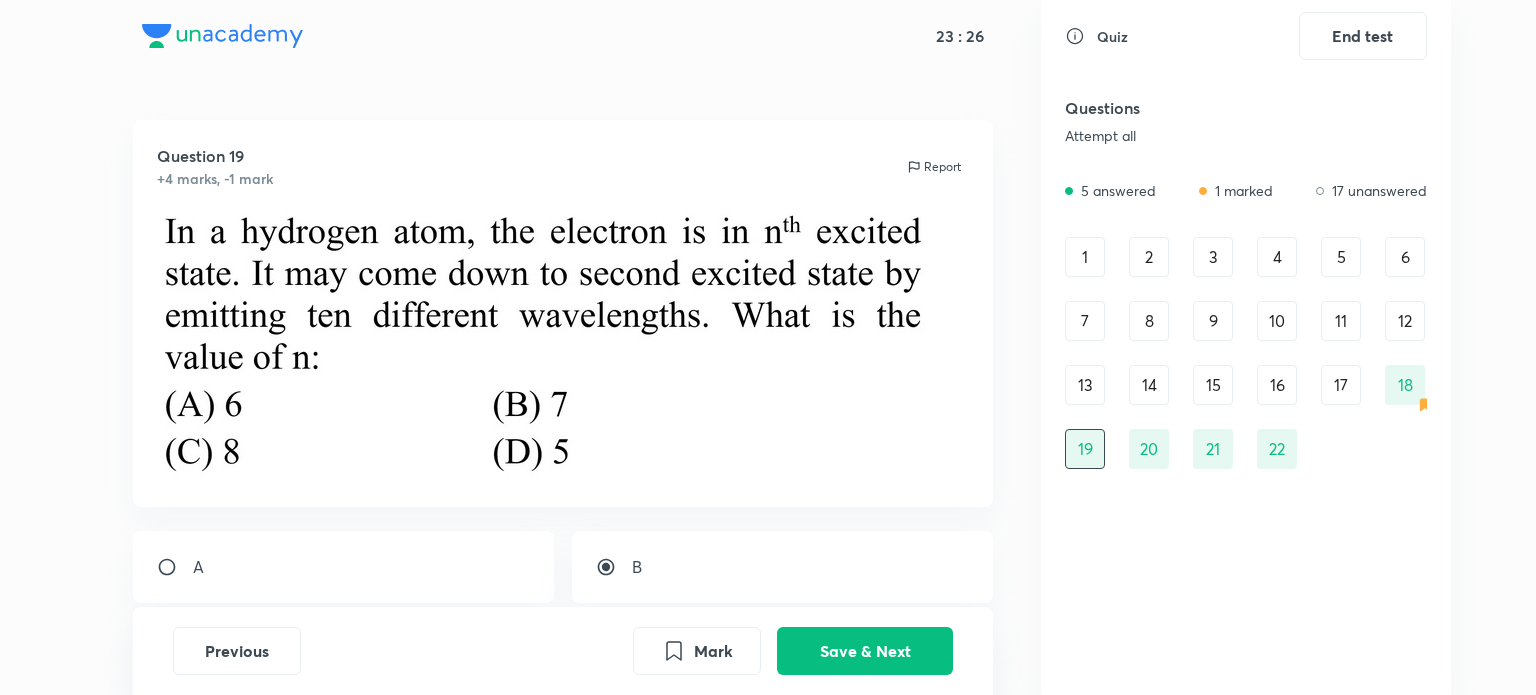 click on "17" at bounding box center [1341, 385] 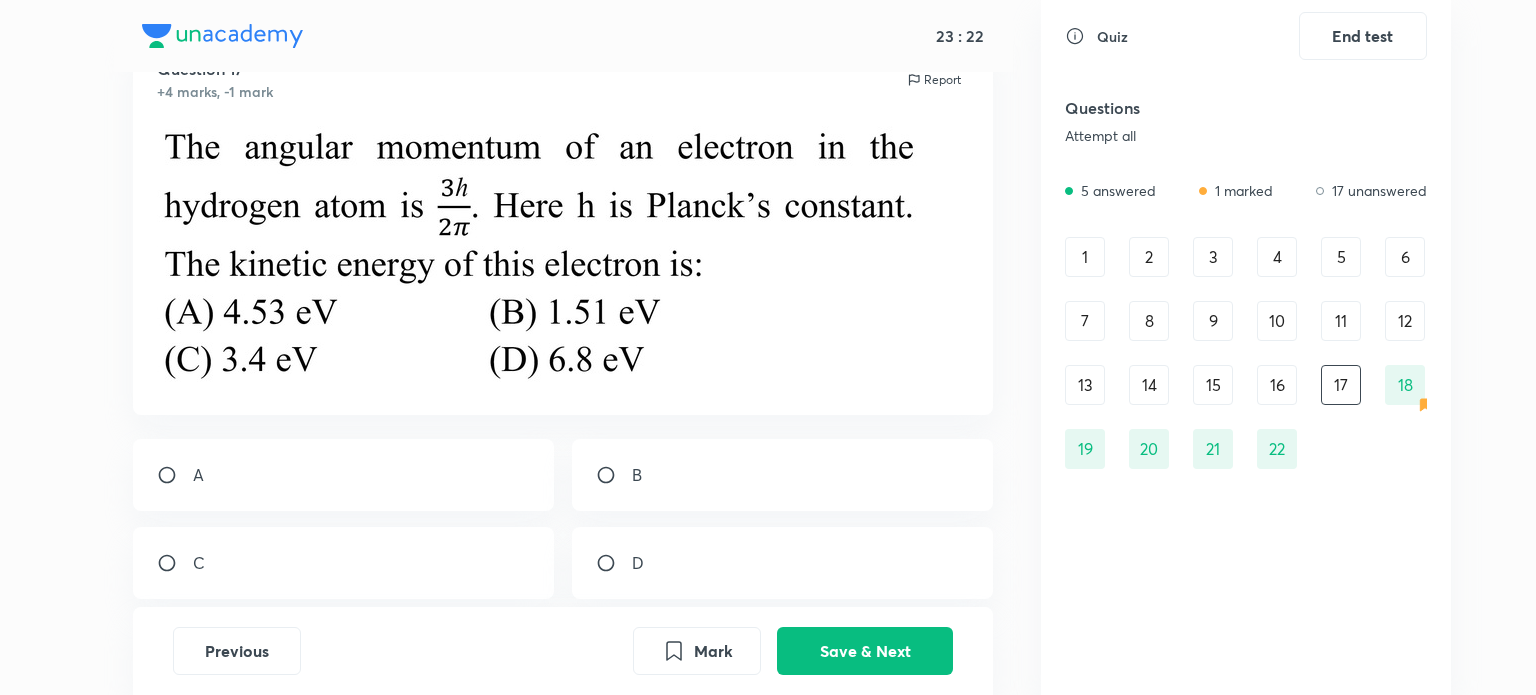 scroll, scrollTop: 88, scrollLeft: 0, axis: vertical 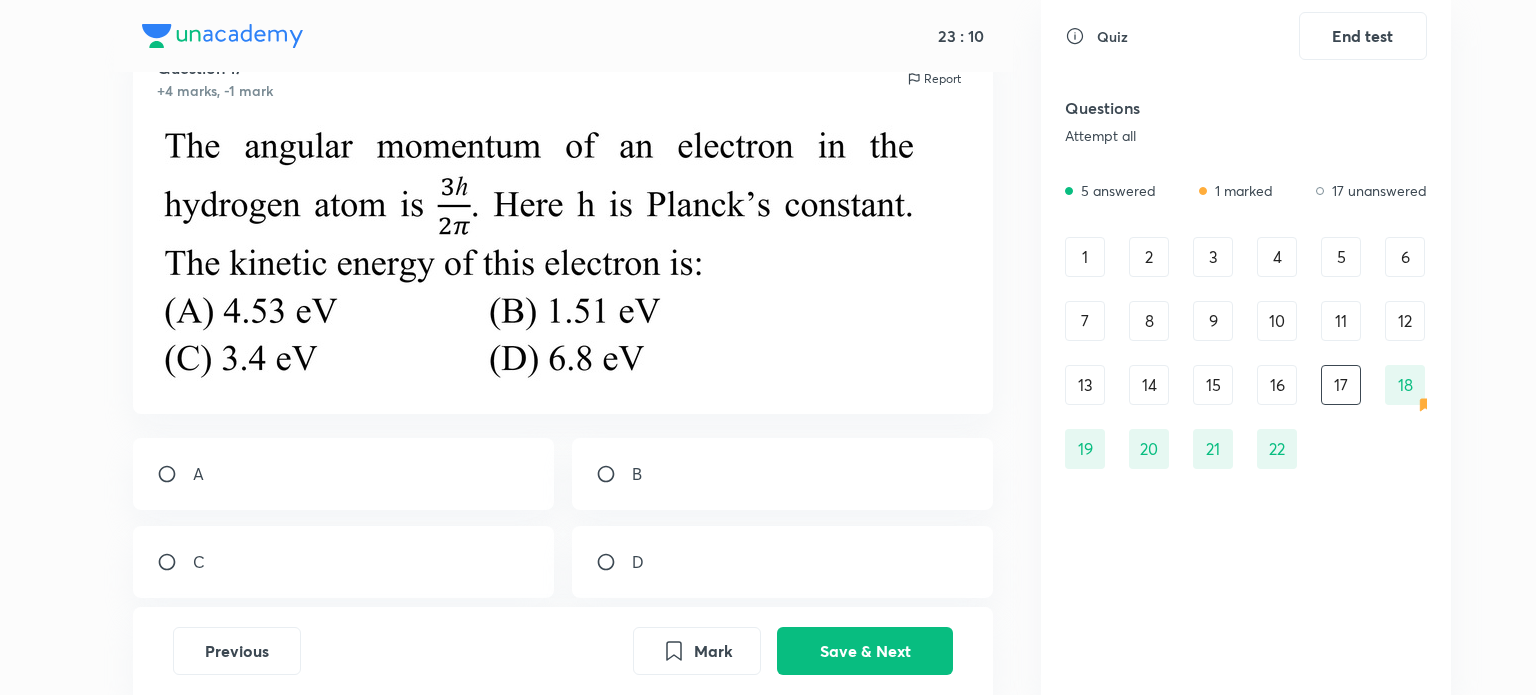 click on "B" at bounding box center [783, 474] 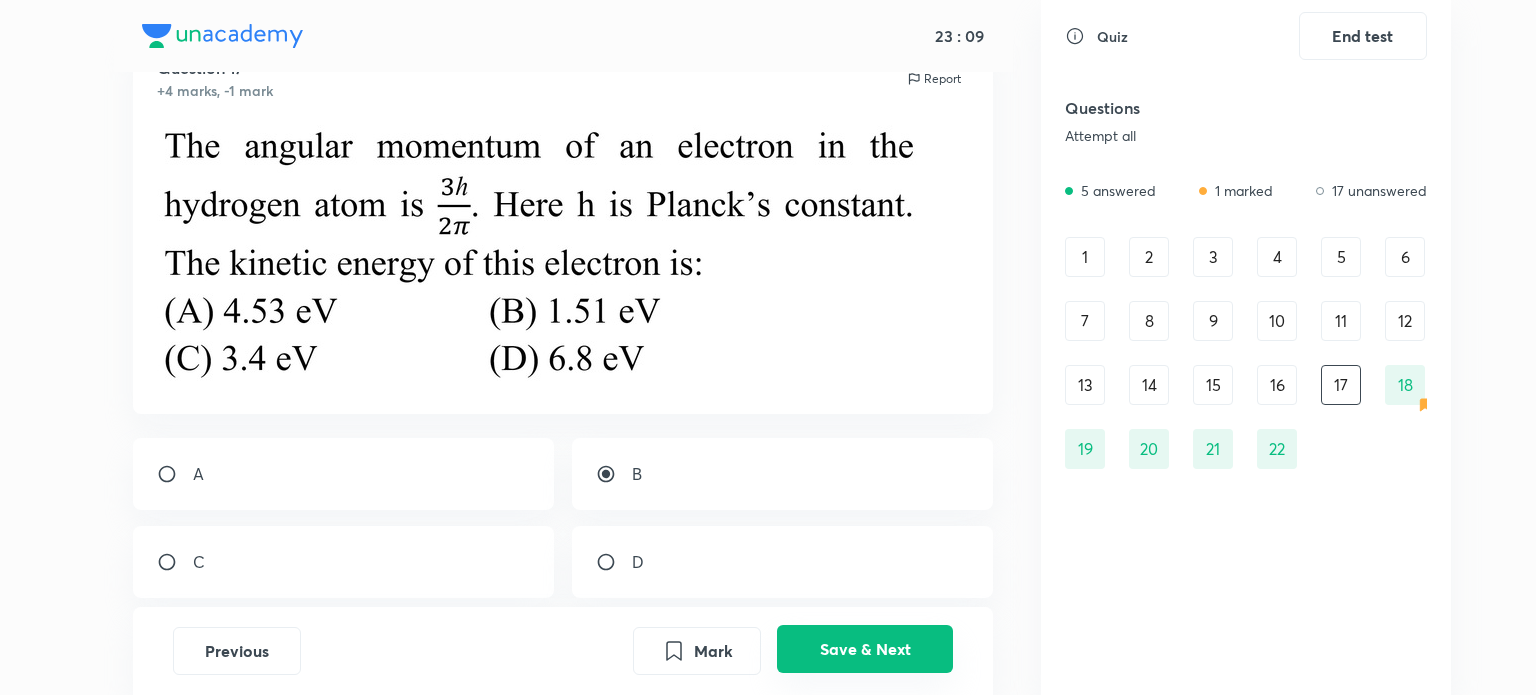 click on "Save & Next" at bounding box center (865, 649) 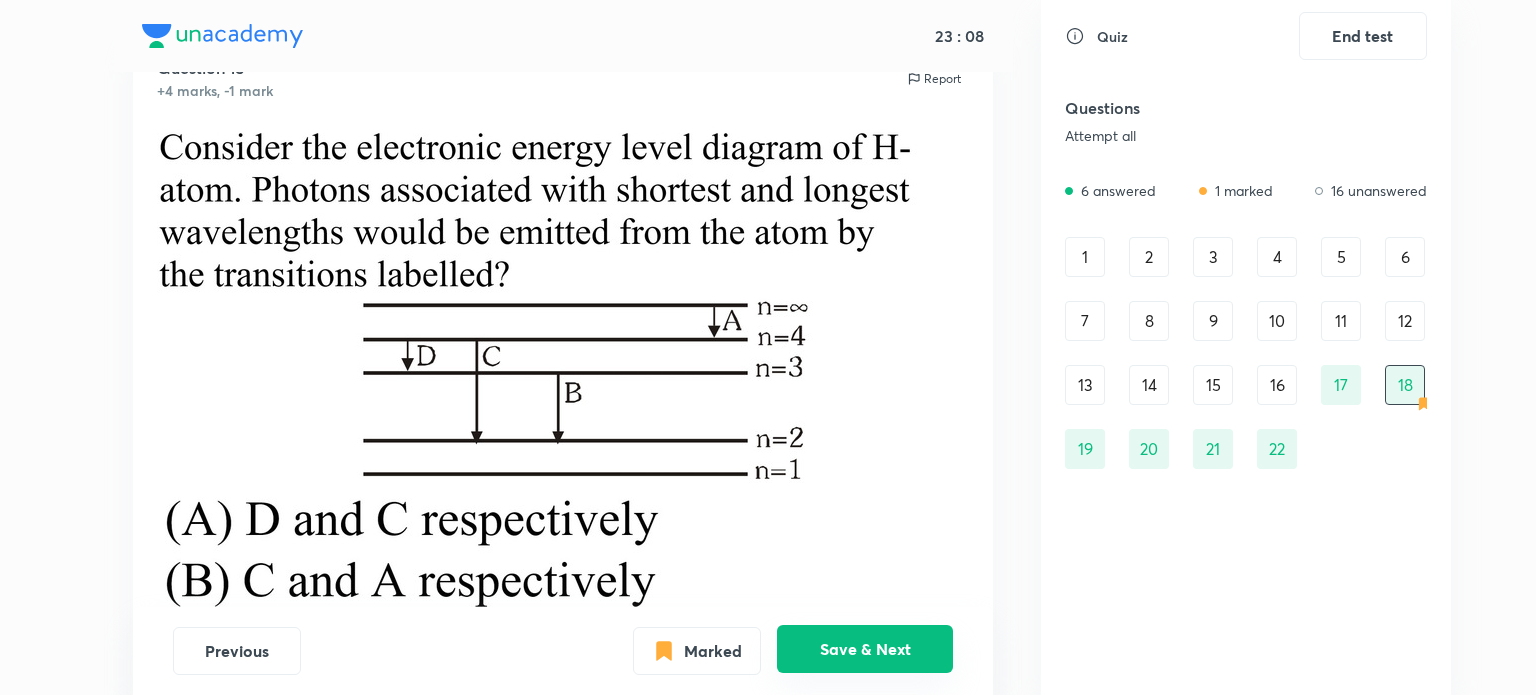 scroll, scrollTop: 0, scrollLeft: 0, axis: both 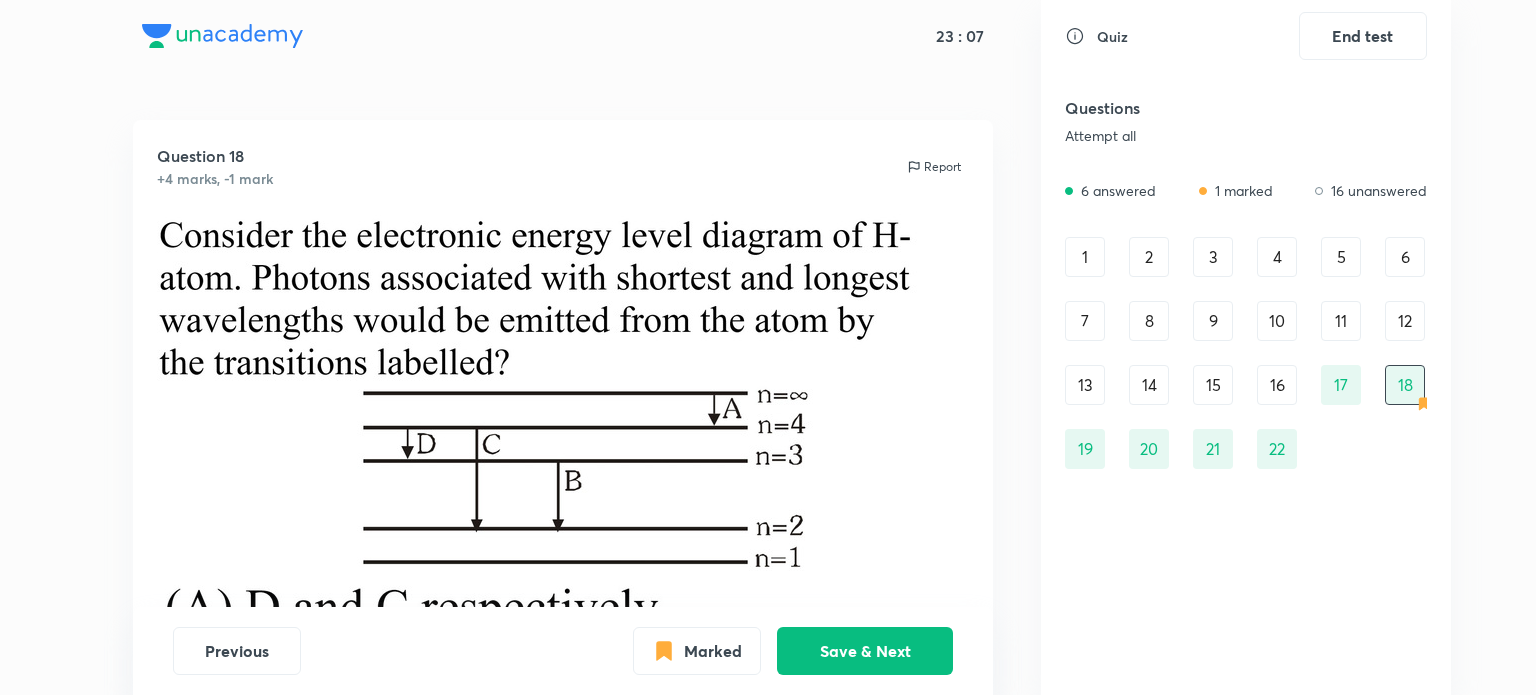 drag, startPoint x: 1264, startPoint y: 408, endPoint x: 1265, endPoint y: 395, distance: 13.038404 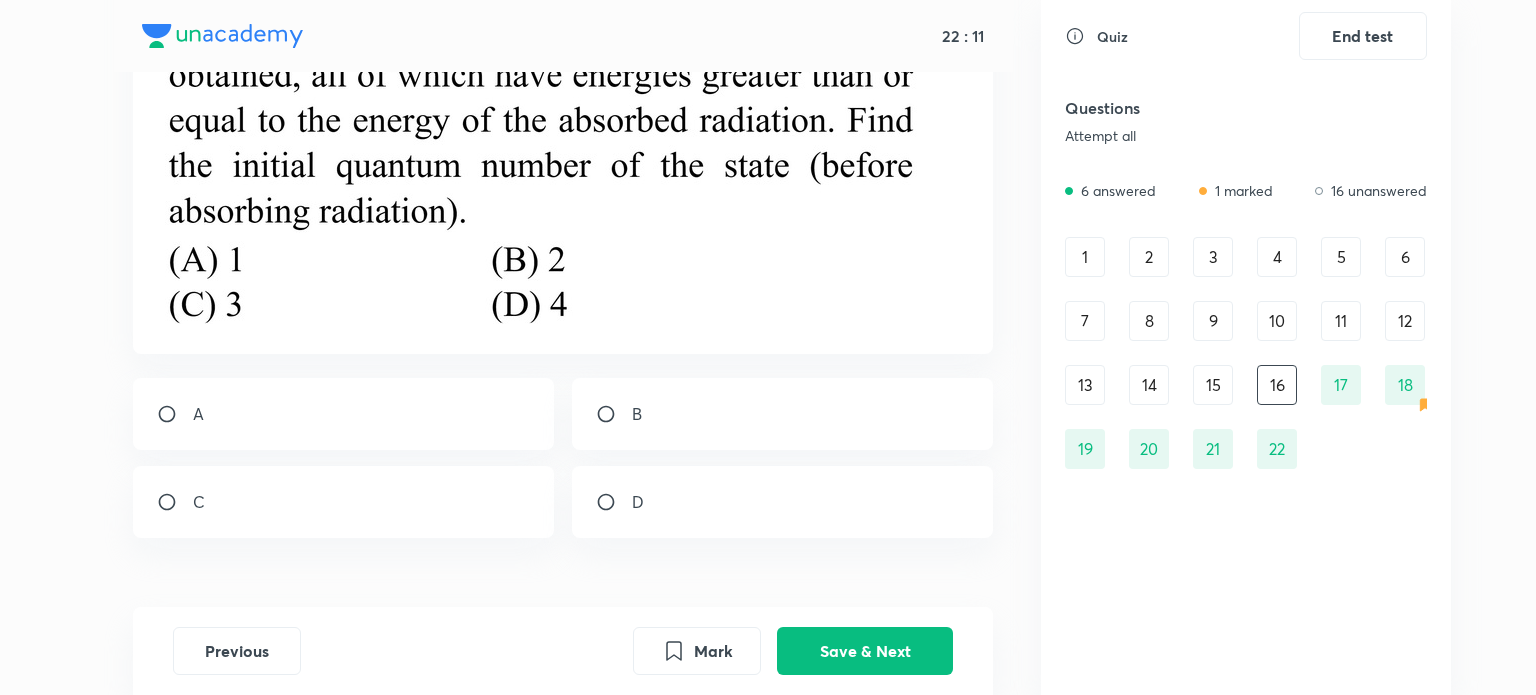 scroll, scrollTop: 298, scrollLeft: 0, axis: vertical 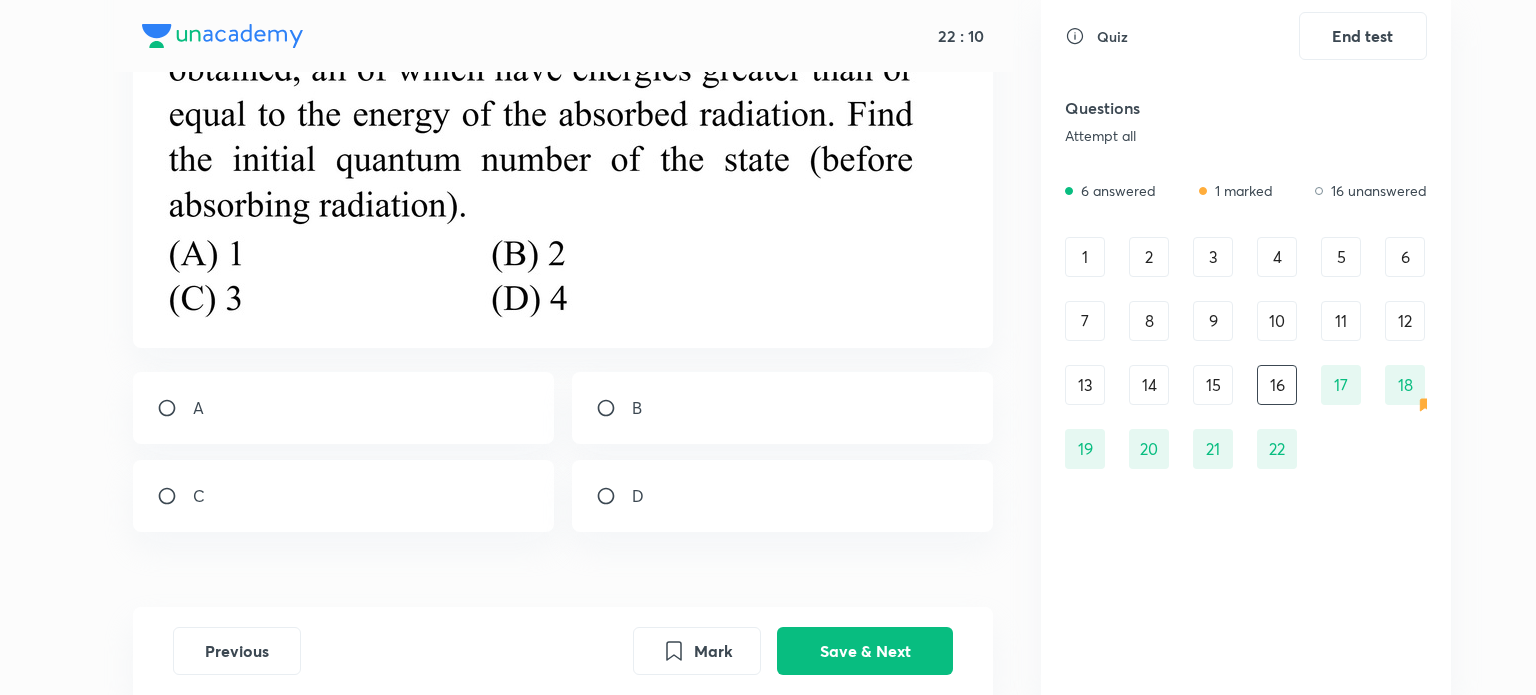 click on "D" at bounding box center [783, 496] 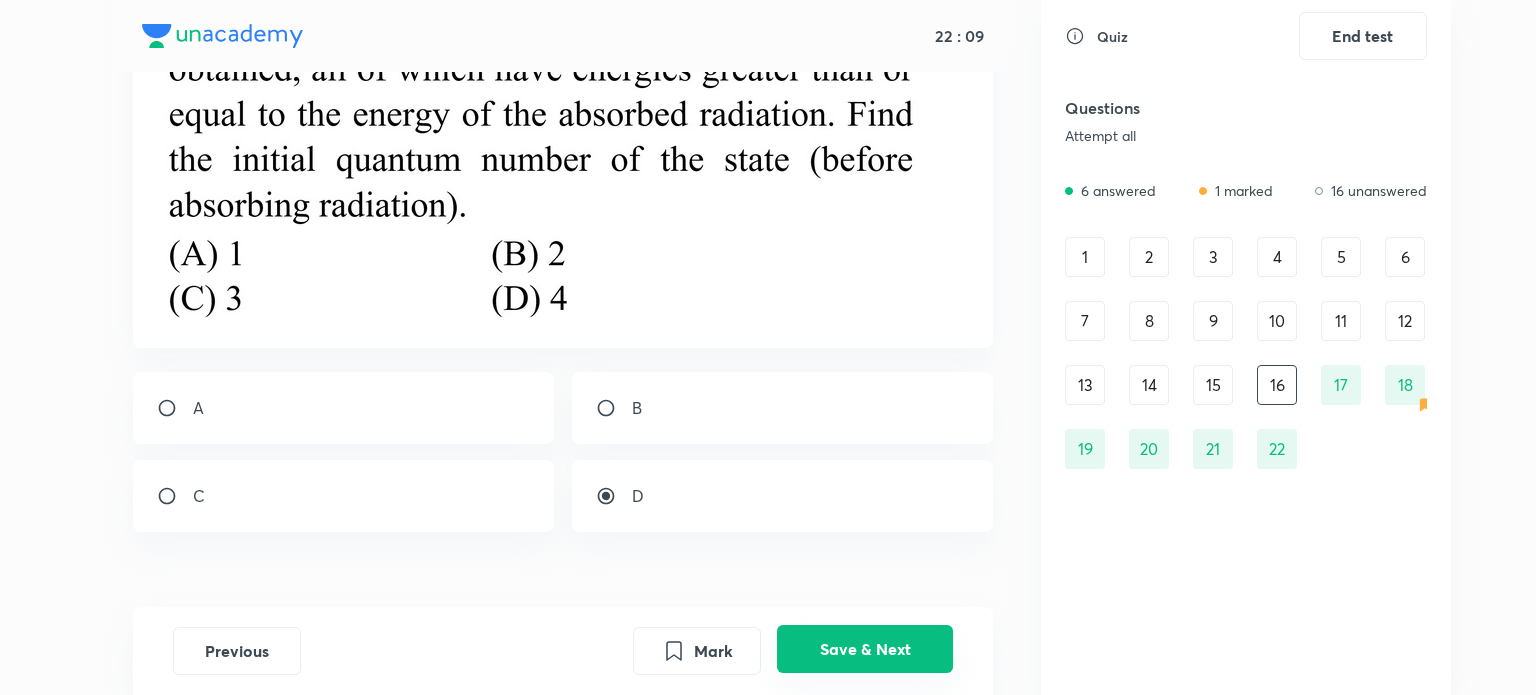 click on "Save & Next" at bounding box center [865, 649] 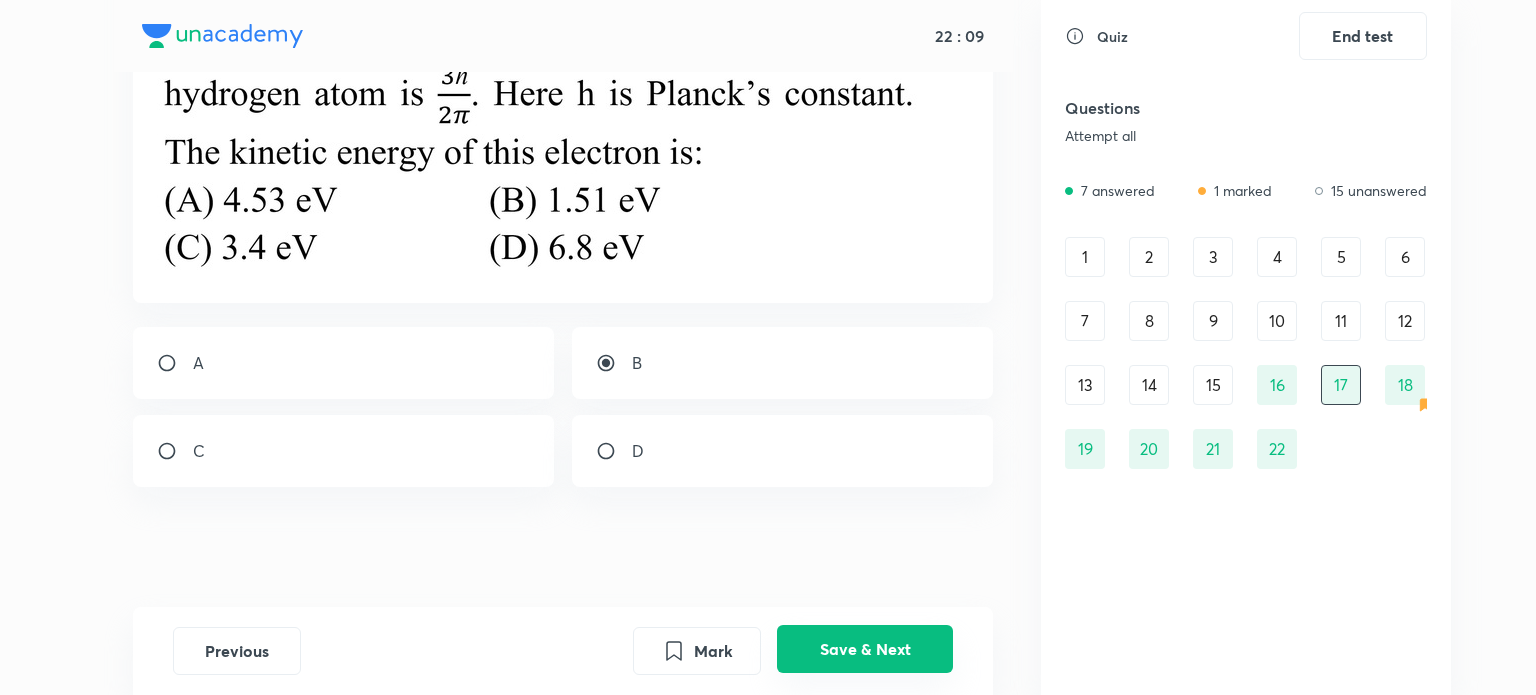 scroll, scrollTop: 0, scrollLeft: 0, axis: both 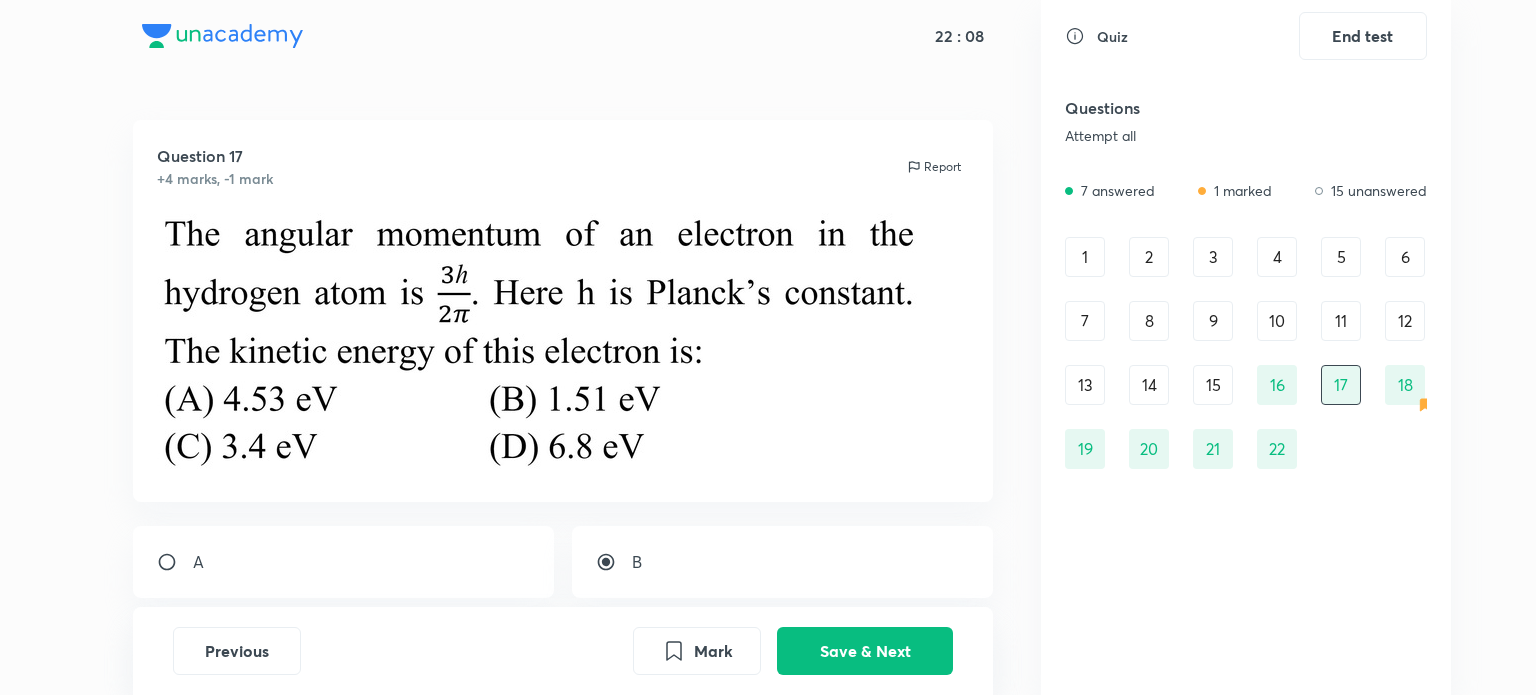 click on "15" at bounding box center (1213, 385) 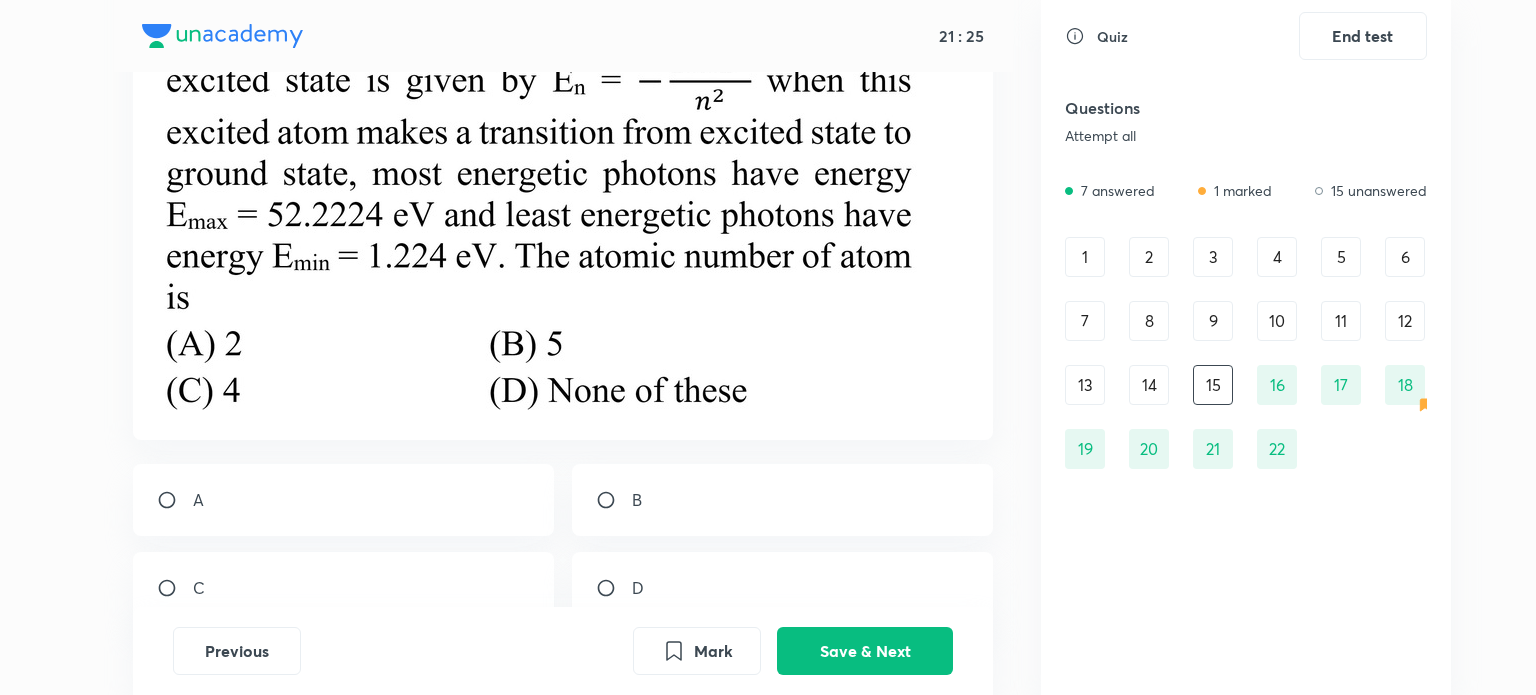 scroll, scrollTop: 214, scrollLeft: 0, axis: vertical 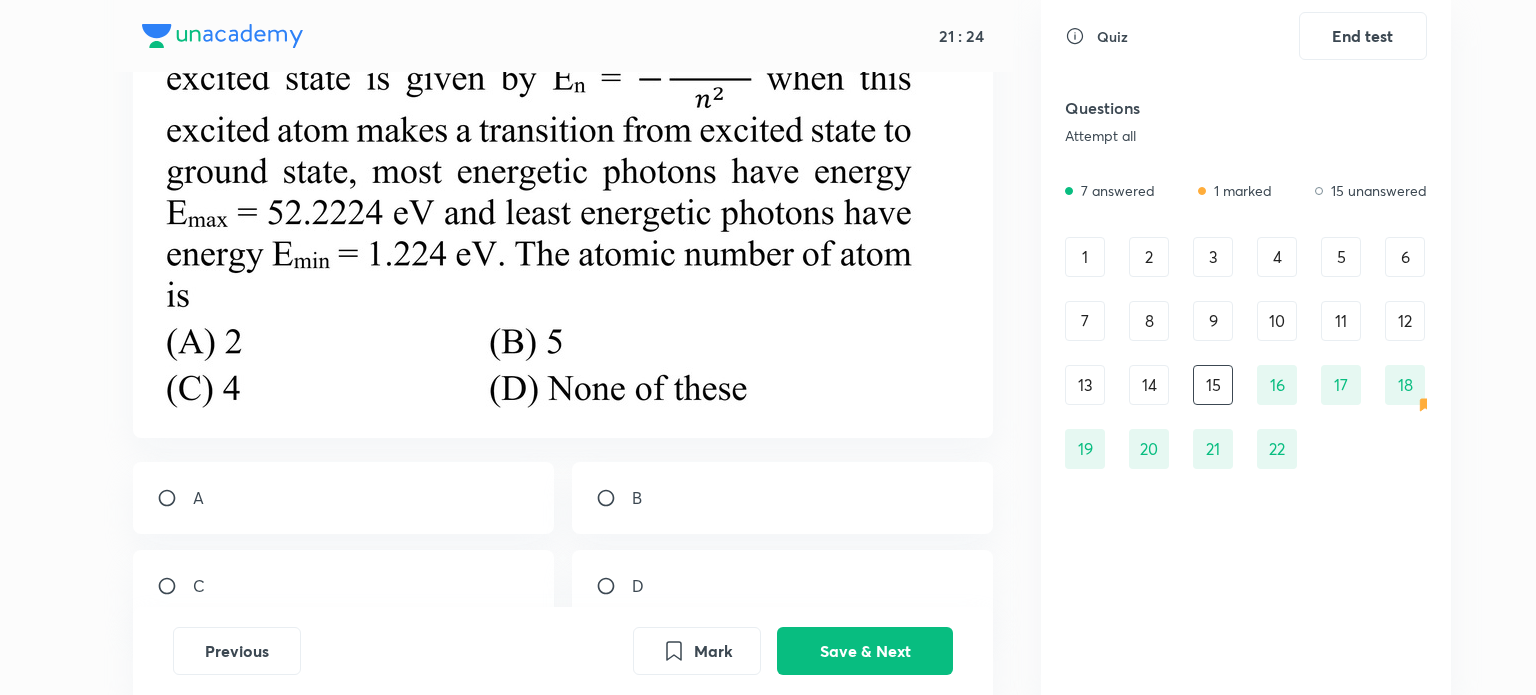 click on "A" at bounding box center [344, 498] 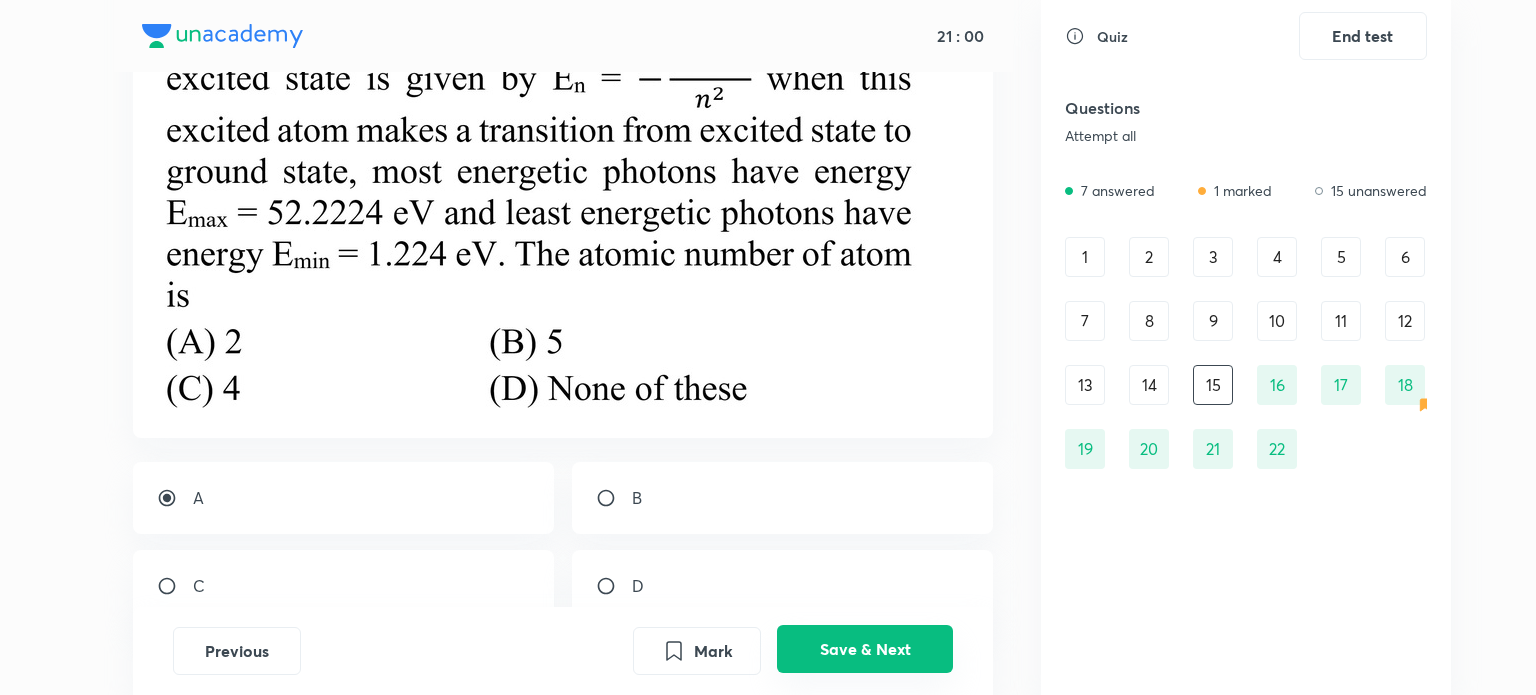click on "Save & Next" at bounding box center [865, 649] 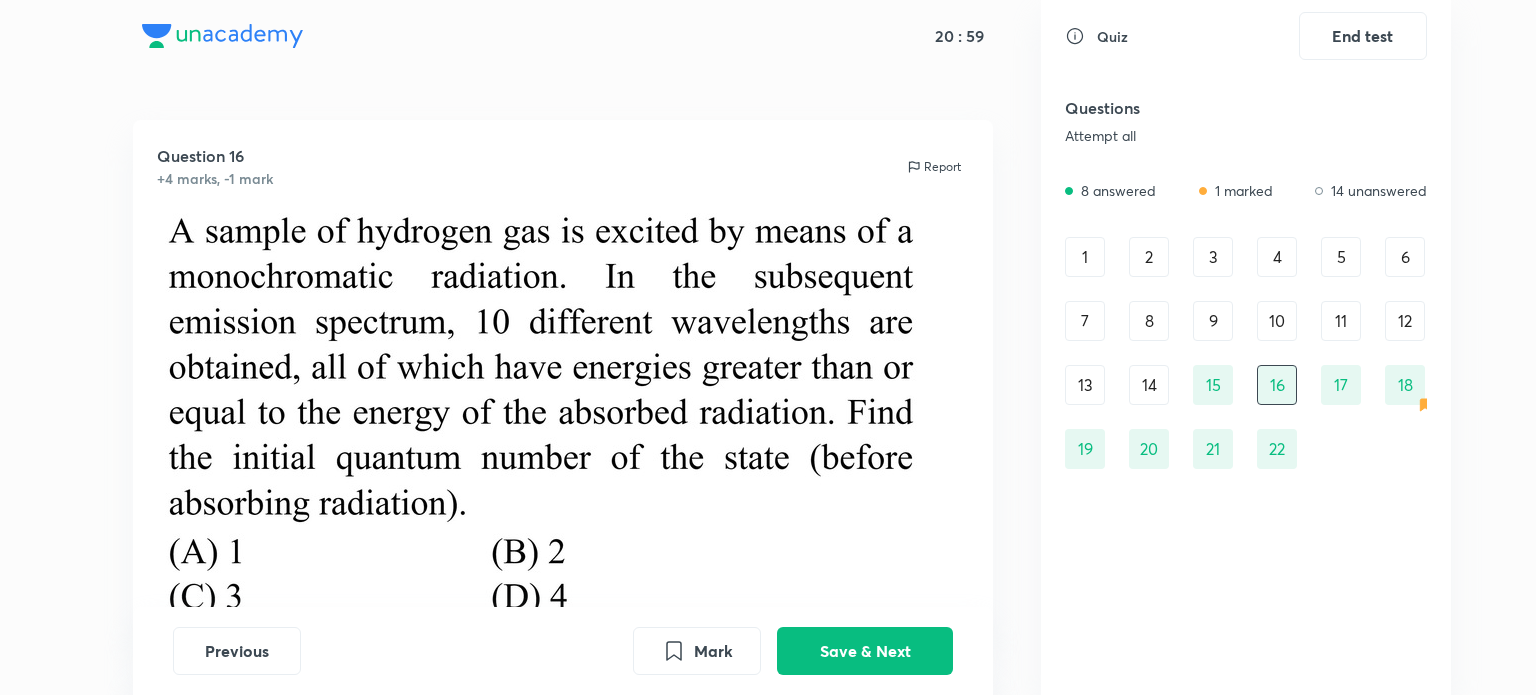 click on "14" at bounding box center (1149, 385) 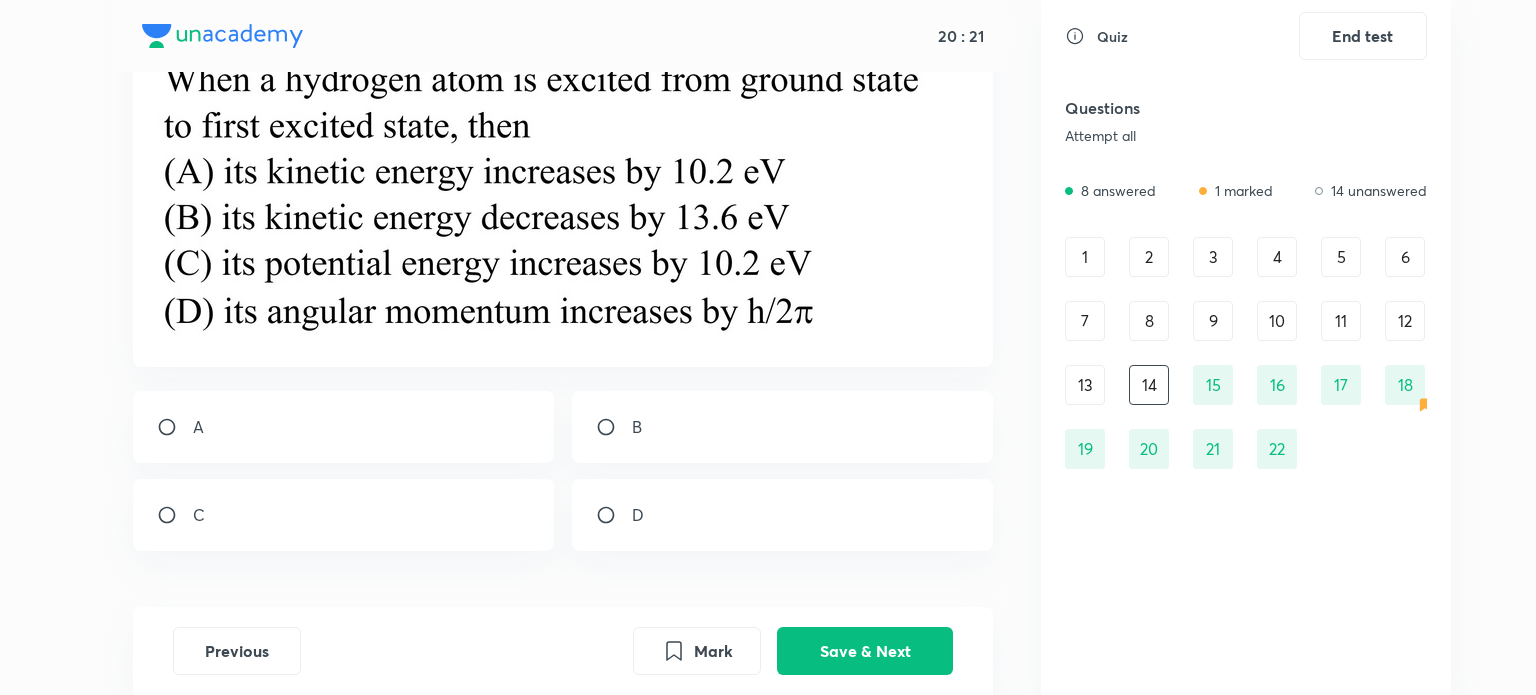 scroll, scrollTop: 159, scrollLeft: 0, axis: vertical 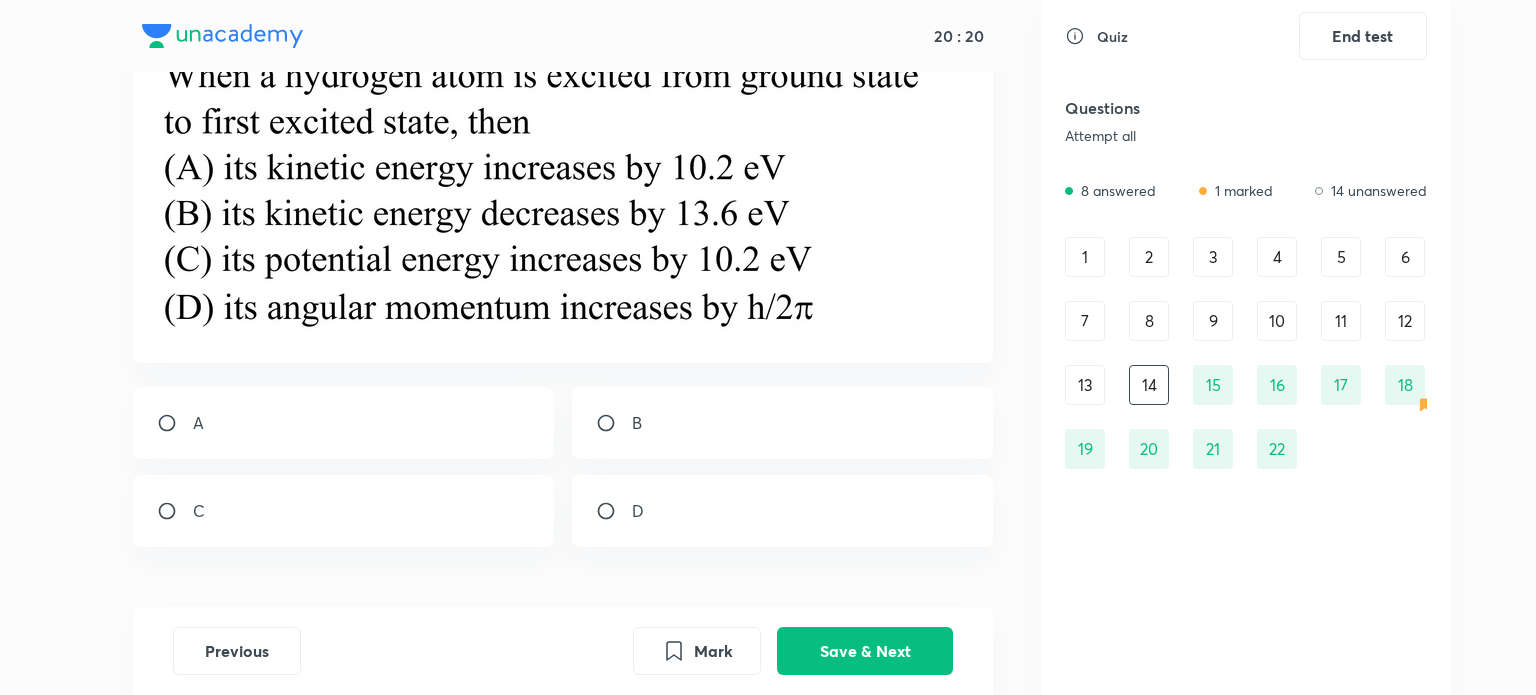 click on "D" at bounding box center (783, 511) 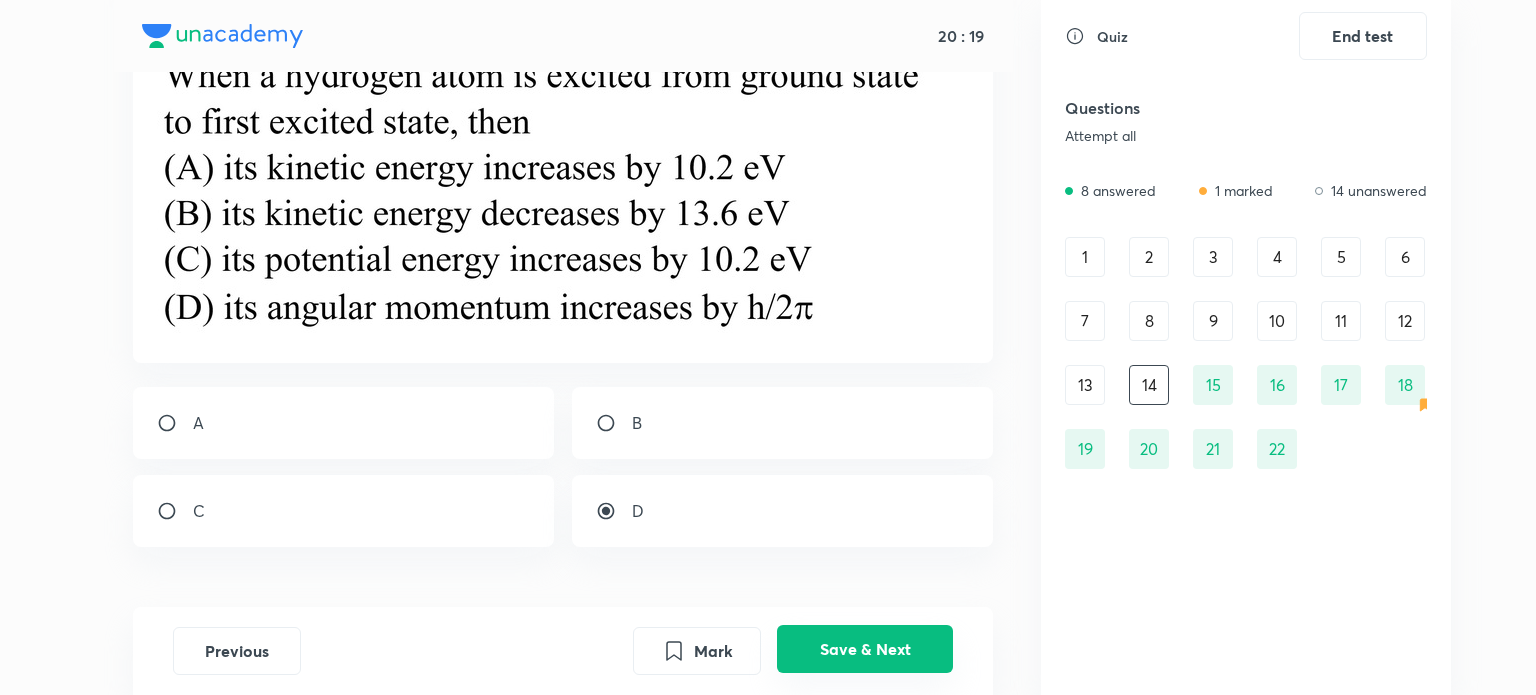 click on "Save & Next" at bounding box center (865, 649) 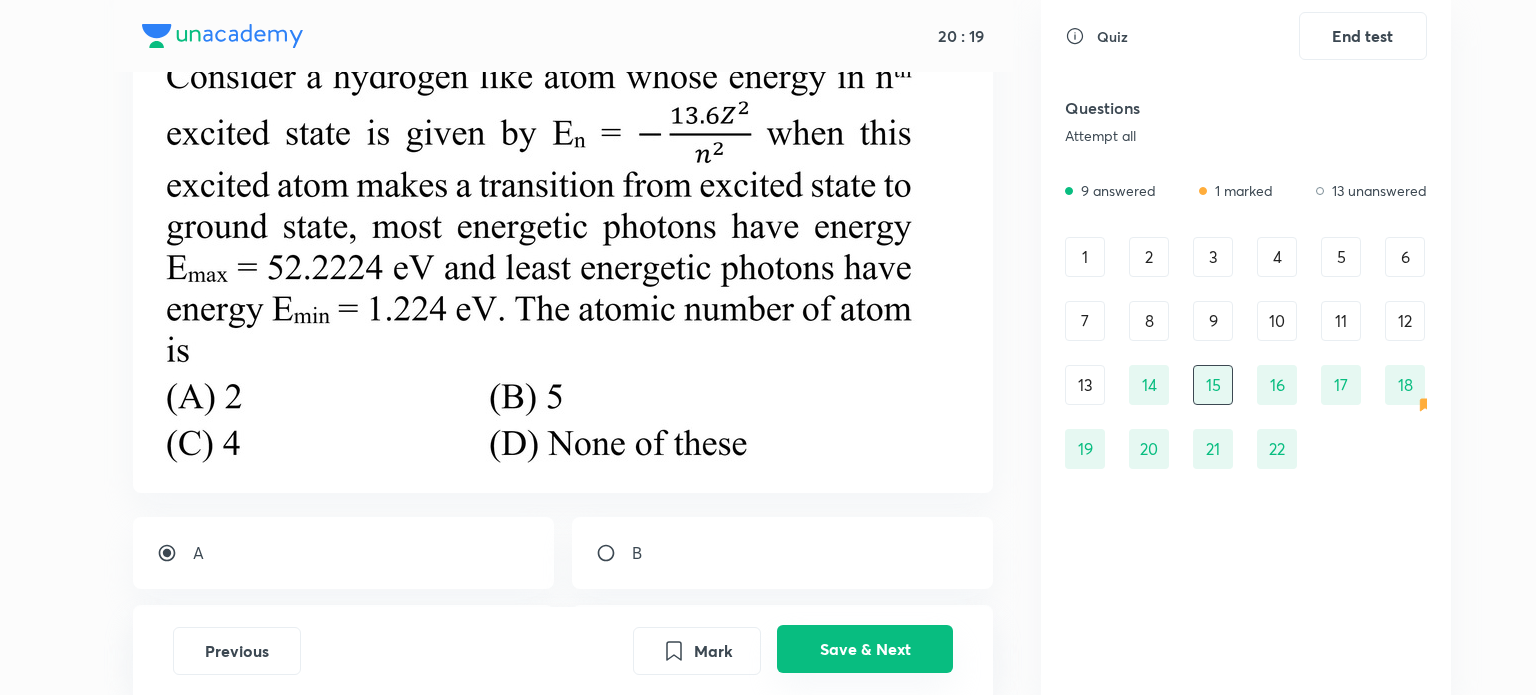 scroll, scrollTop: 0, scrollLeft: 0, axis: both 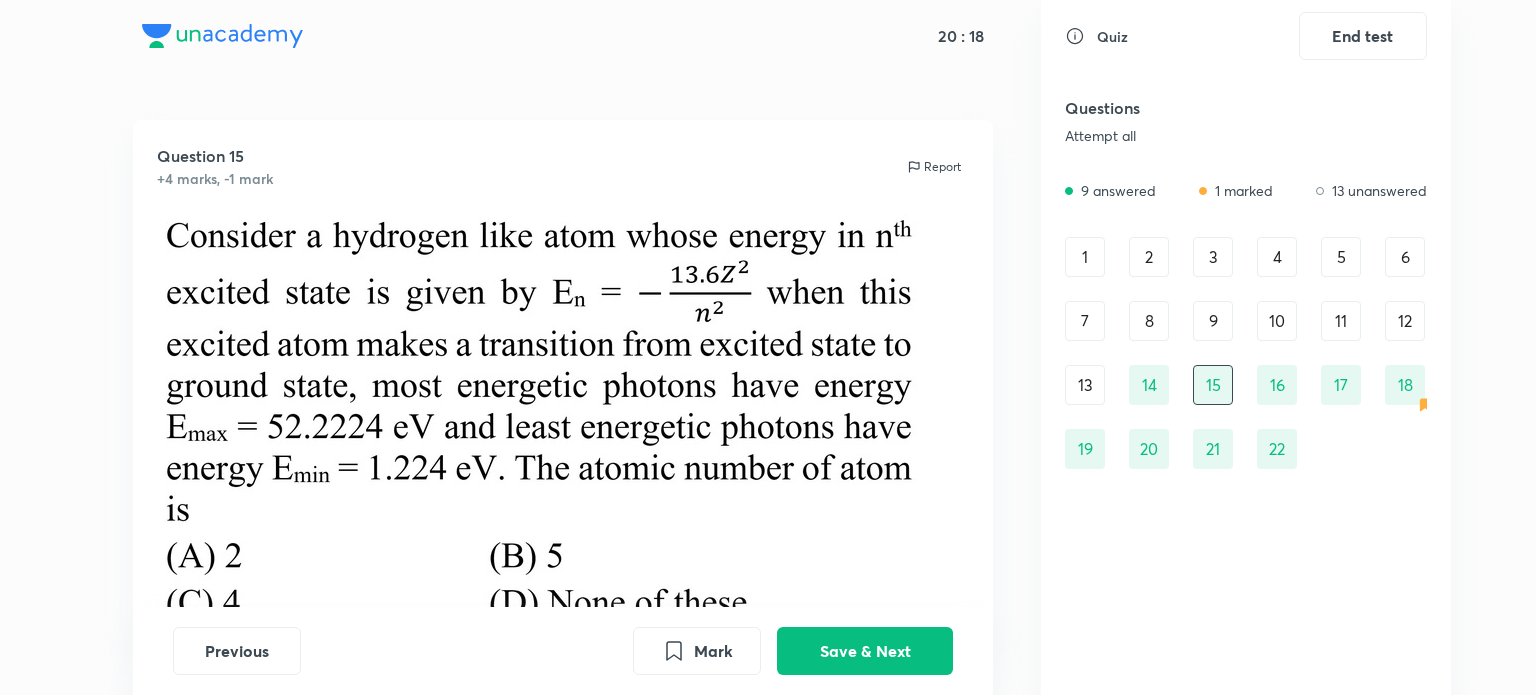 click on "13" at bounding box center (1085, 385) 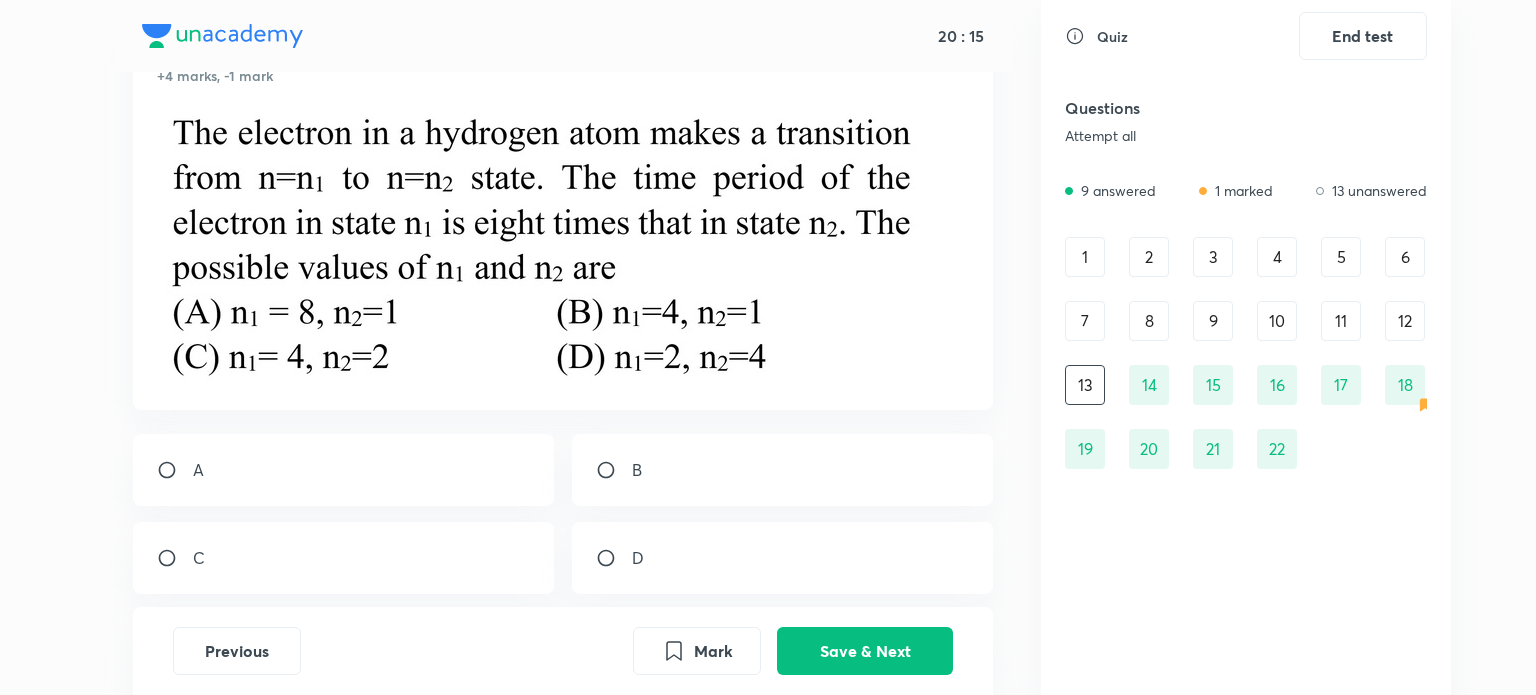 scroll, scrollTop: 104, scrollLeft: 0, axis: vertical 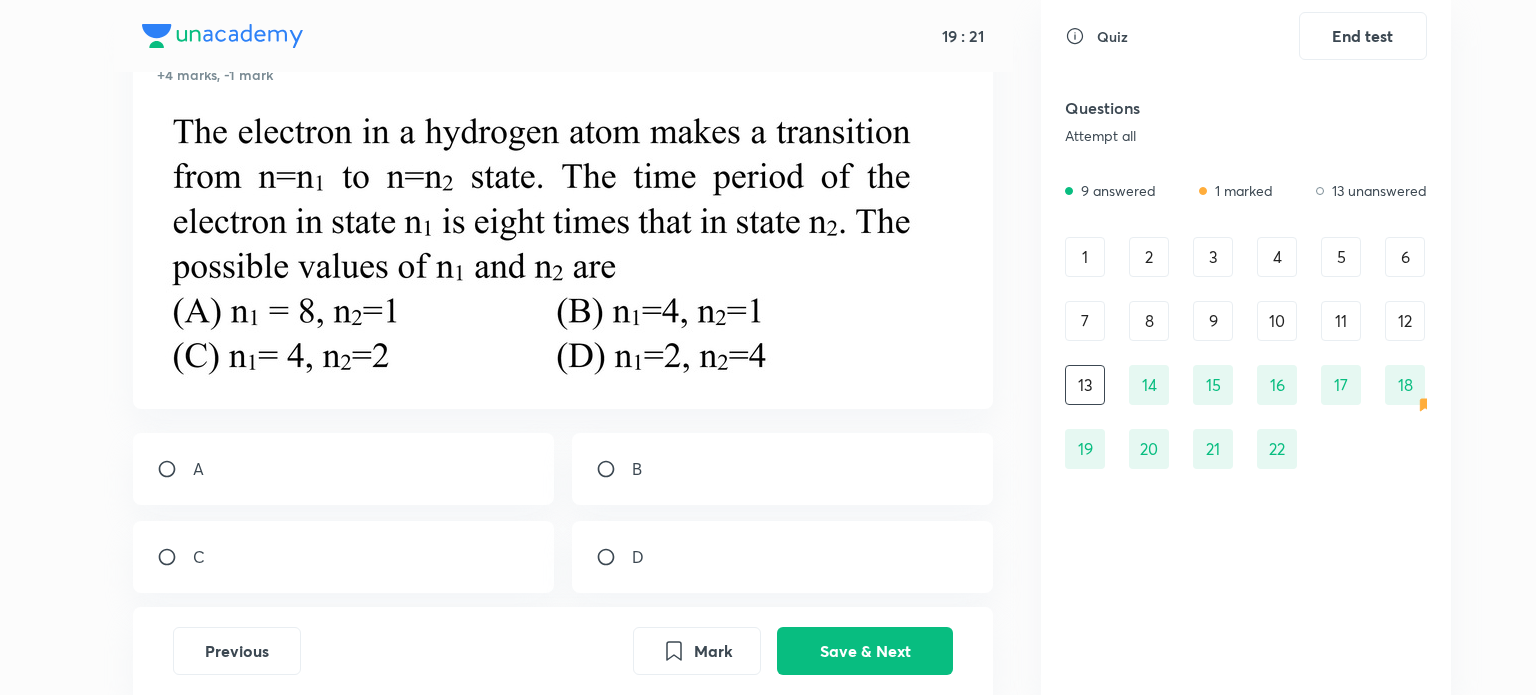 click on "C" at bounding box center [344, 557] 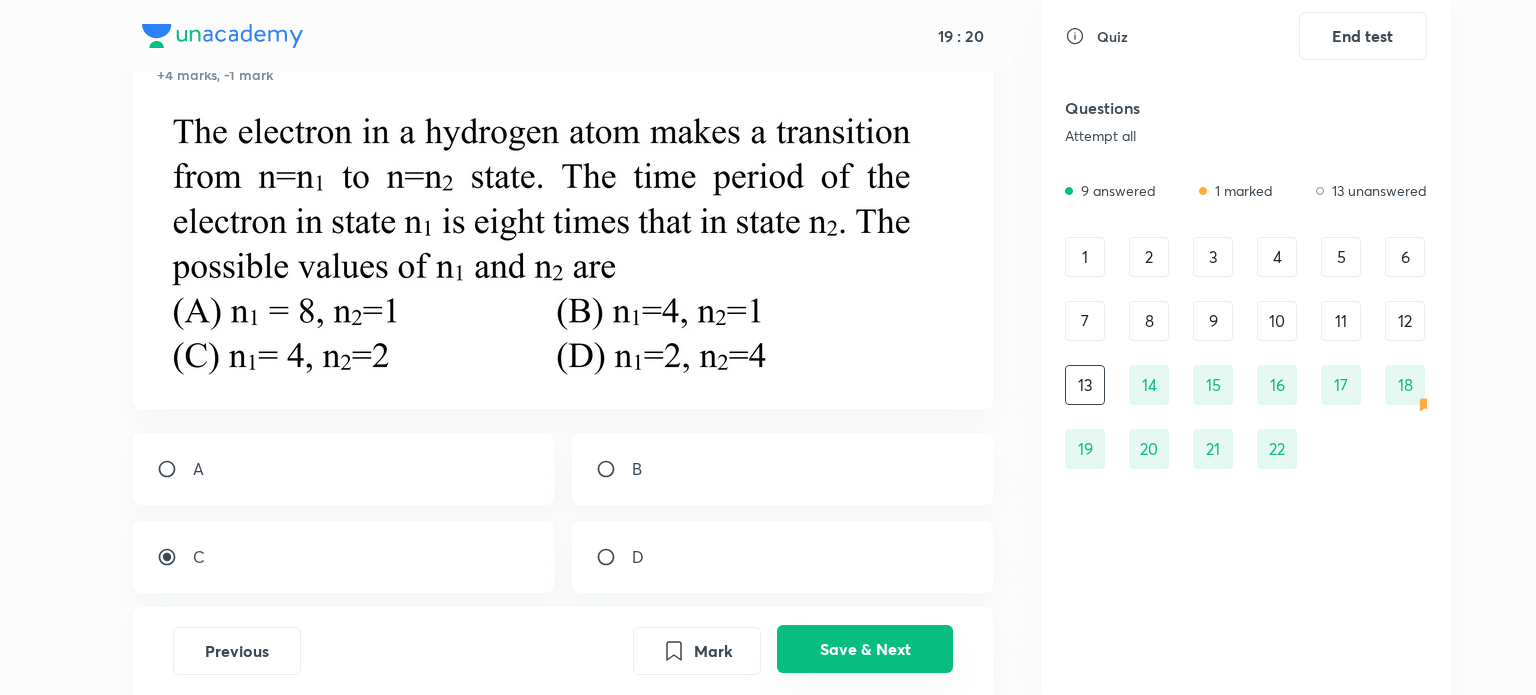 click on "Save & Next" at bounding box center (865, 649) 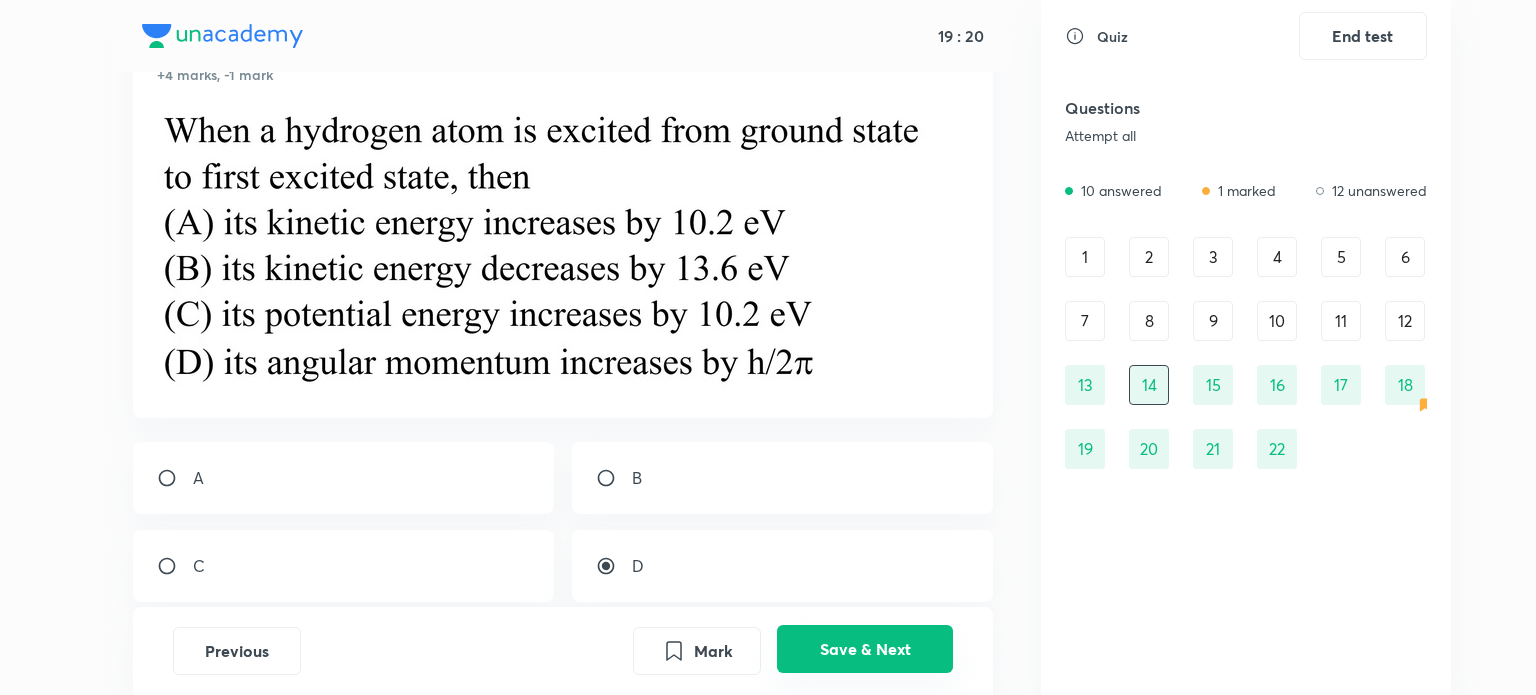 scroll, scrollTop: 0, scrollLeft: 0, axis: both 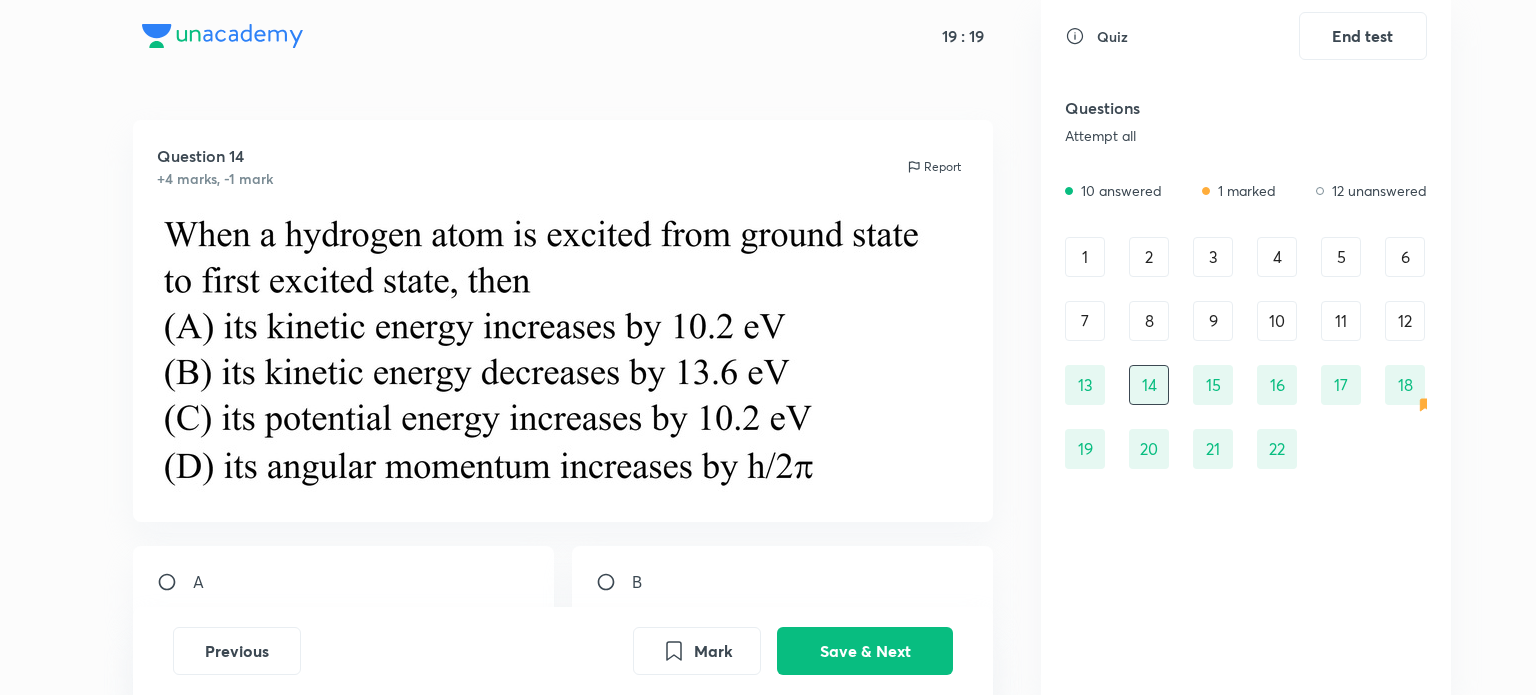 click on "12" at bounding box center (1405, 321) 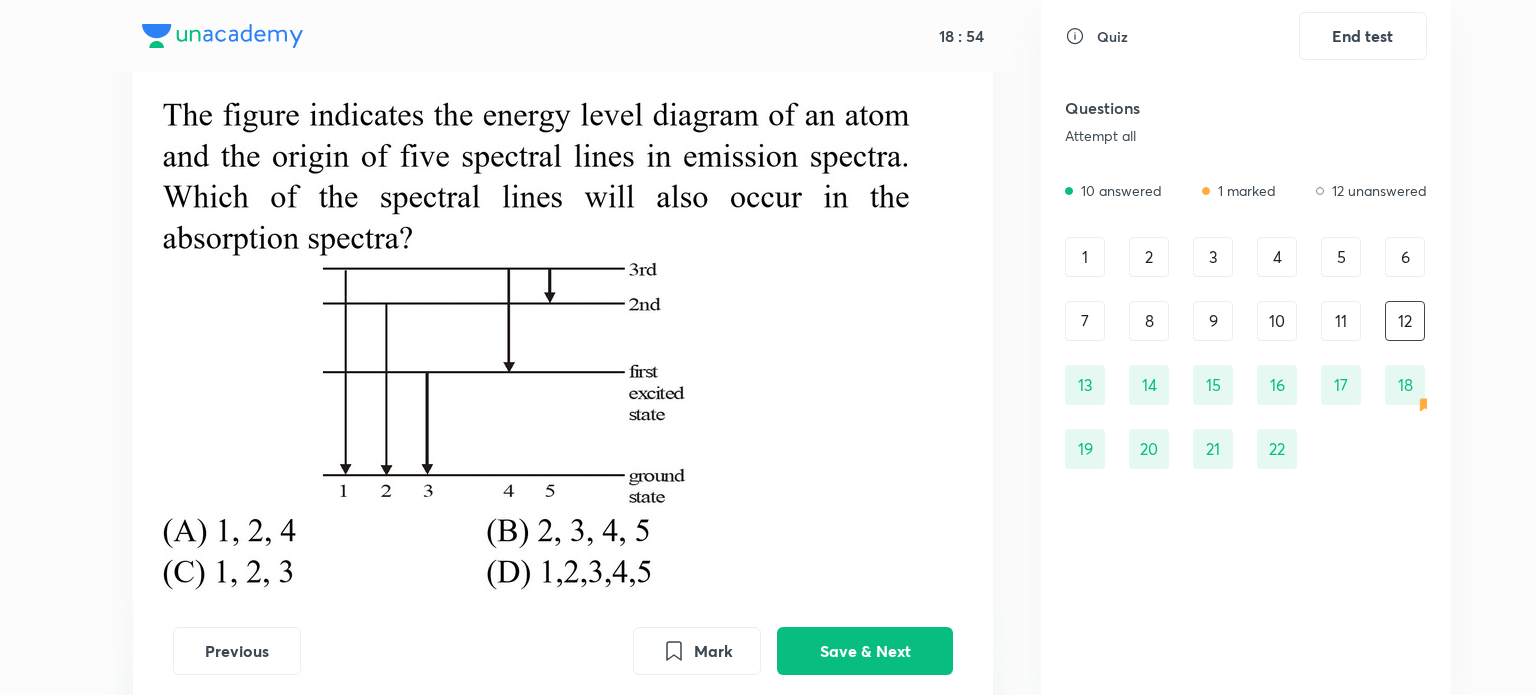 scroll, scrollTop: 115, scrollLeft: 0, axis: vertical 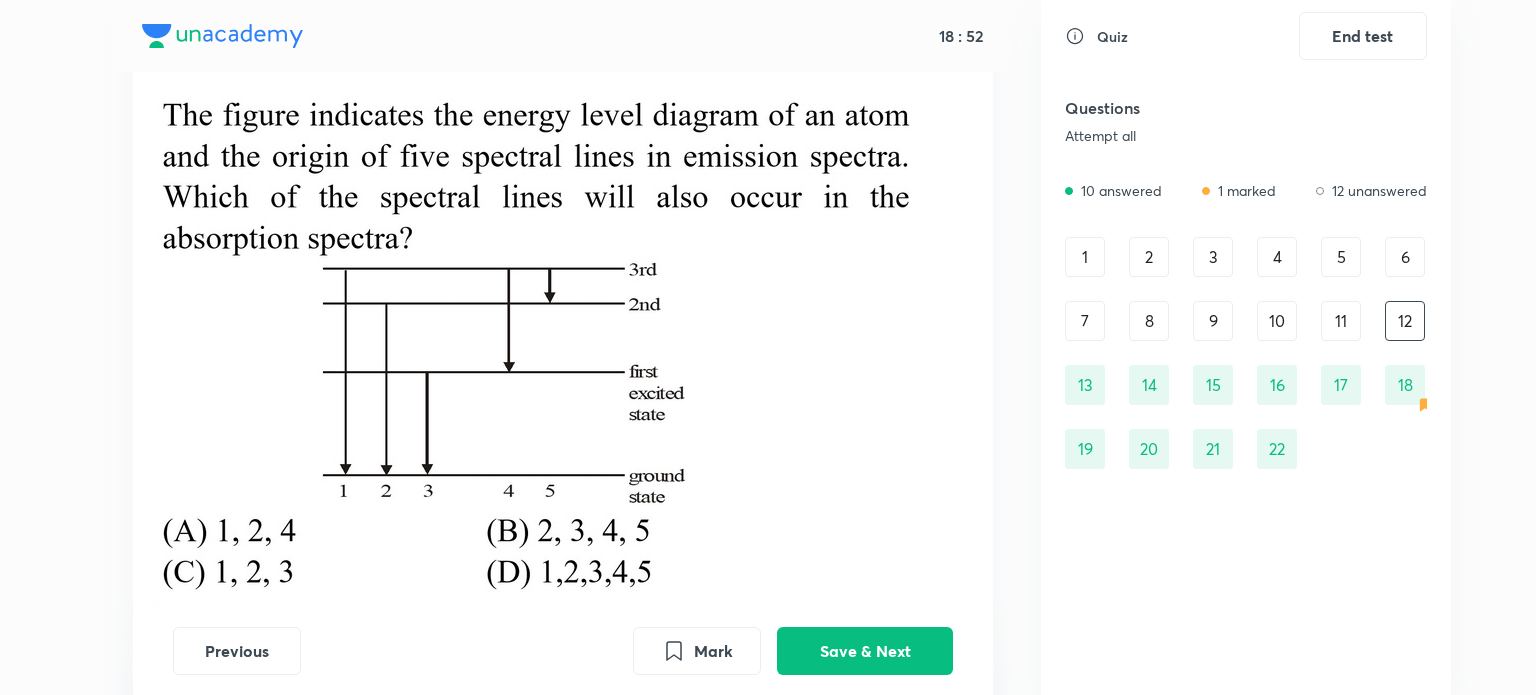 click on "11" at bounding box center [1341, 321] 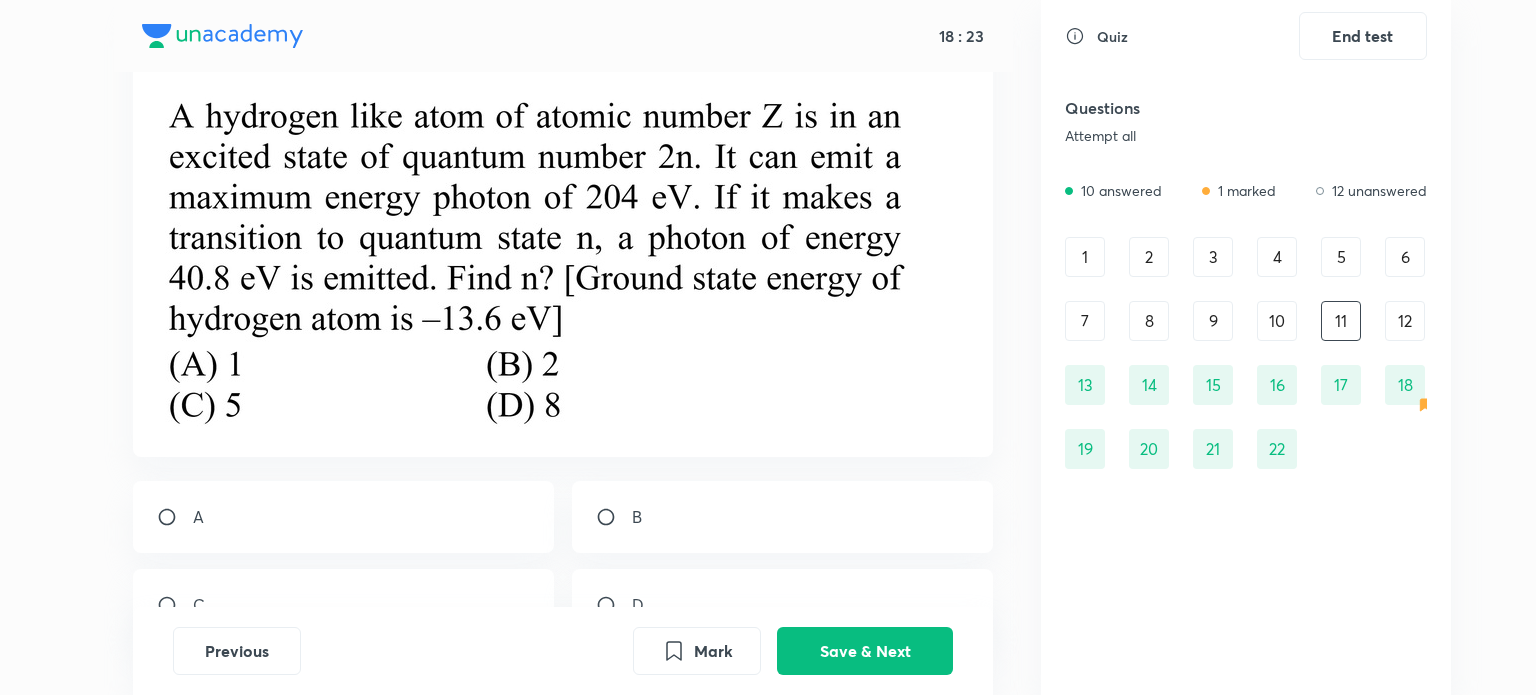 scroll, scrollTop: 120, scrollLeft: 0, axis: vertical 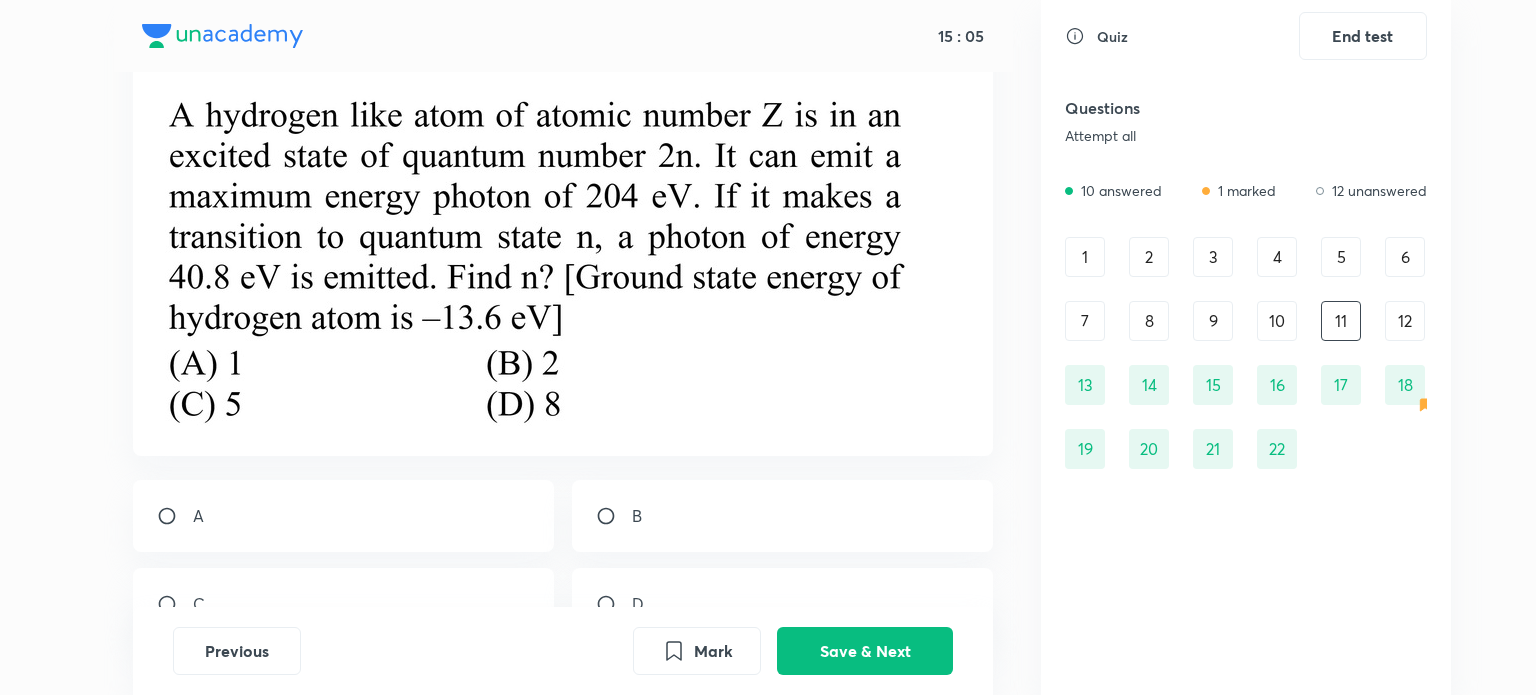 click on "B" at bounding box center [783, 516] 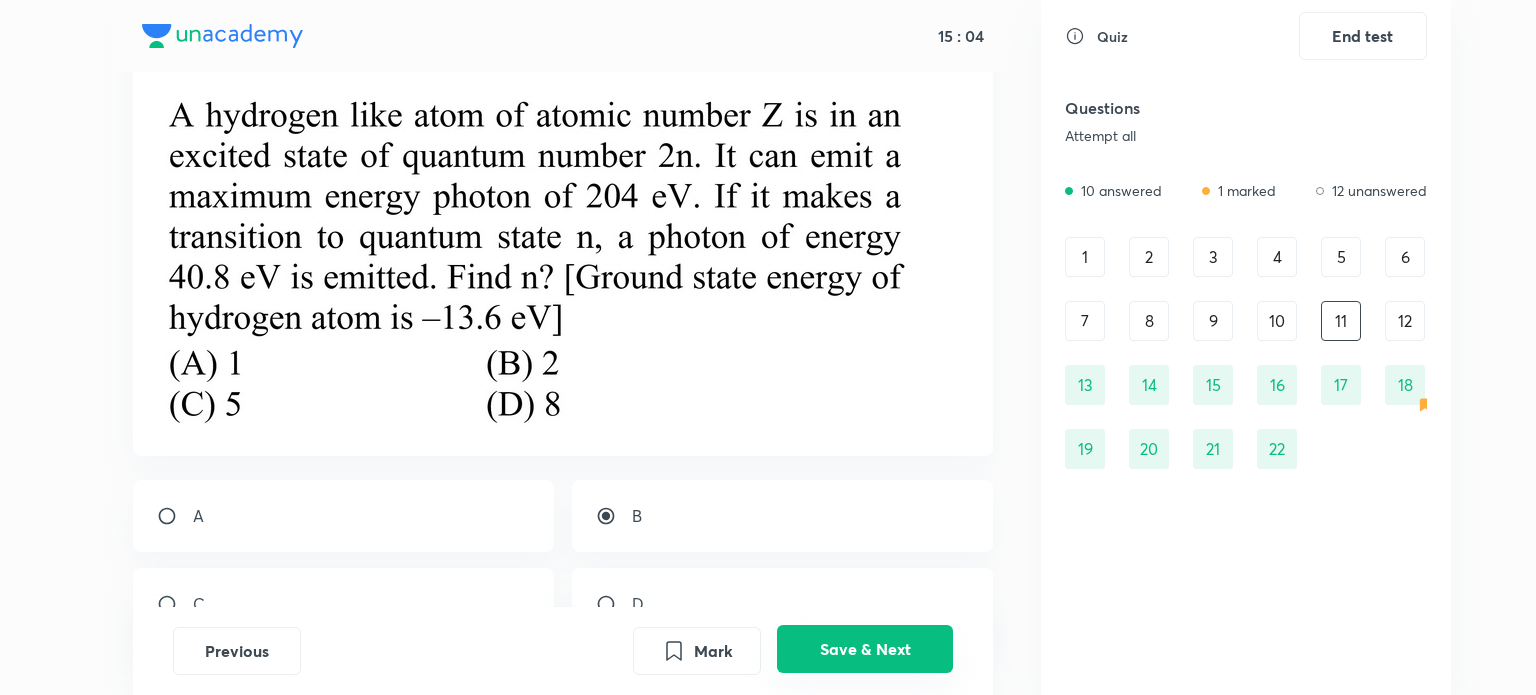 click on "Save & Next" at bounding box center [865, 649] 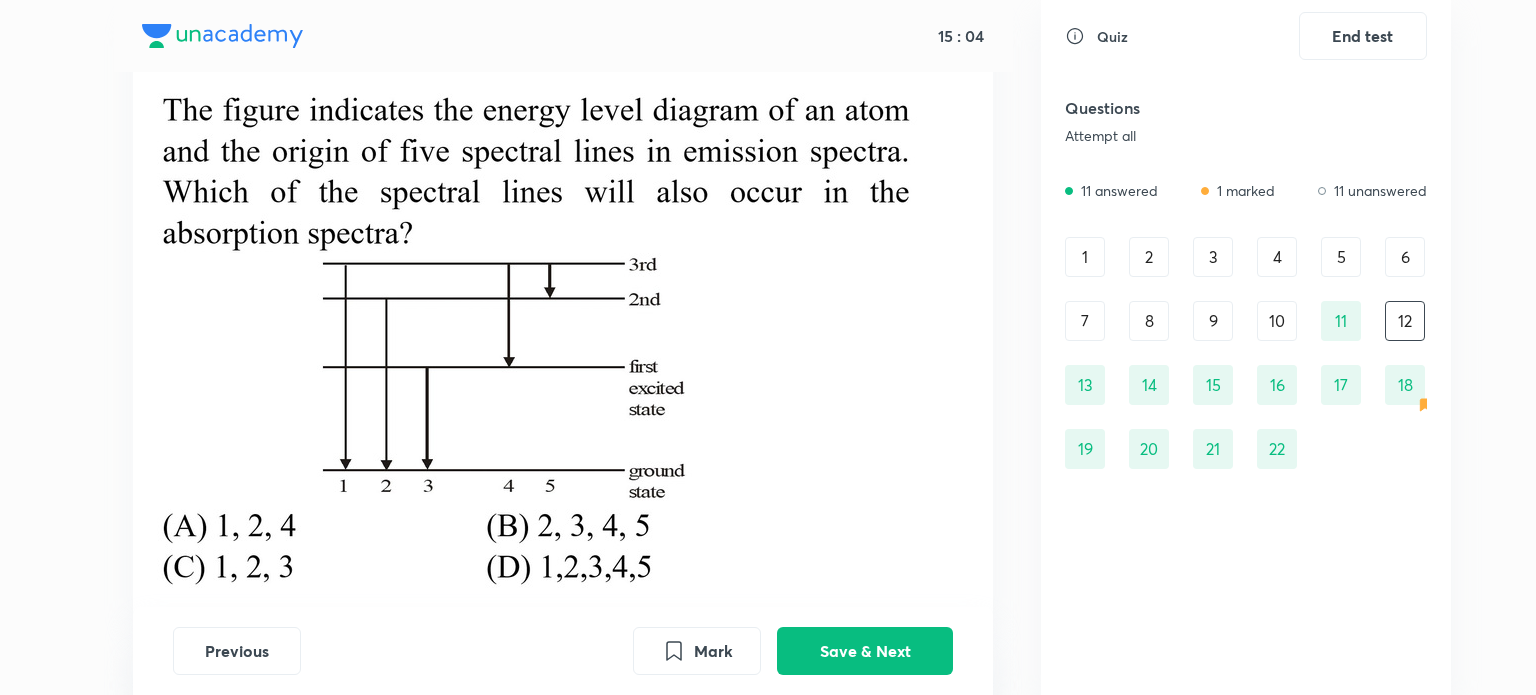 scroll, scrollTop: 0, scrollLeft: 0, axis: both 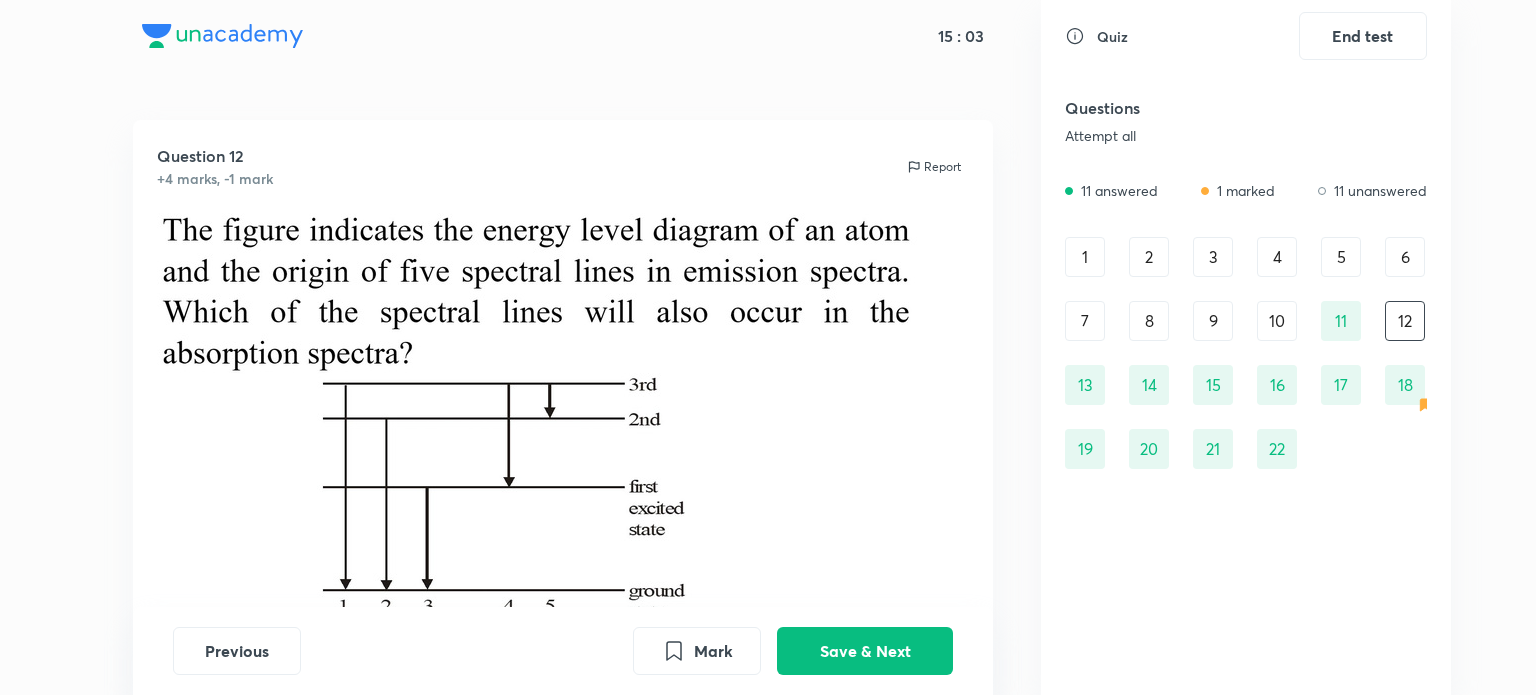 click on "10" at bounding box center [1277, 321] 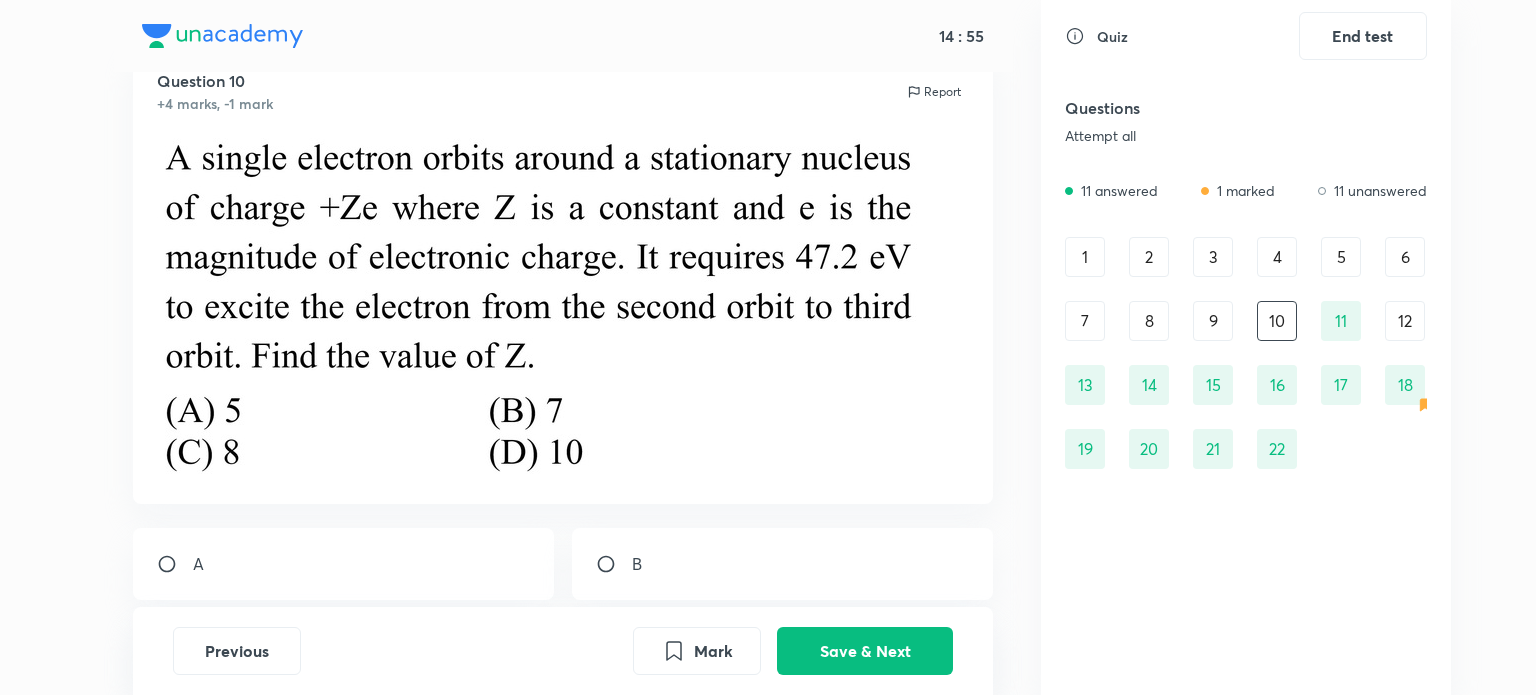 scroll, scrollTop: 76, scrollLeft: 0, axis: vertical 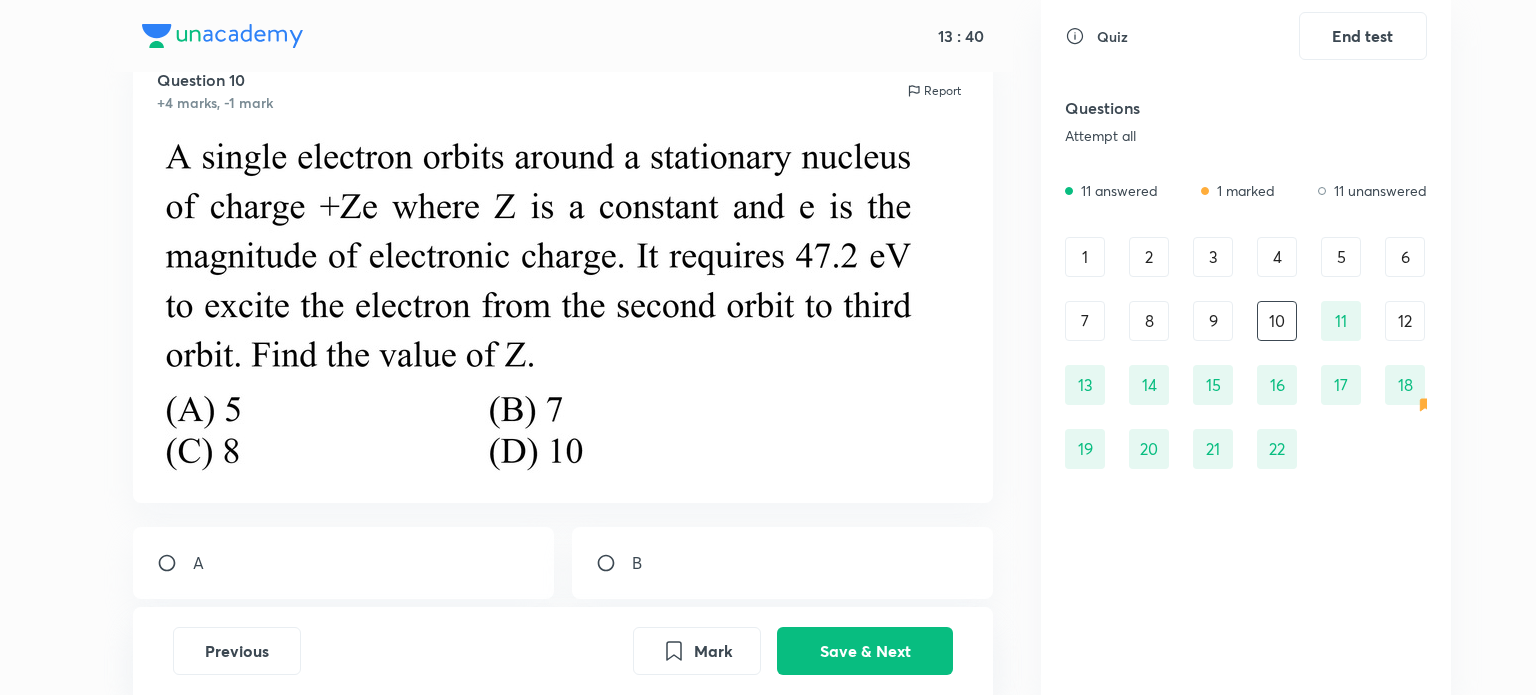 drag, startPoint x: 1236, startPoint y: 319, endPoint x: 1218, endPoint y: 318, distance: 18.027756 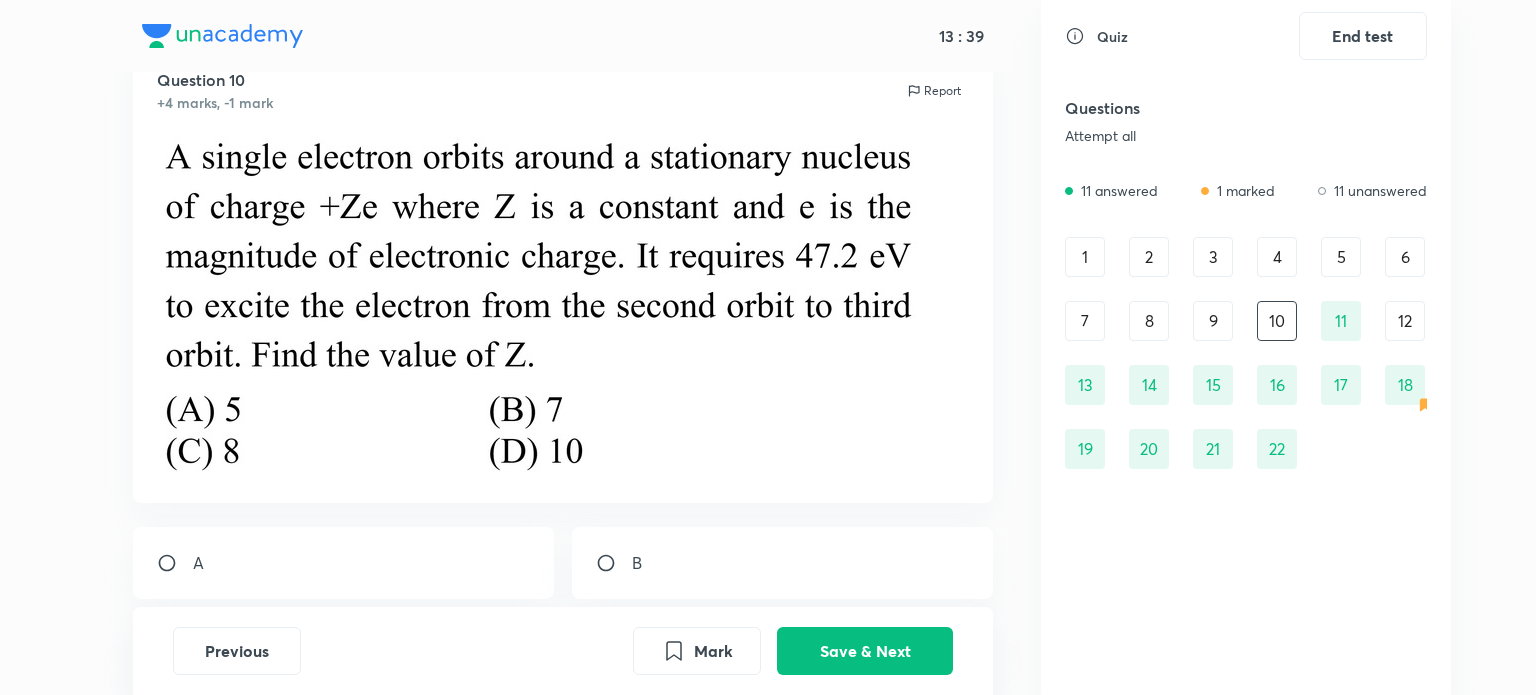 click on "9" at bounding box center [1213, 321] 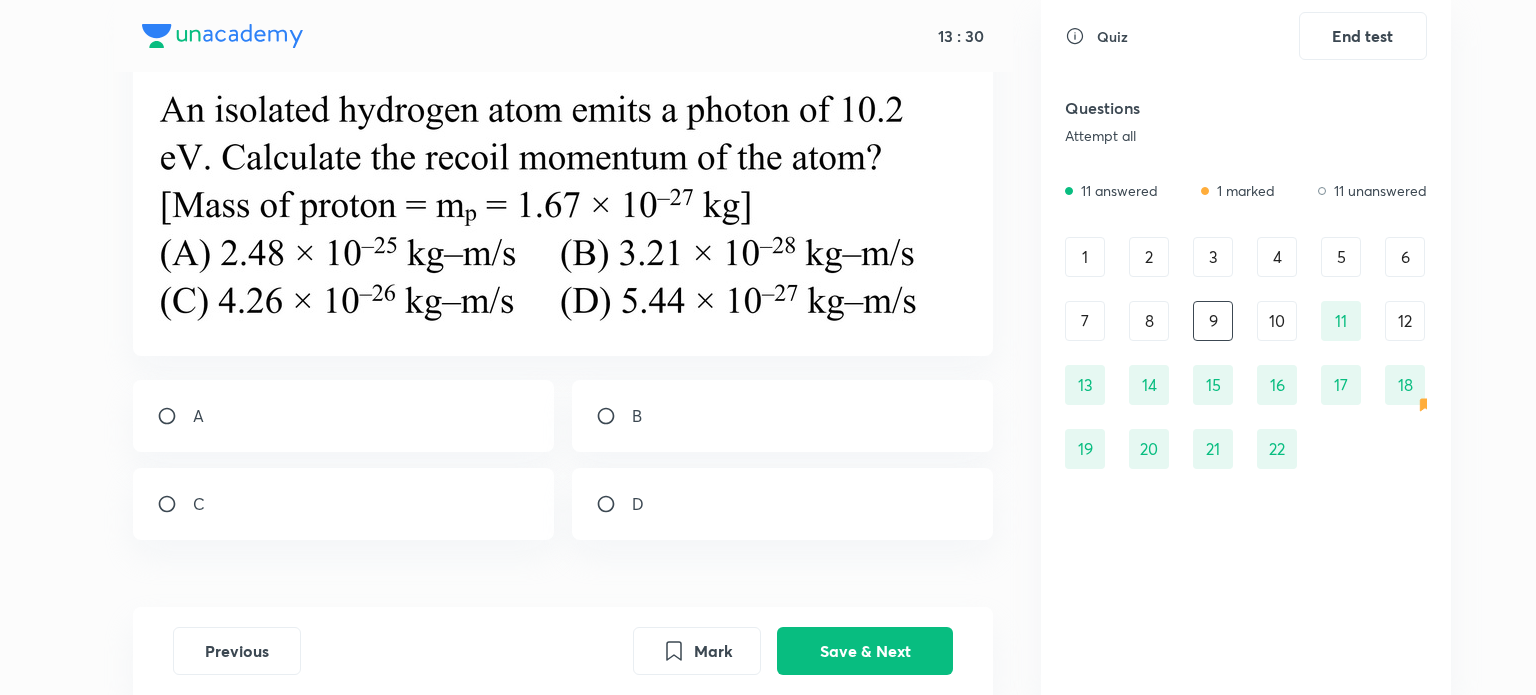 scroll, scrollTop: 123, scrollLeft: 0, axis: vertical 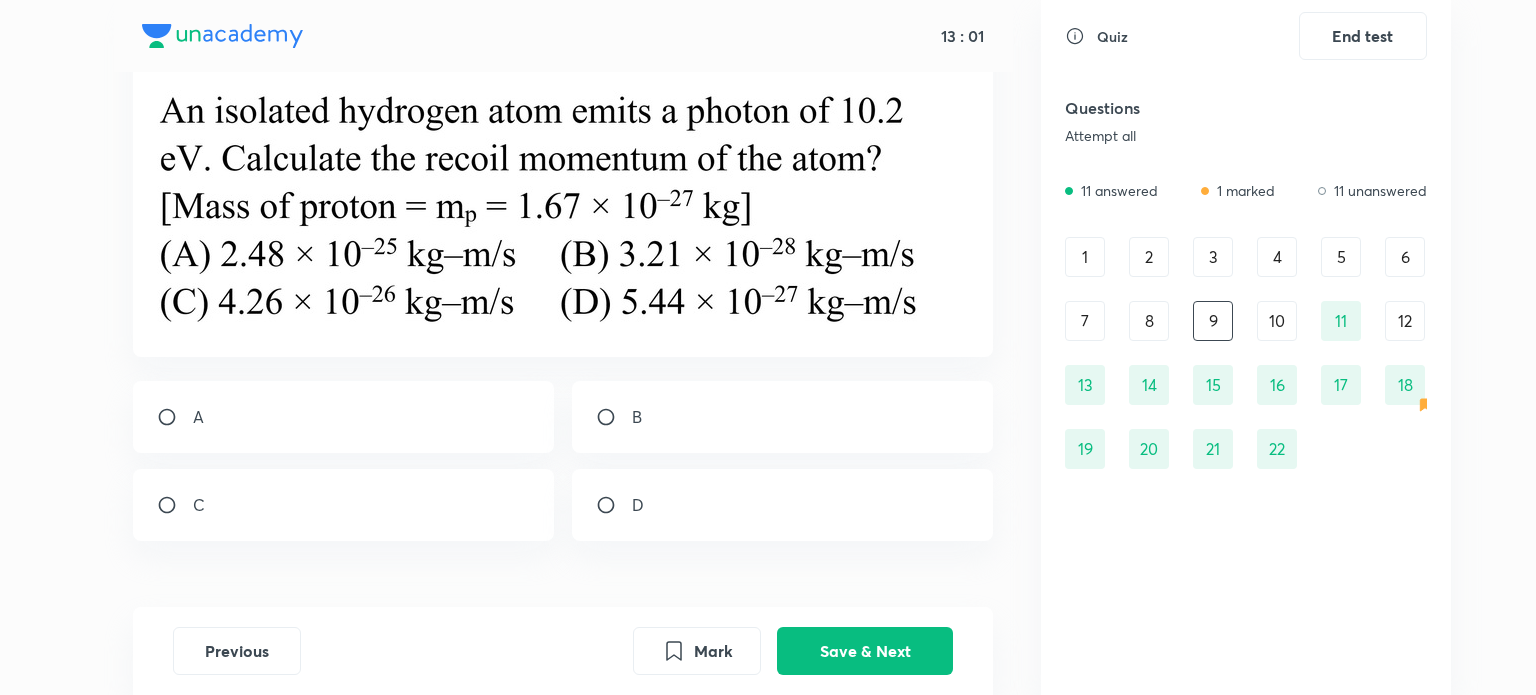 click on "8" at bounding box center (1149, 321) 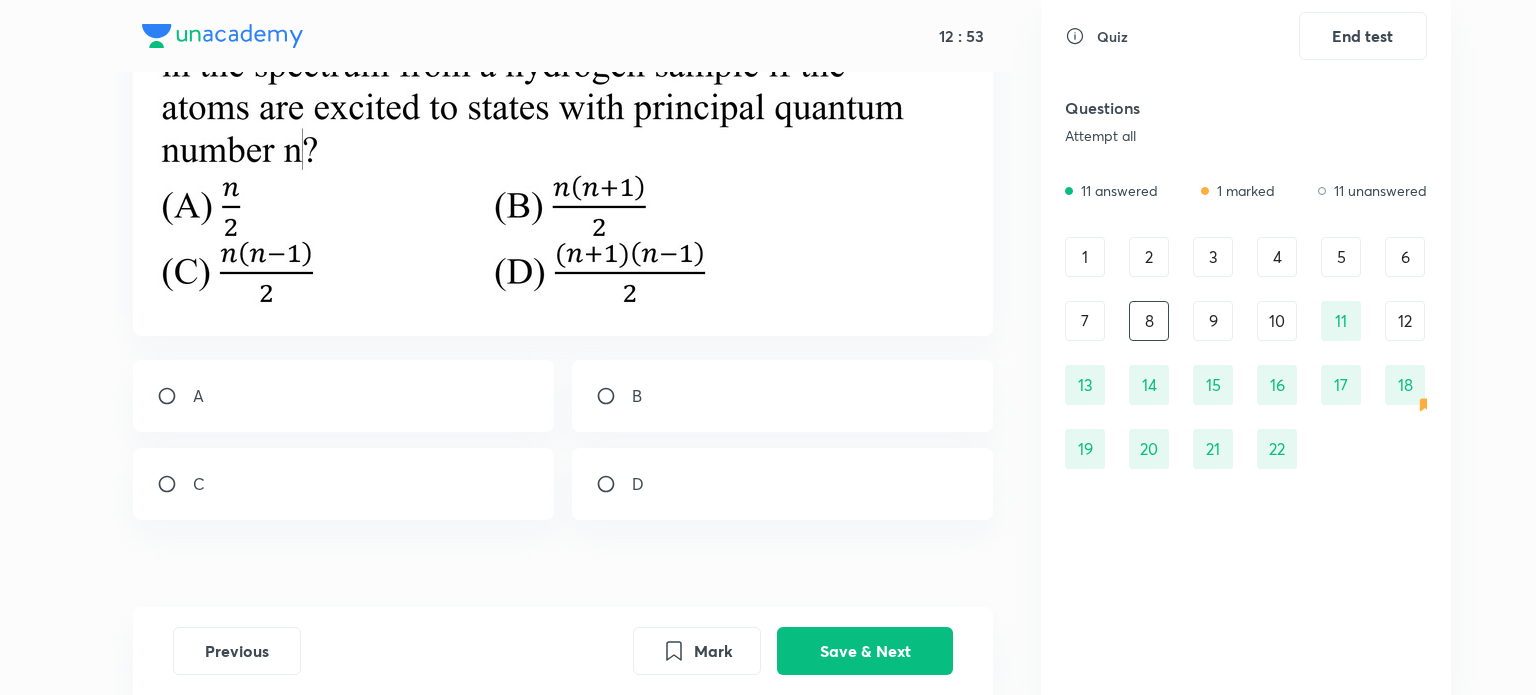 scroll, scrollTop: 216, scrollLeft: 0, axis: vertical 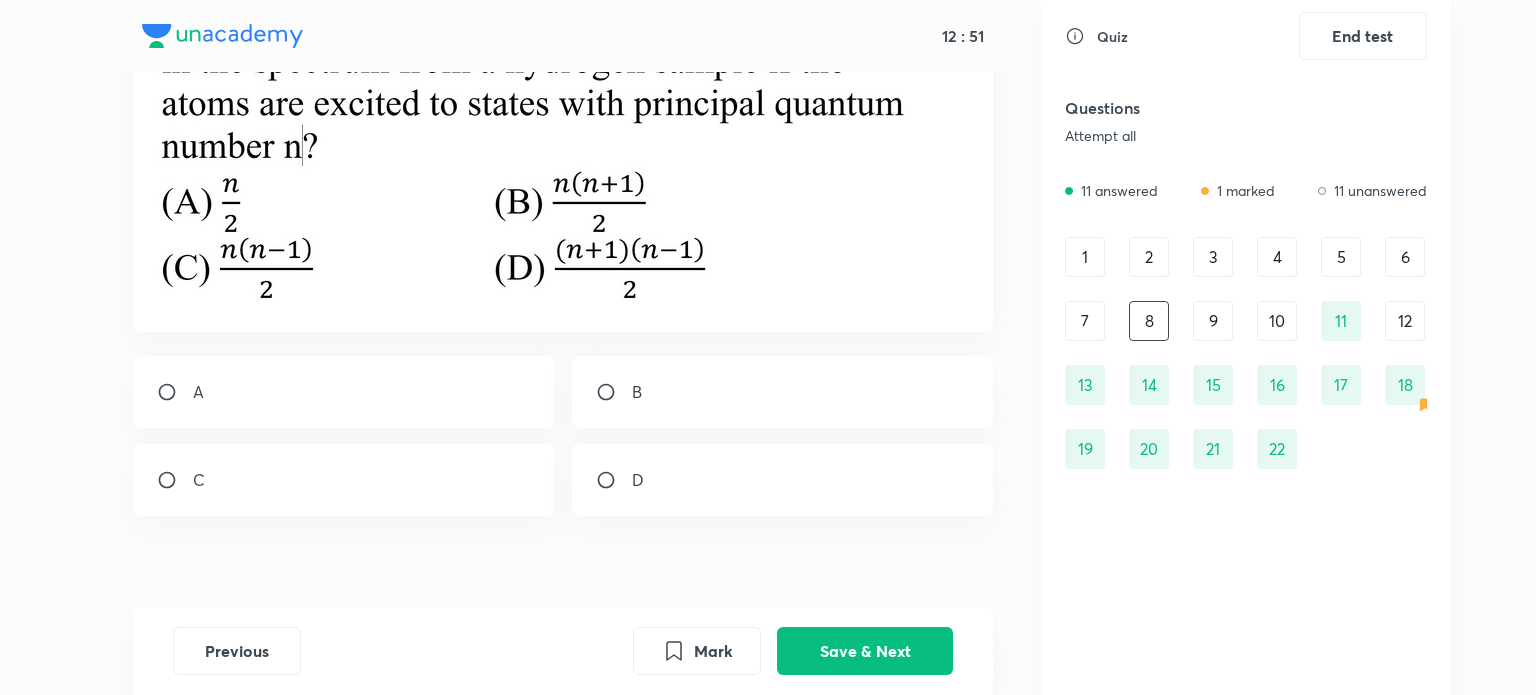 click on "C" at bounding box center (344, 480) 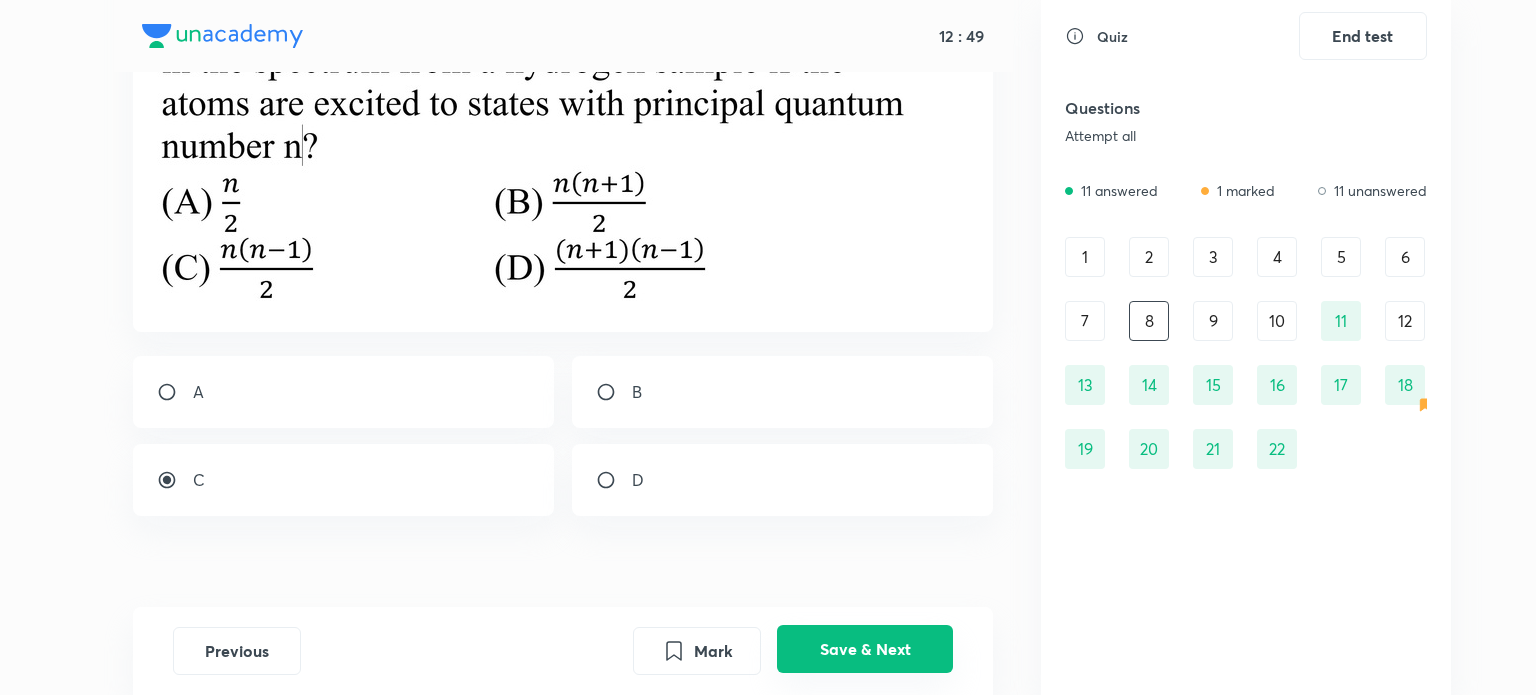 click on "Save & Next" at bounding box center (865, 649) 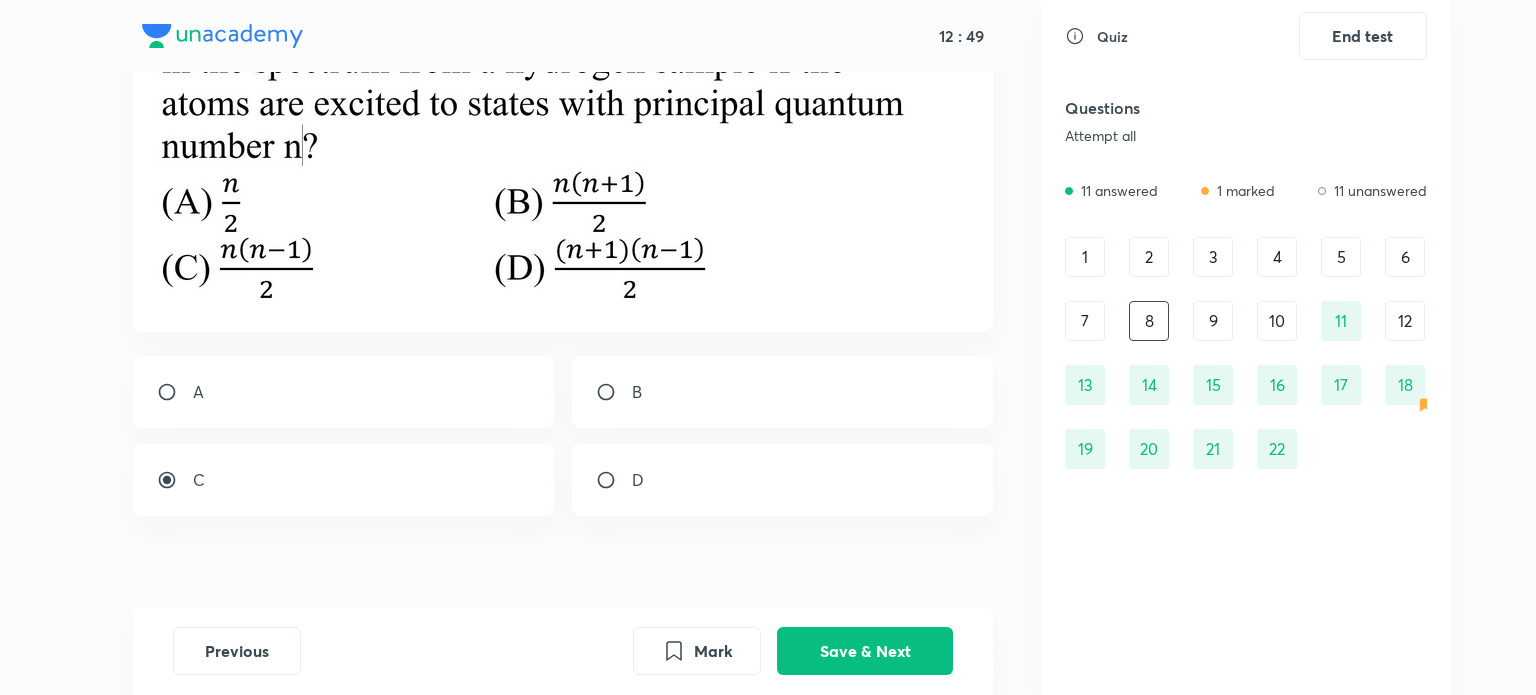 scroll, scrollTop: 0, scrollLeft: 0, axis: both 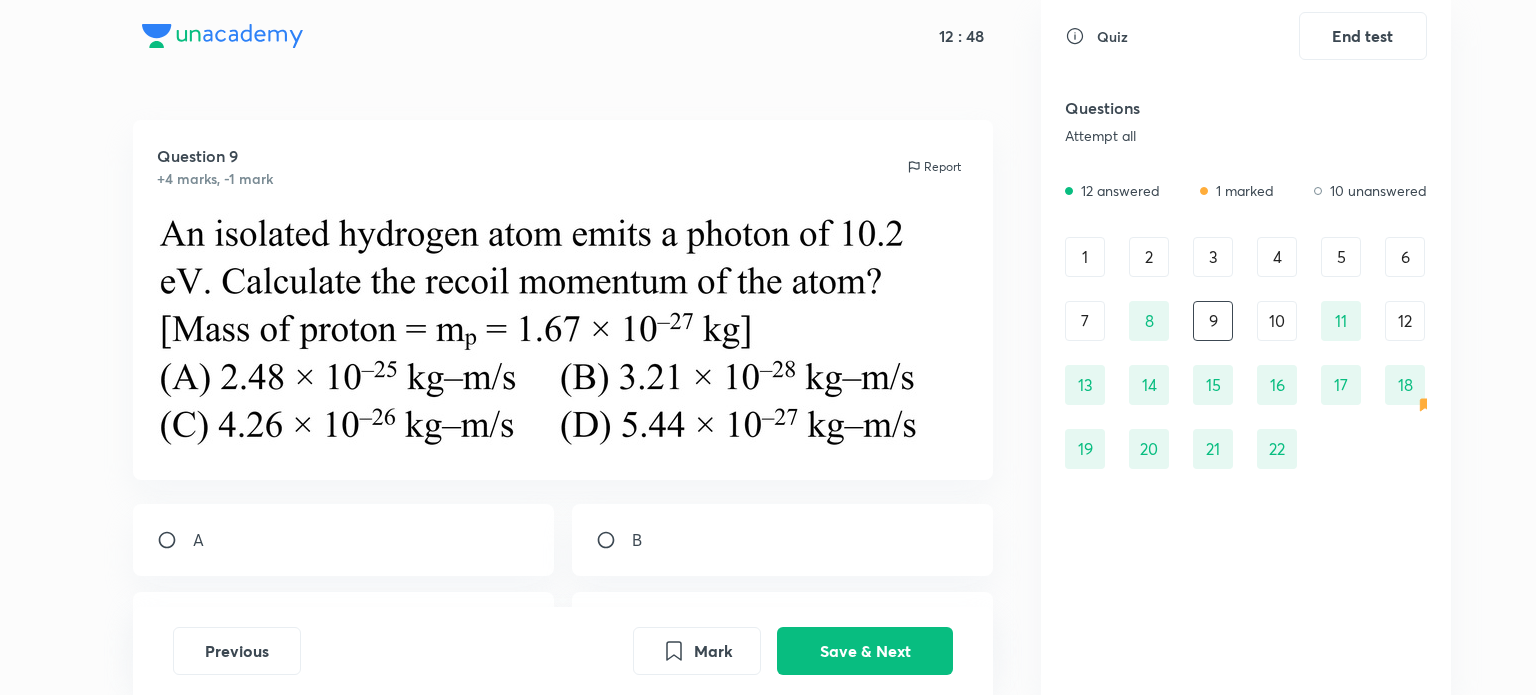 click on "7" at bounding box center [1085, 321] 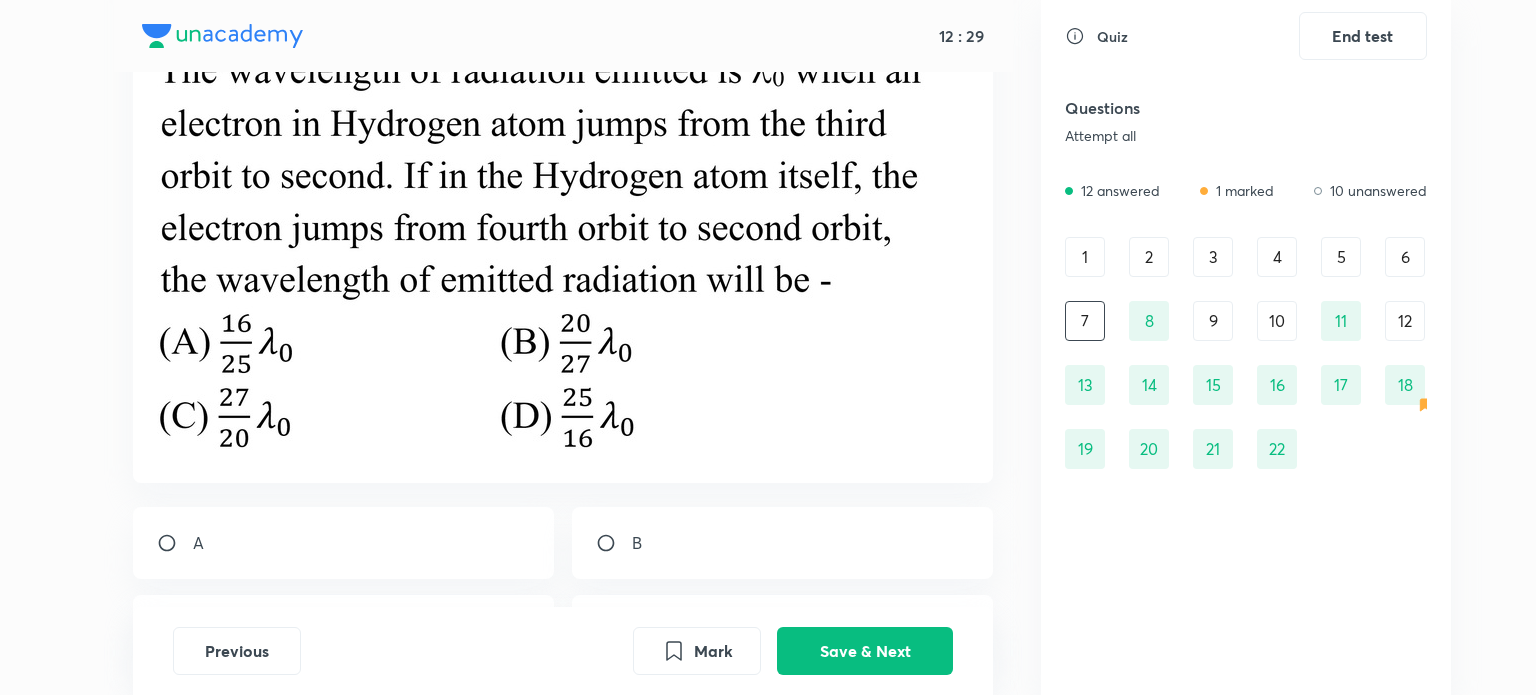 scroll, scrollTop: 164, scrollLeft: 0, axis: vertical 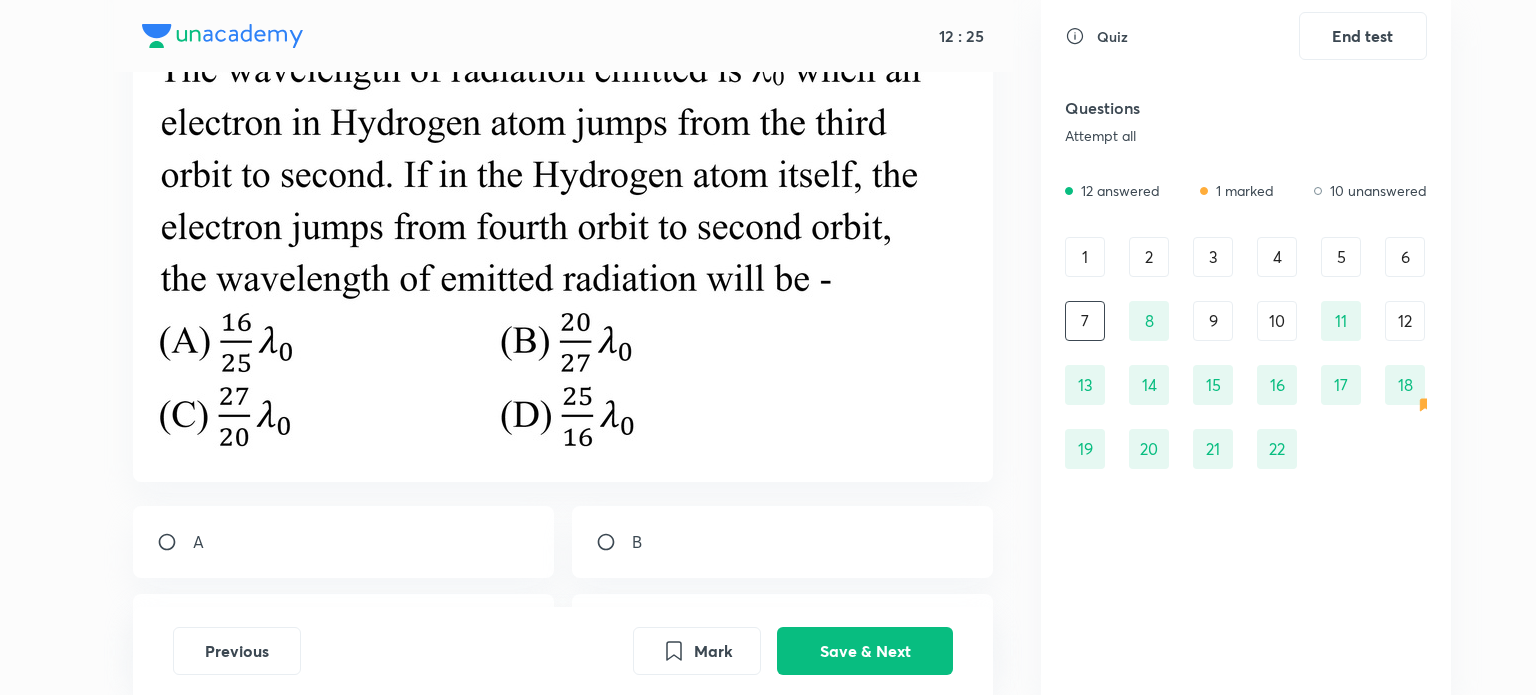 click on "A" at bounding box center (344, 542) 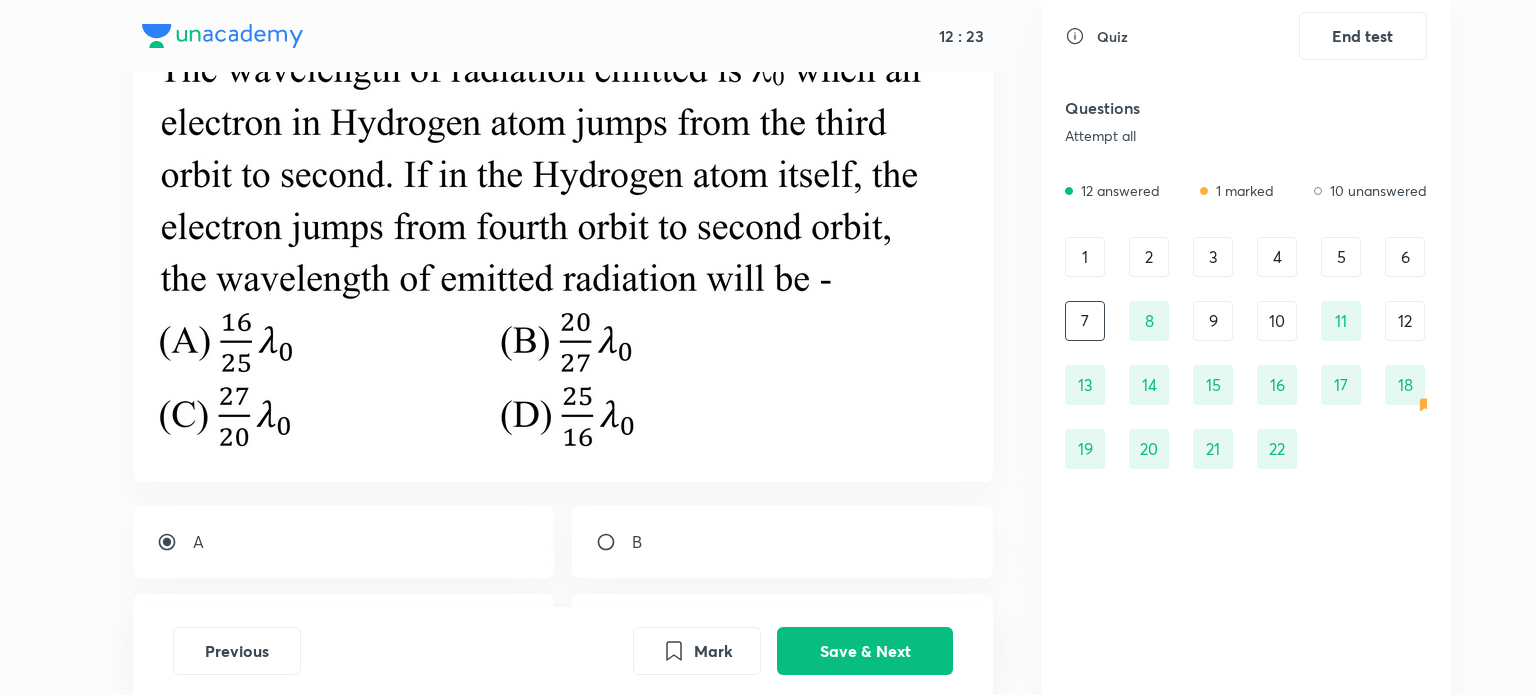 click on "A" at bounding box center [344, 542] 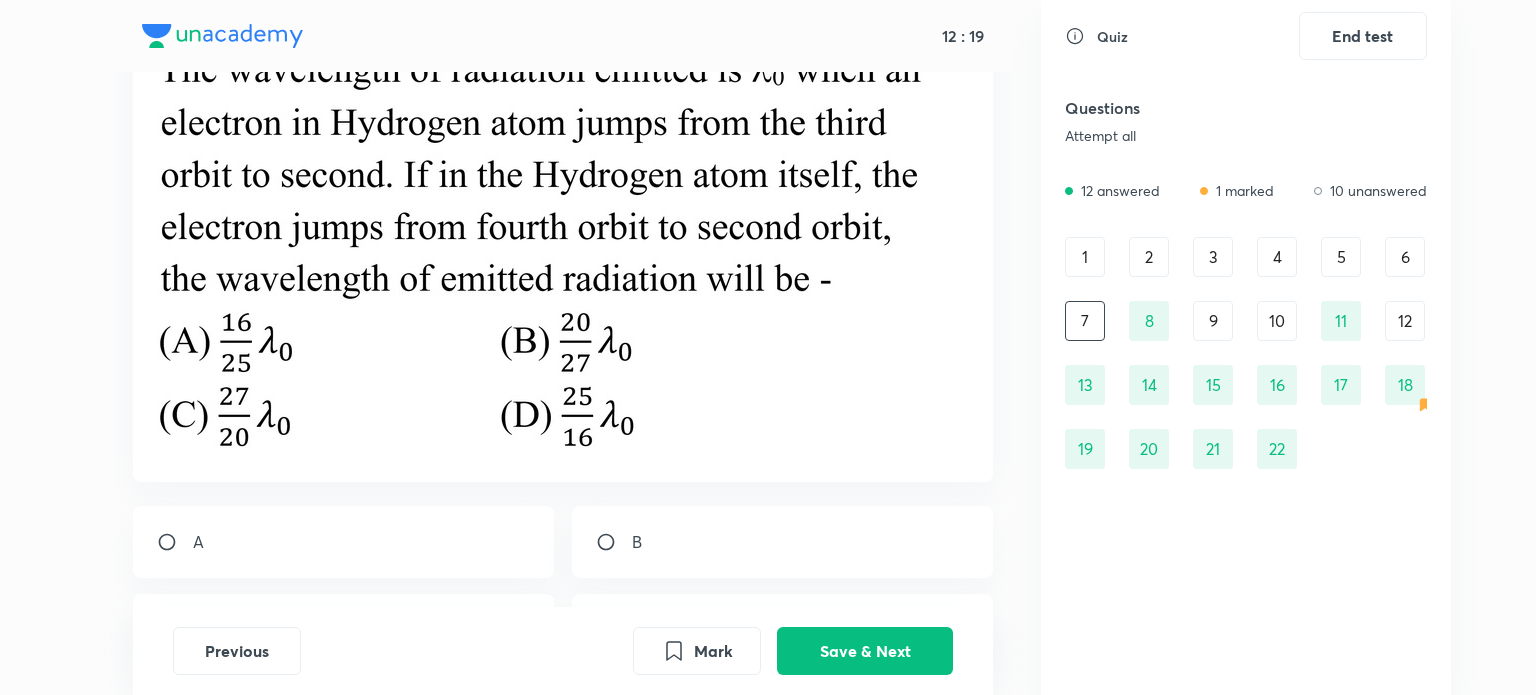 scroll, scrollTop: 136, scrollLeft: 0, axis: vertical 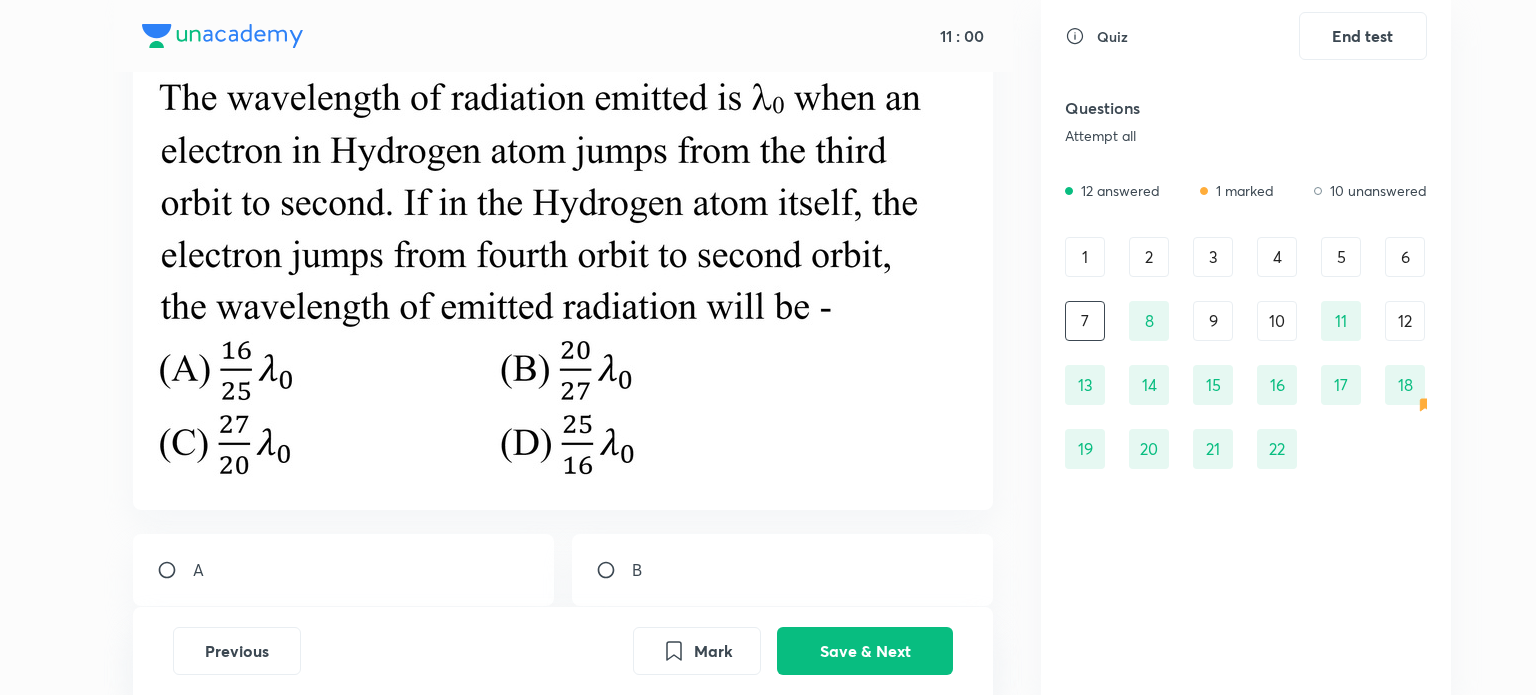 click on "B" at bounding box center (783, 570) 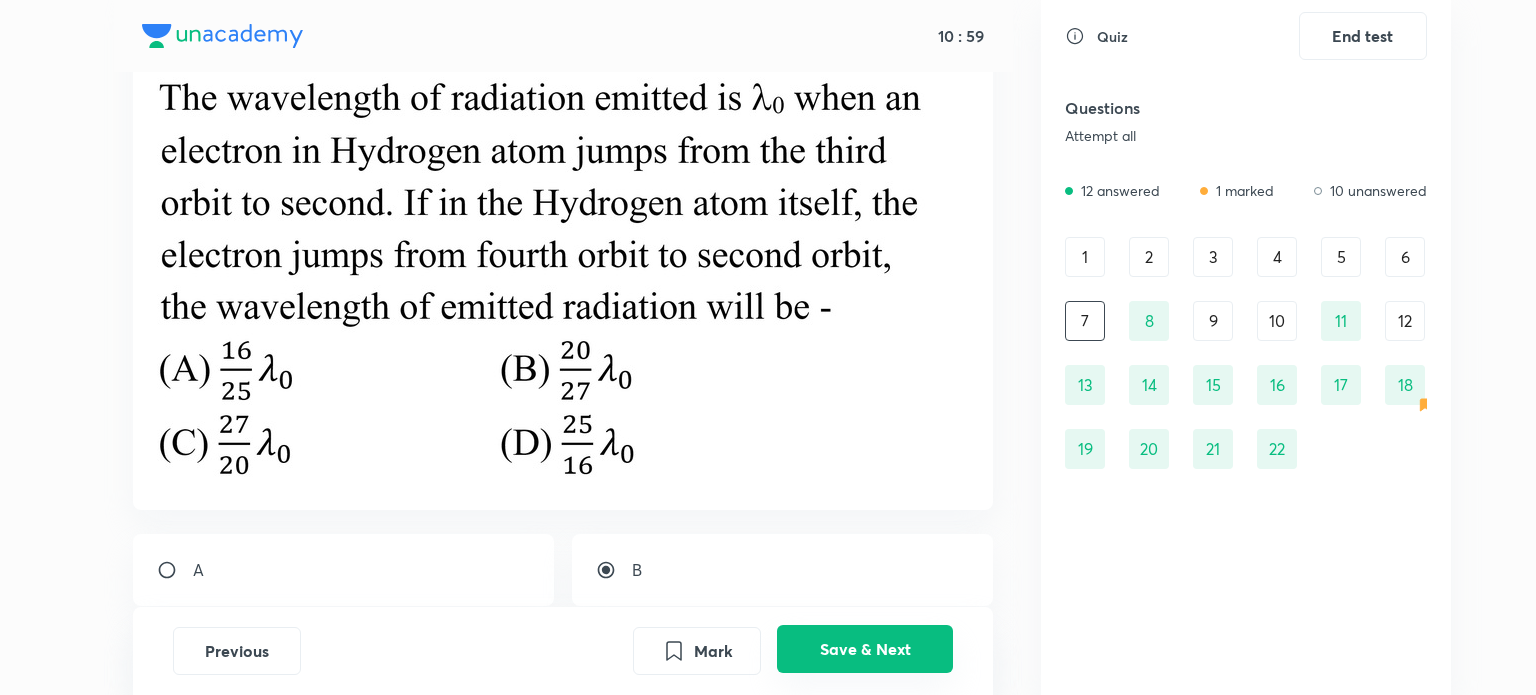 click on "Save & Next" at bounding box center [865, 649] 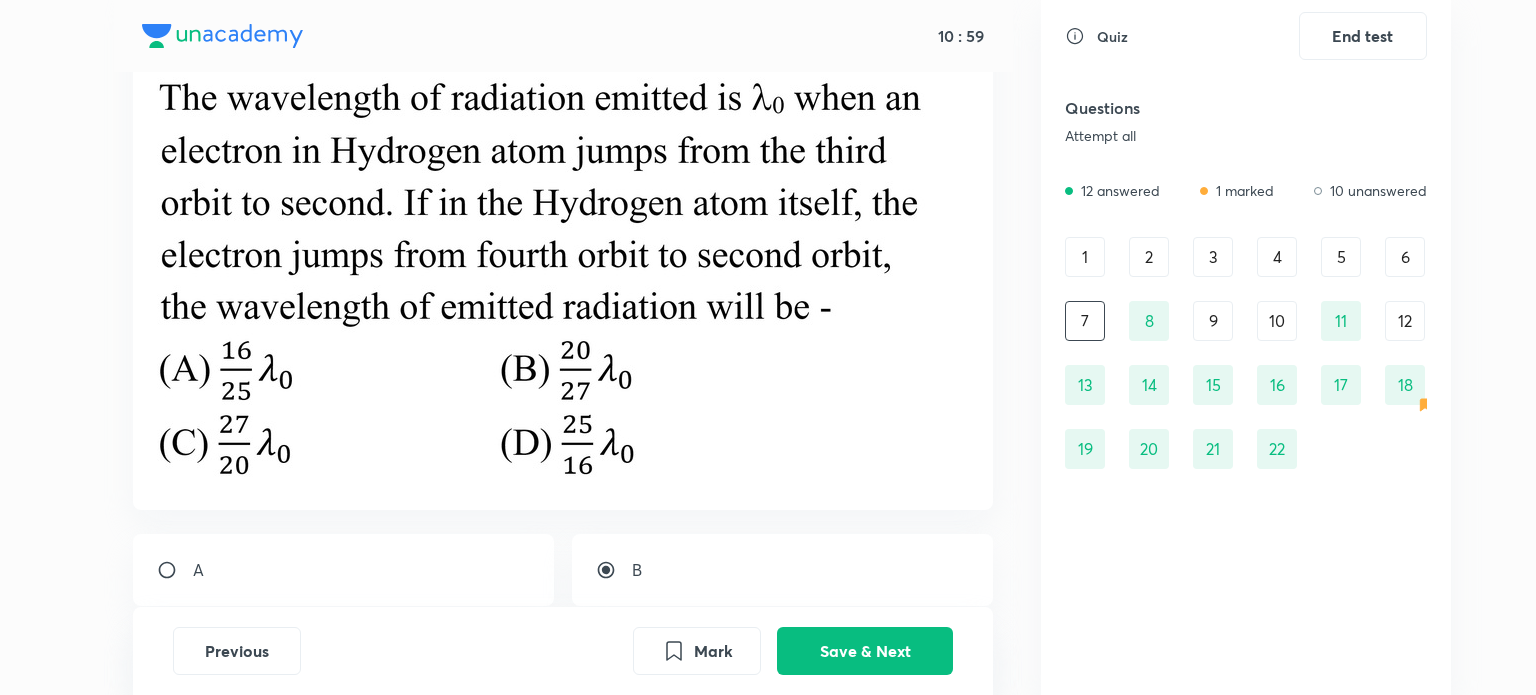 scroll, scrollTop: 0, scrollLeft: 0, axis: both 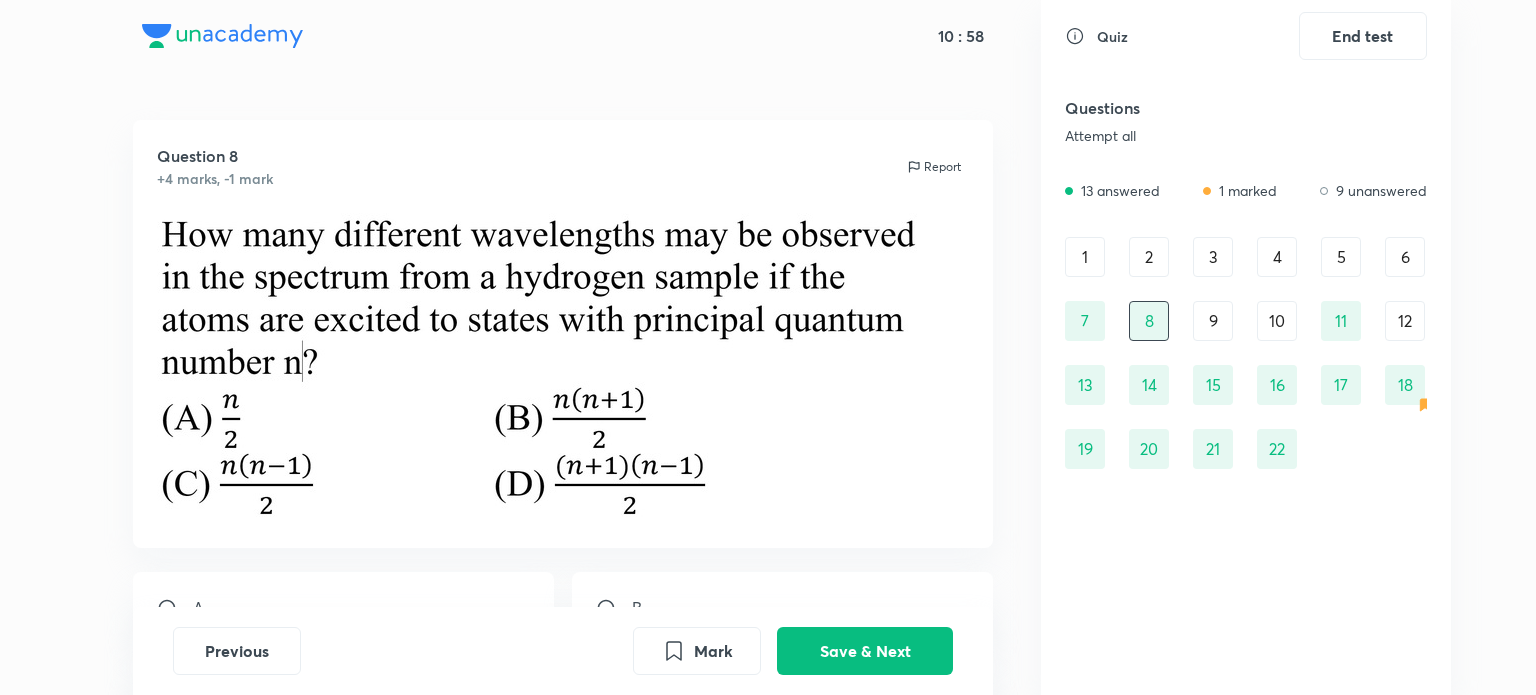 click on "6" at bounding box center (1405, 257) 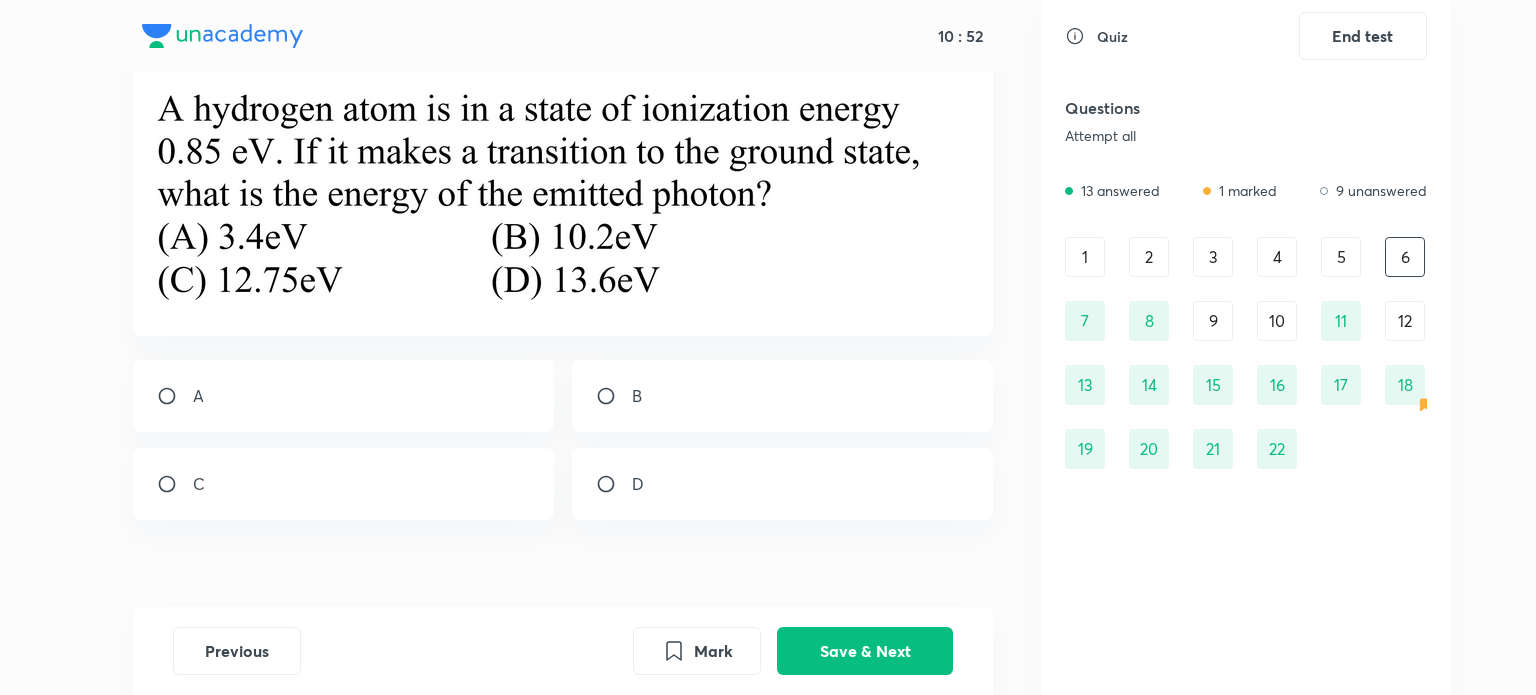 scroll, scrollTop: 130, scrollLeft: 0, axis: vertical 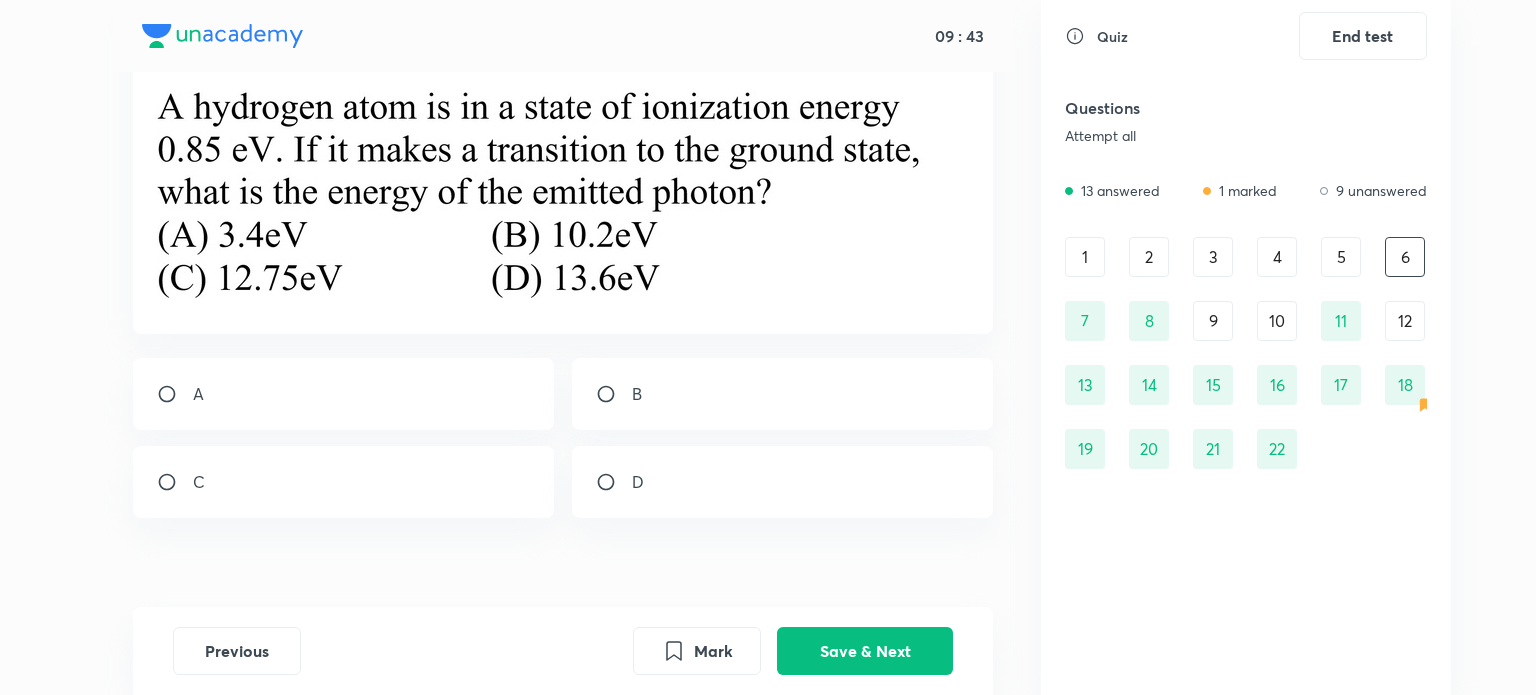 click on "C" at bounding box center (344, 482) 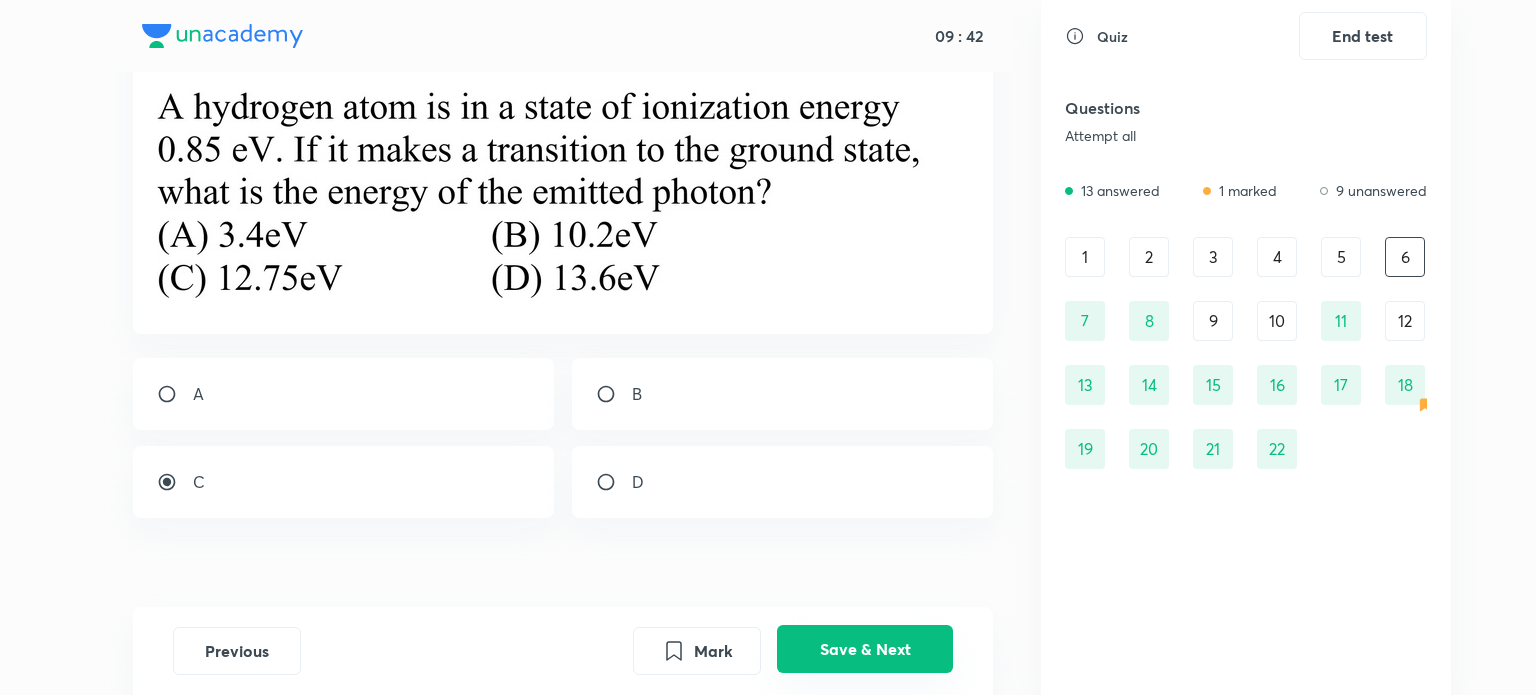 click on "Save & Next" at bounding box center (865, 649) 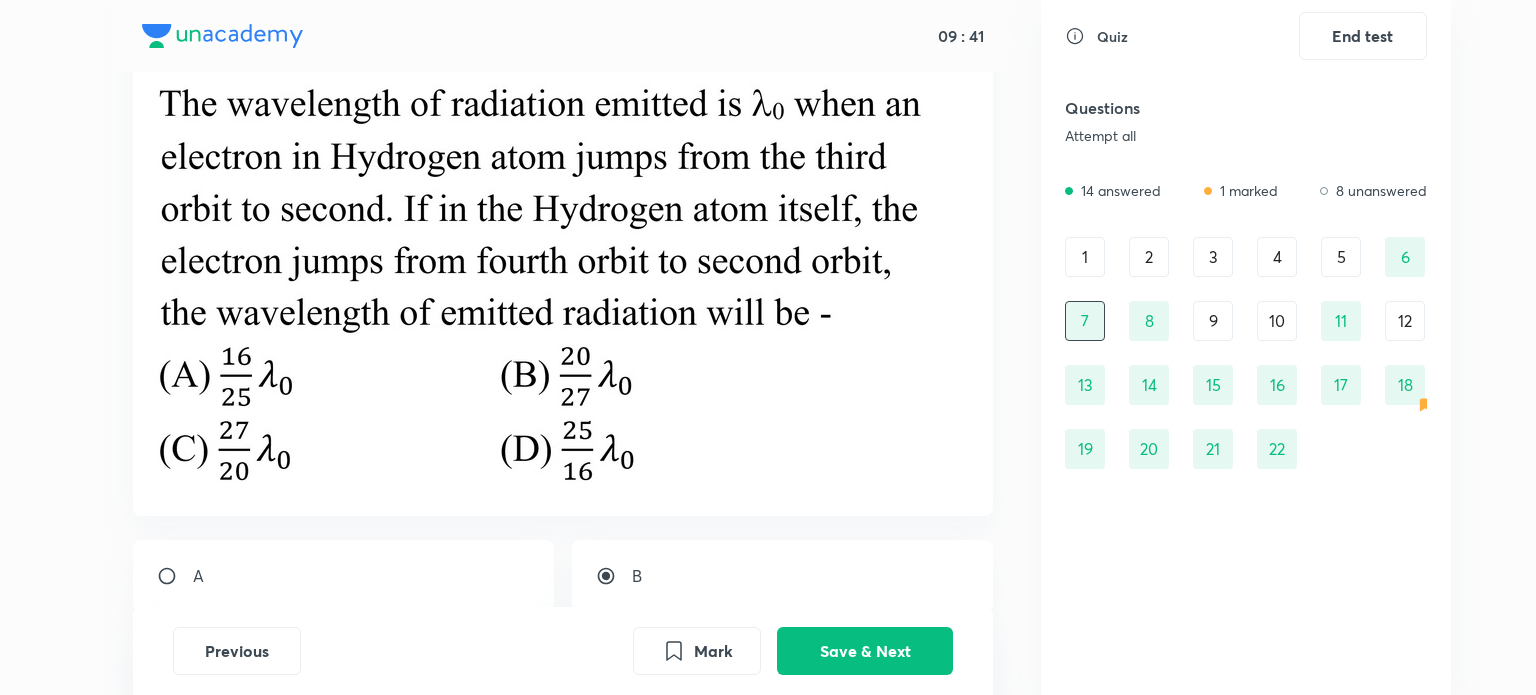 scroll, scrollTop: 0, scrollLeft: 0, axis: both 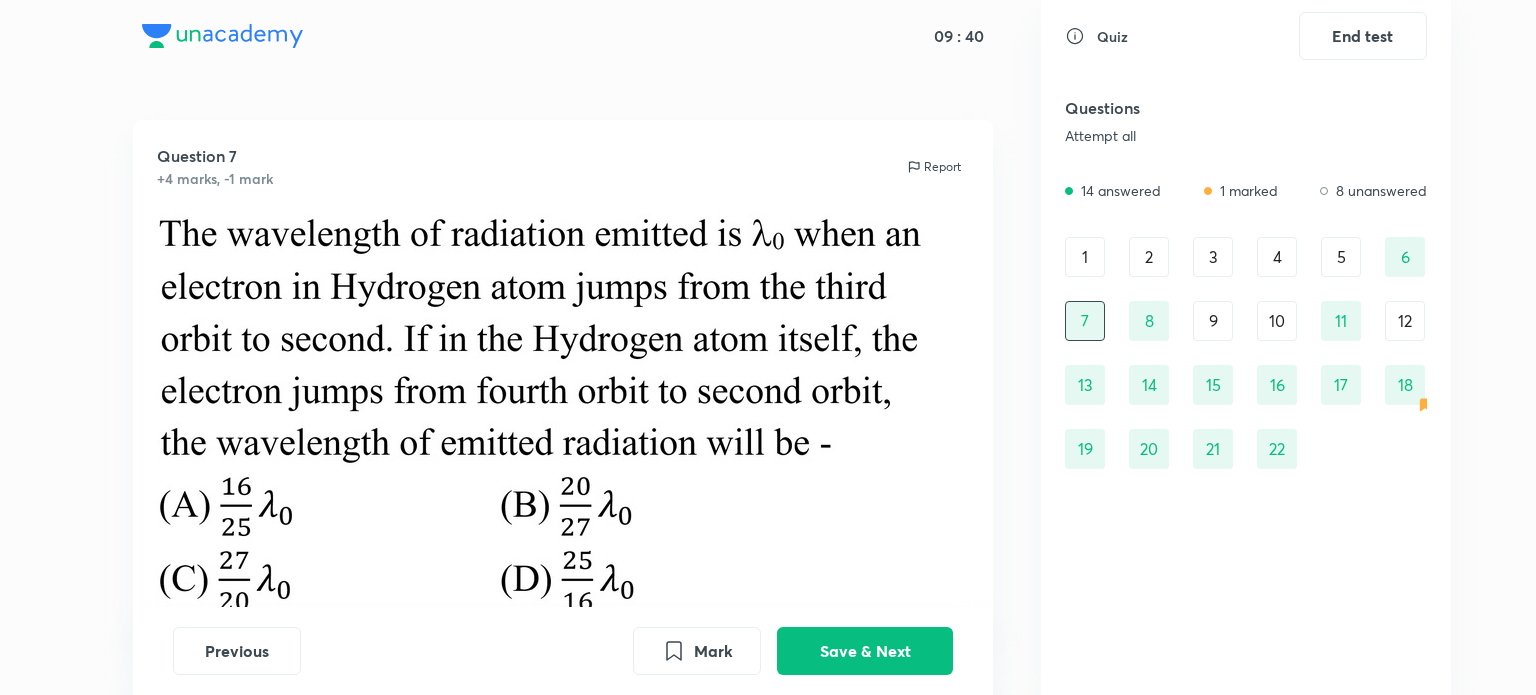 click on "5" at bounding box center [1341, 257] 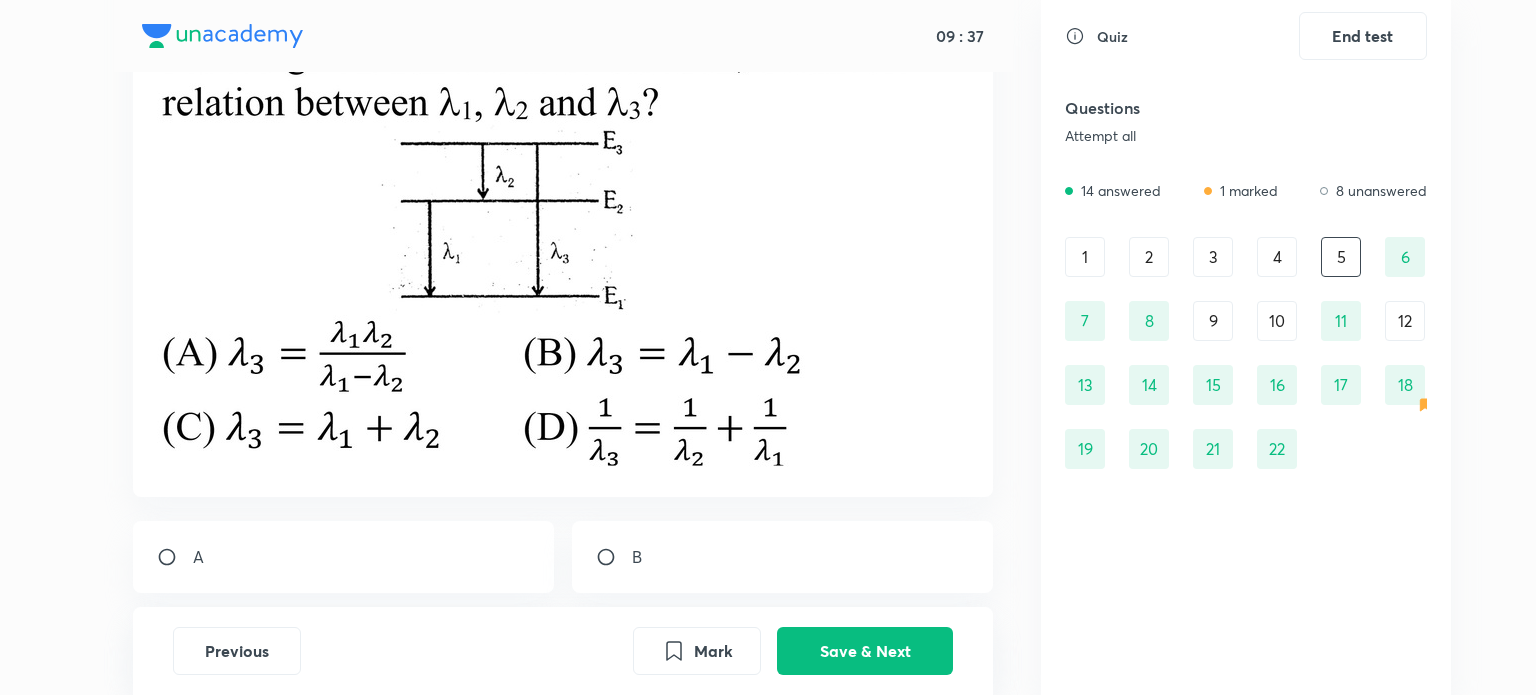 scroll, scrollTop: 187, scrollLeft: 0, axis: vertical 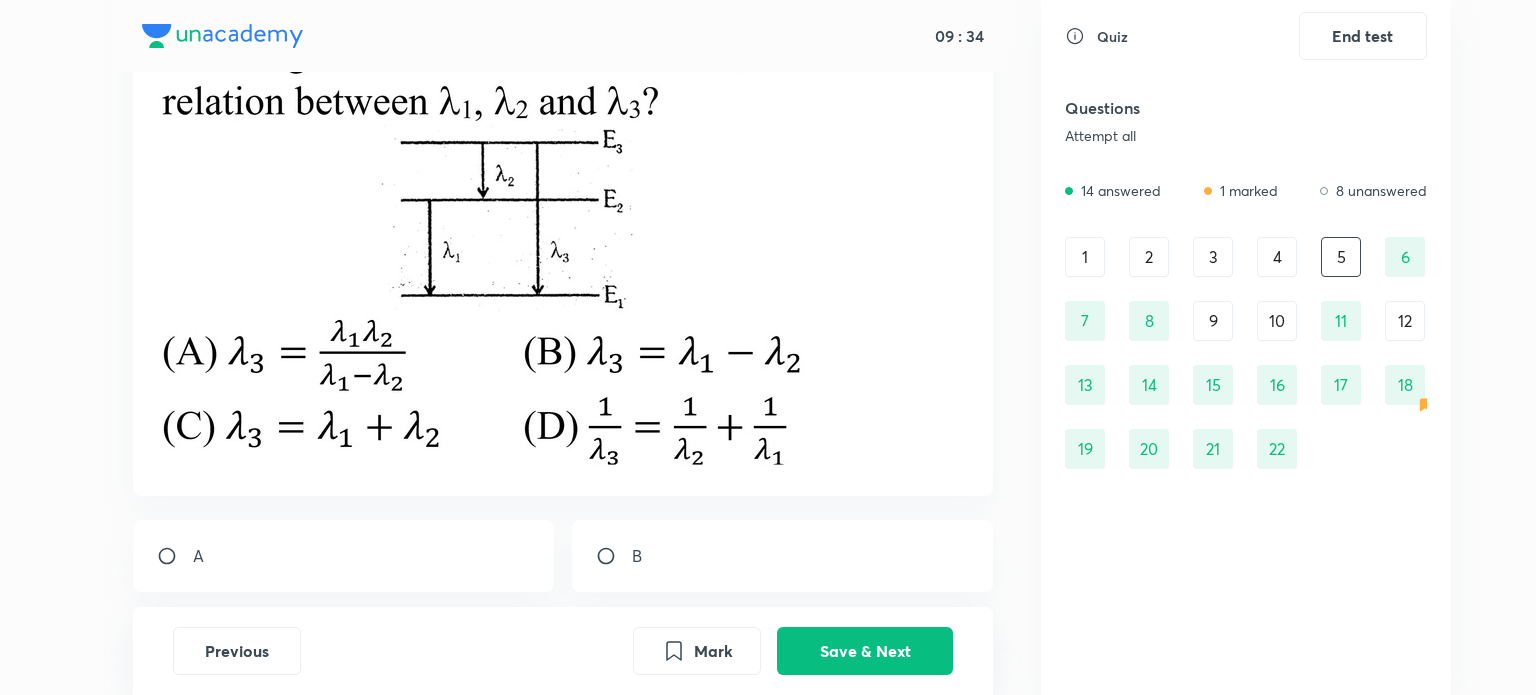 click at bounding box center (541, 246) 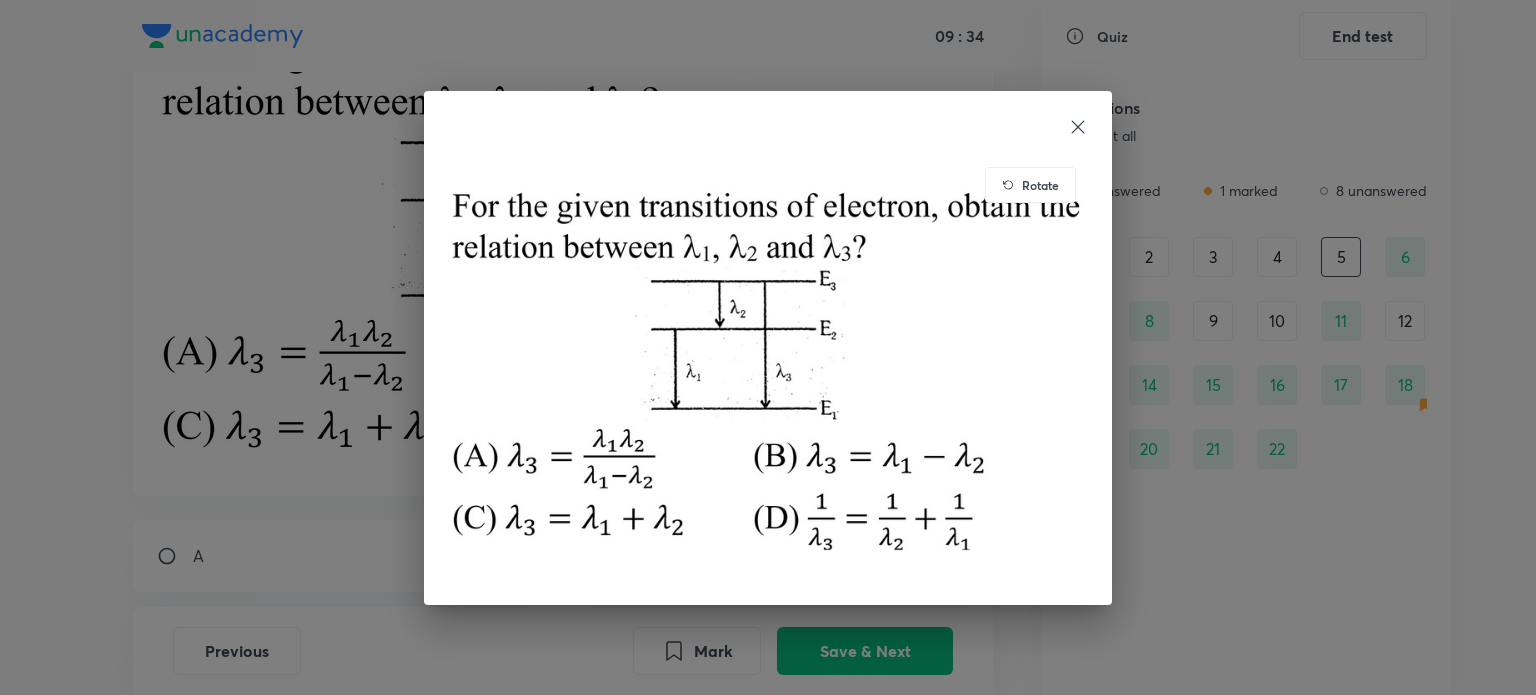click on "Rotate" at bounding box center (768, 348) 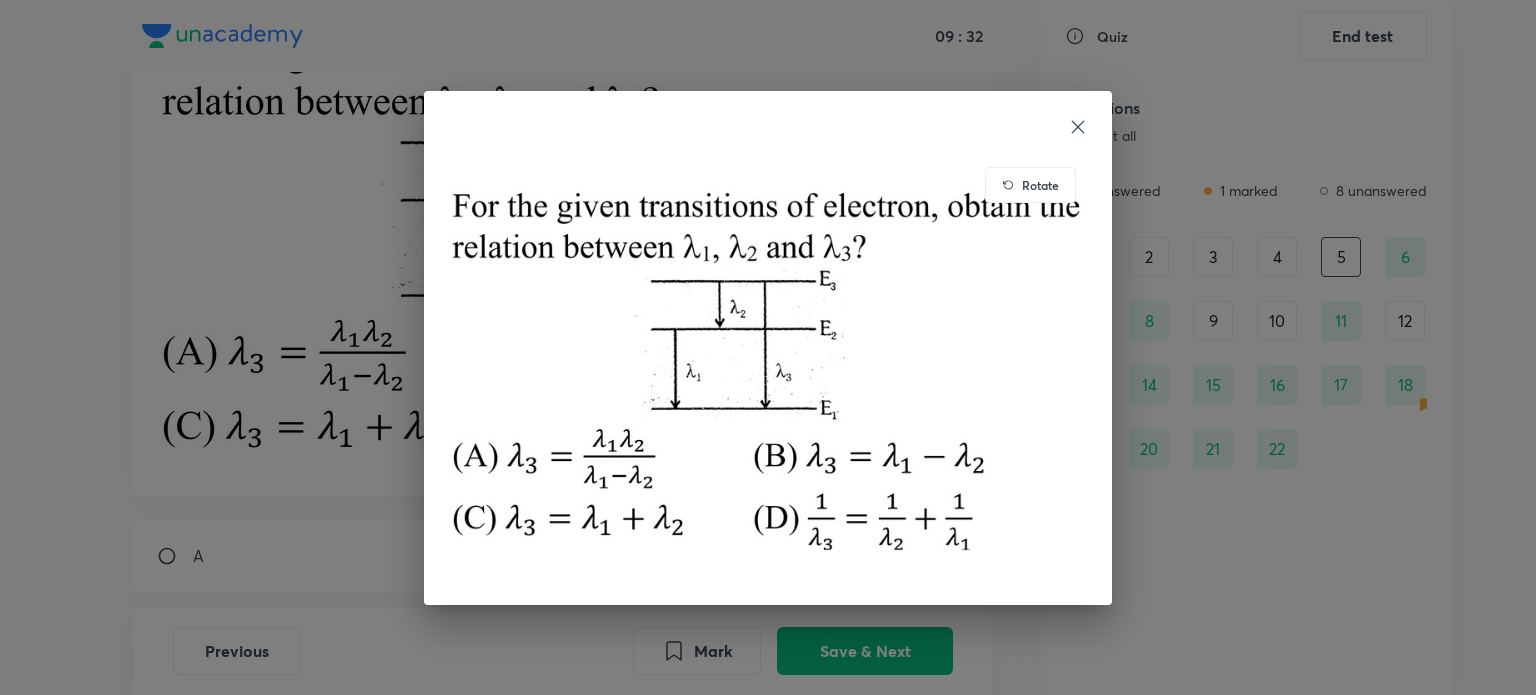 click on "Rotate" at bounding box center [768, 347] 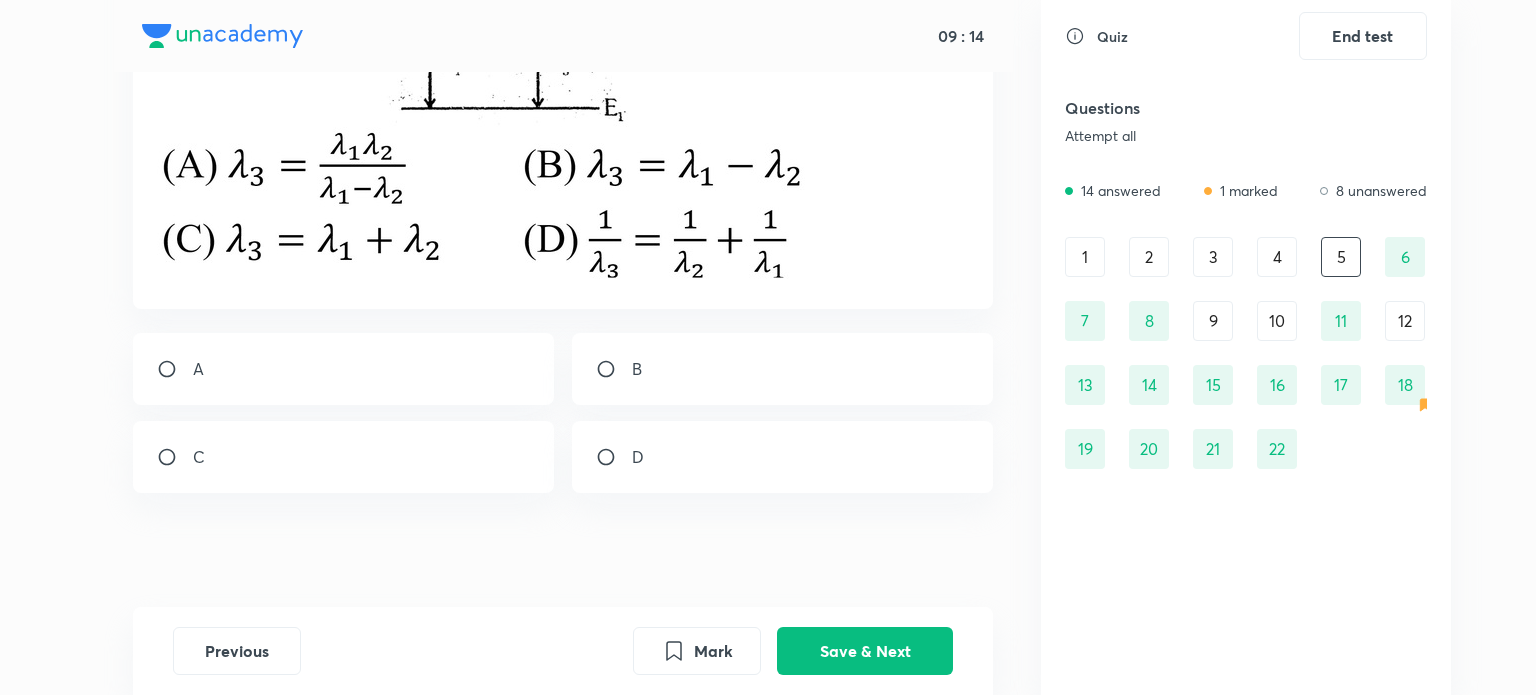 scroll, scrollTop: 376, scrollLeft: 0, axis: vertical 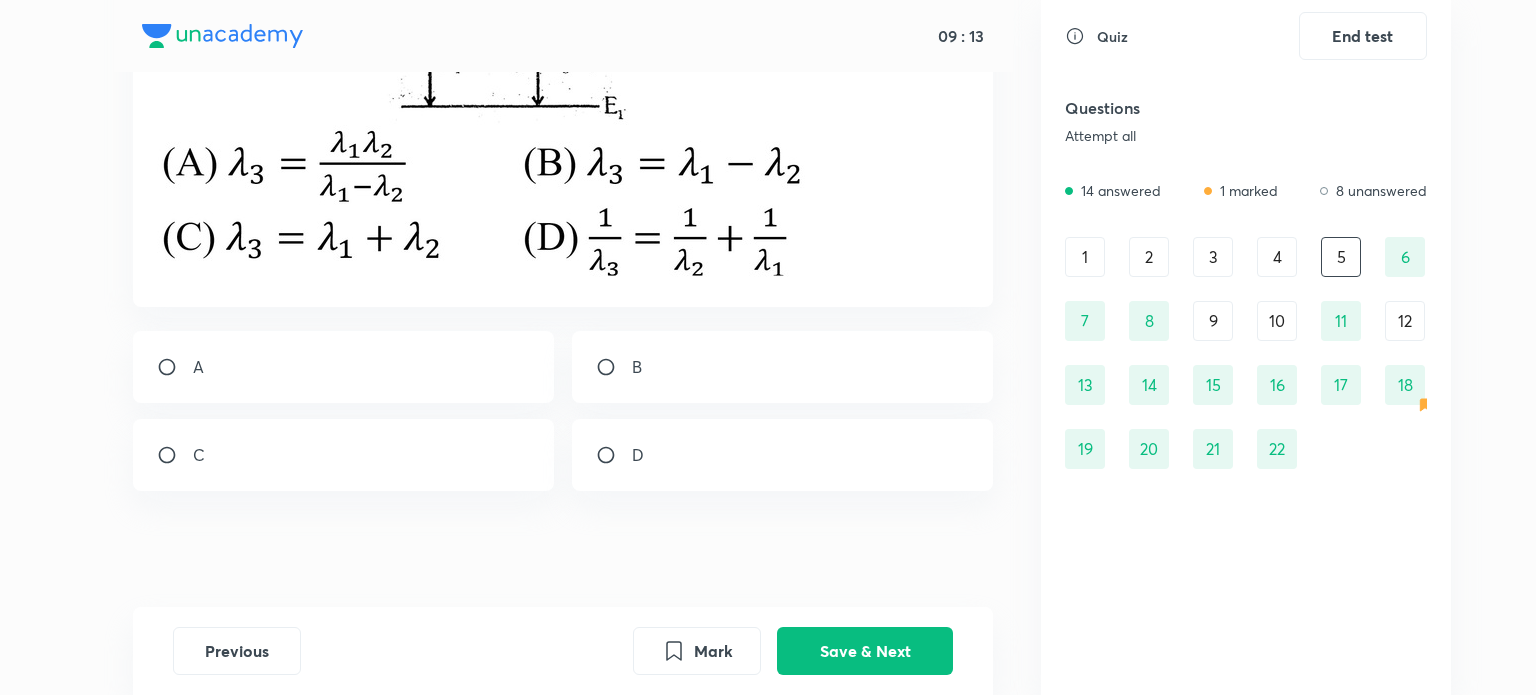 click on "D" at bounding box center (783, 455) 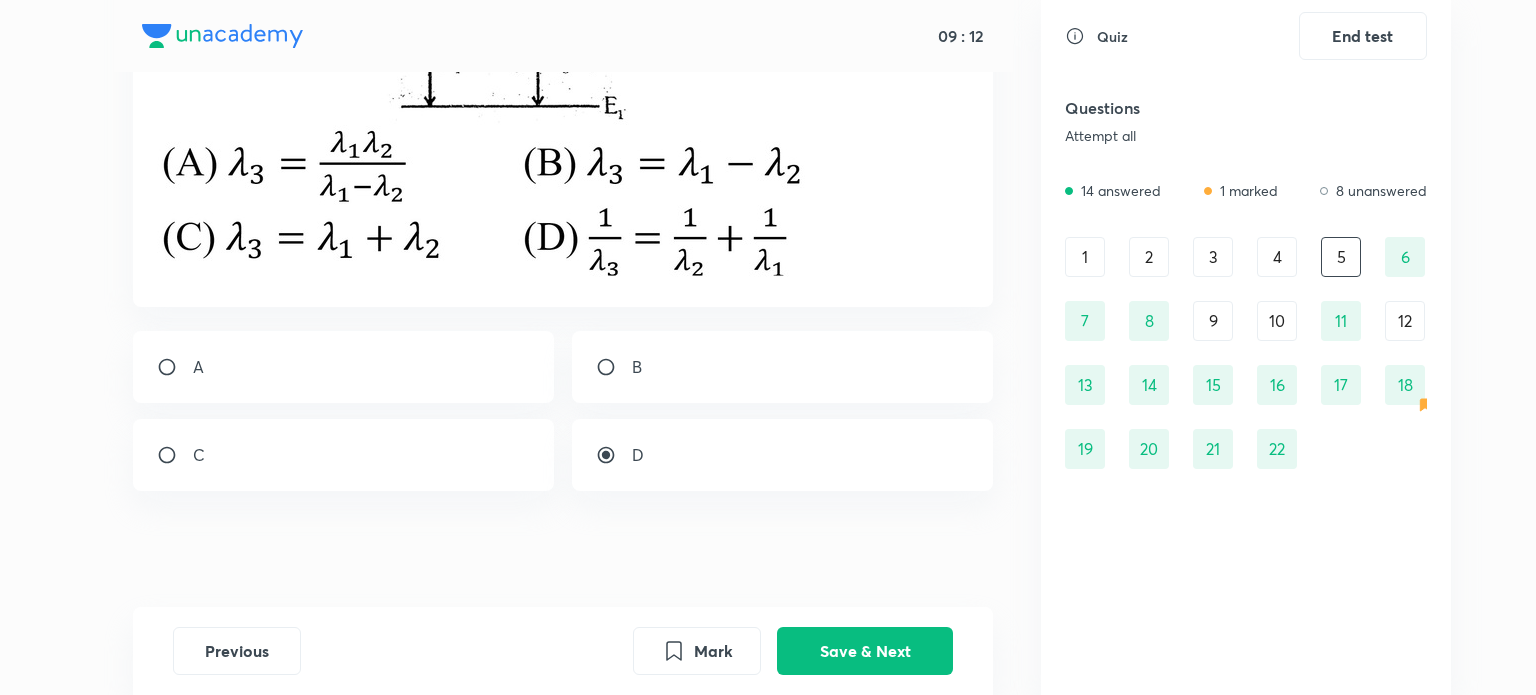 click on "Previous Mark Save & Next" at bounding box center (563, 651) 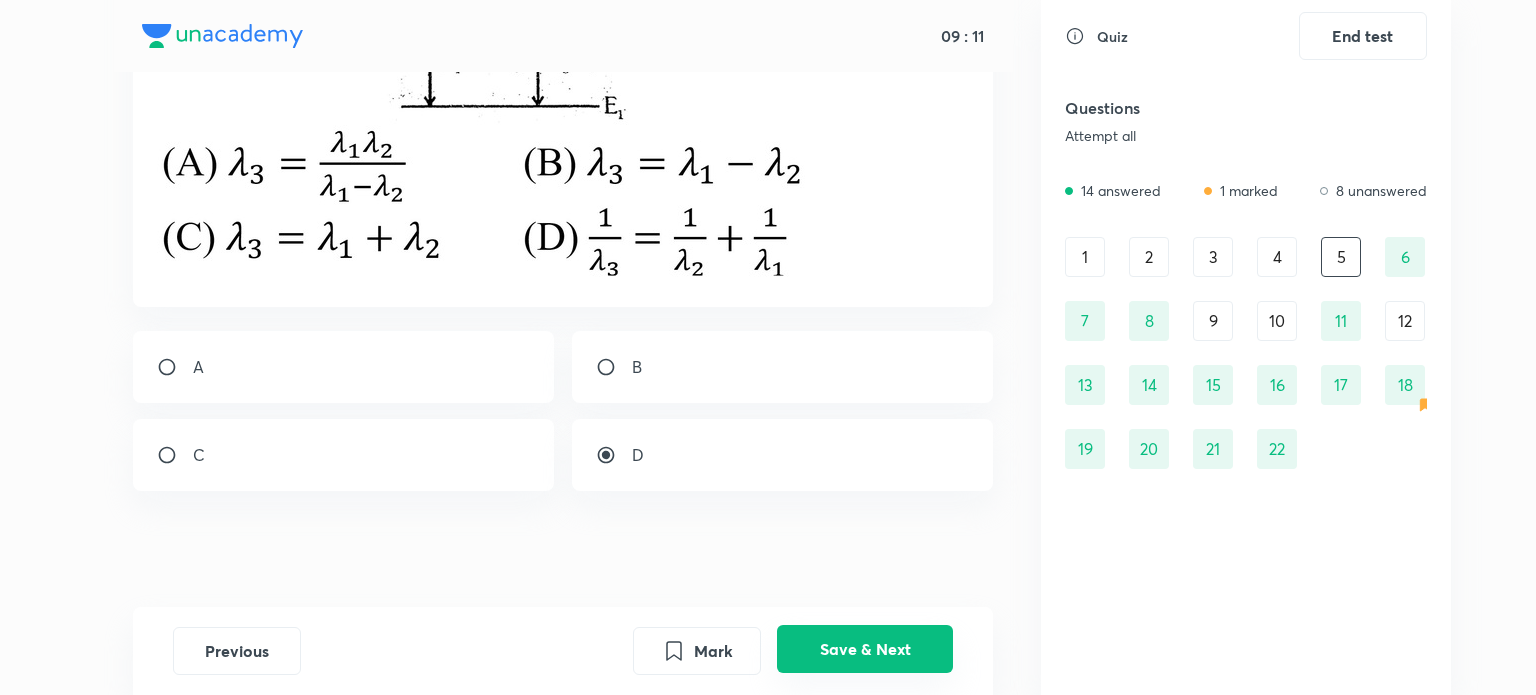 click on "Save & Next" at bounding box center [865, 649] 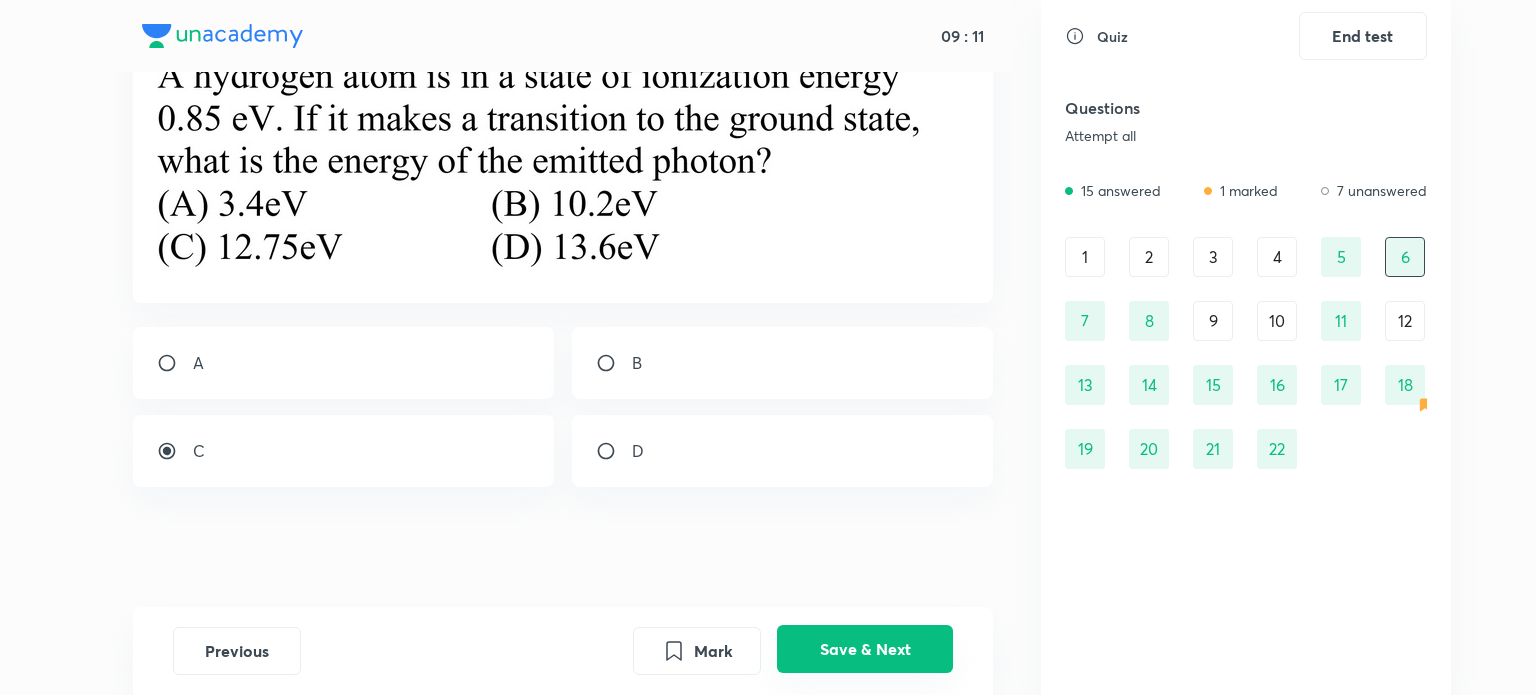 scroll, scrollTop: 0, scrollLeft: 0, axis: both 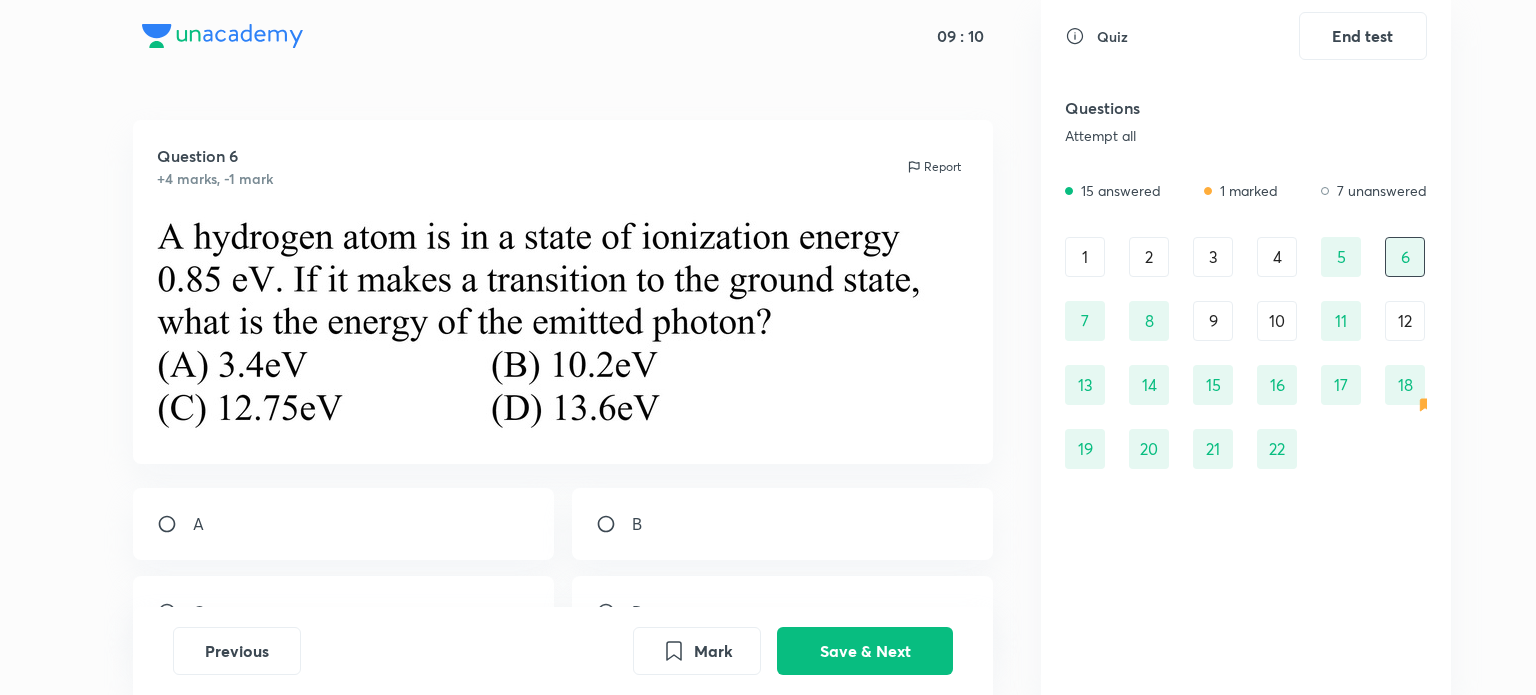 click on "4" at bounding box center (1277, 257) 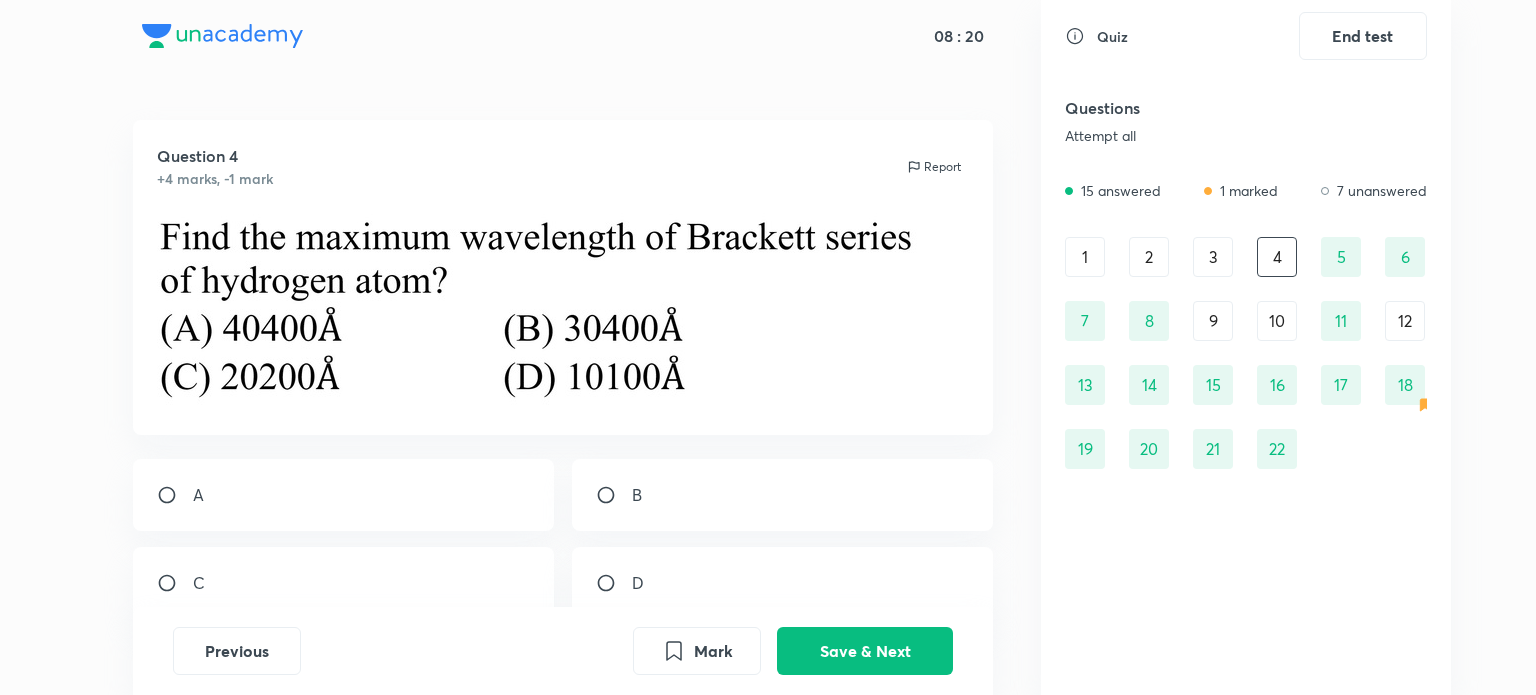 click on "Questions Attempt all 15 answered 1 marked 7 unanswered 1 2 3 4 5 6 7 8 9 10 11 12 13 14 15 16 17 18 19 20 21 22" at bounding box center [1246, 276] 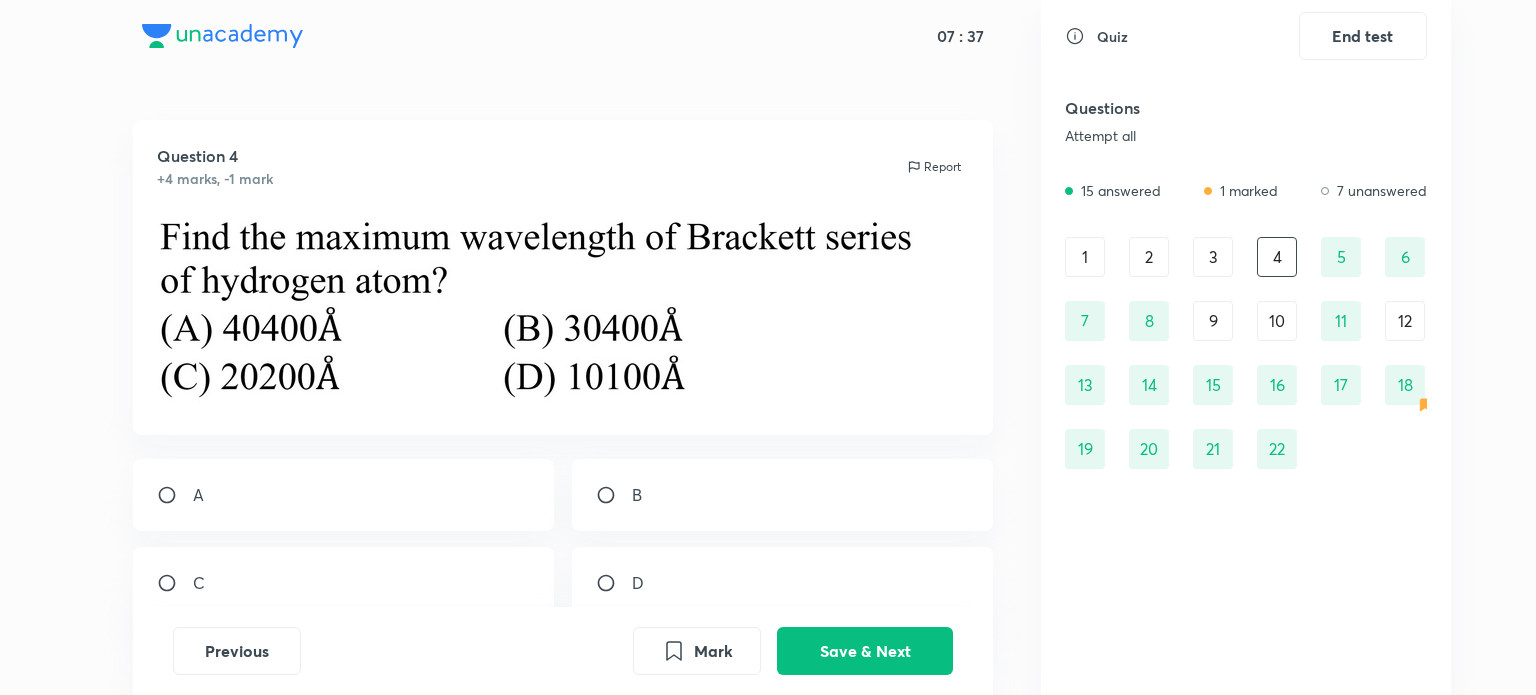 click on "A" at bounding box center [344, 495] 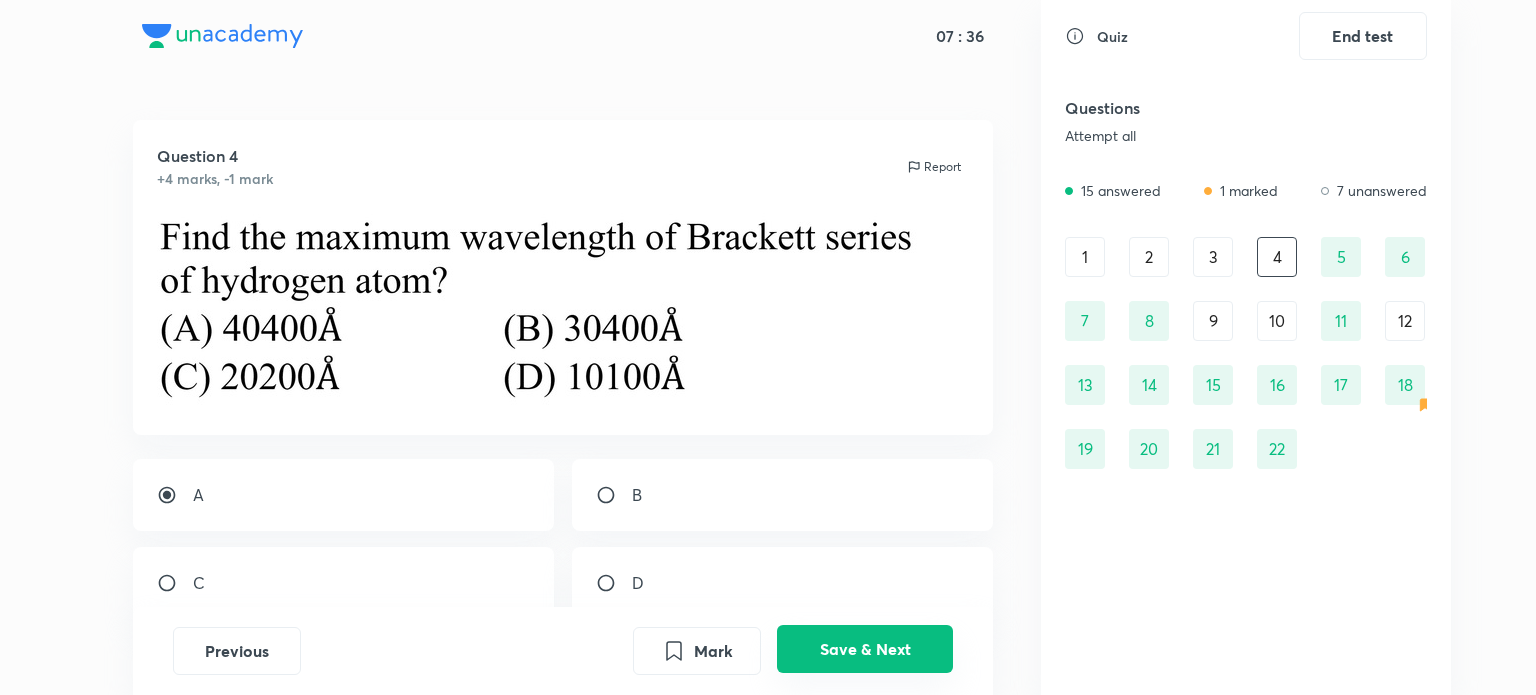 click on "Save & Next" at bounding box center (865, 649) 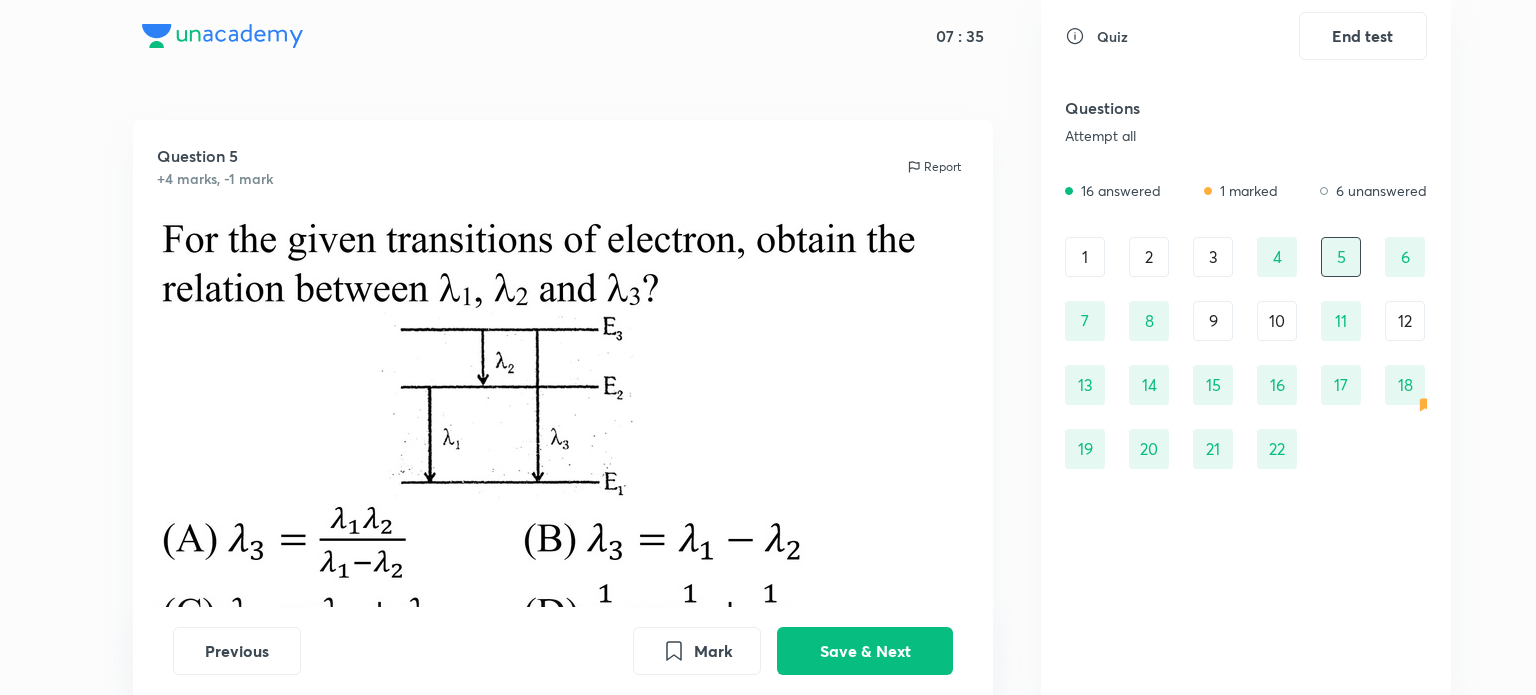 click on "1 2 3 4 5 6 7 8 9 10 11 12 13 14 15 16 17 18 19 20 21 22" at bounding box center [1246, 353] 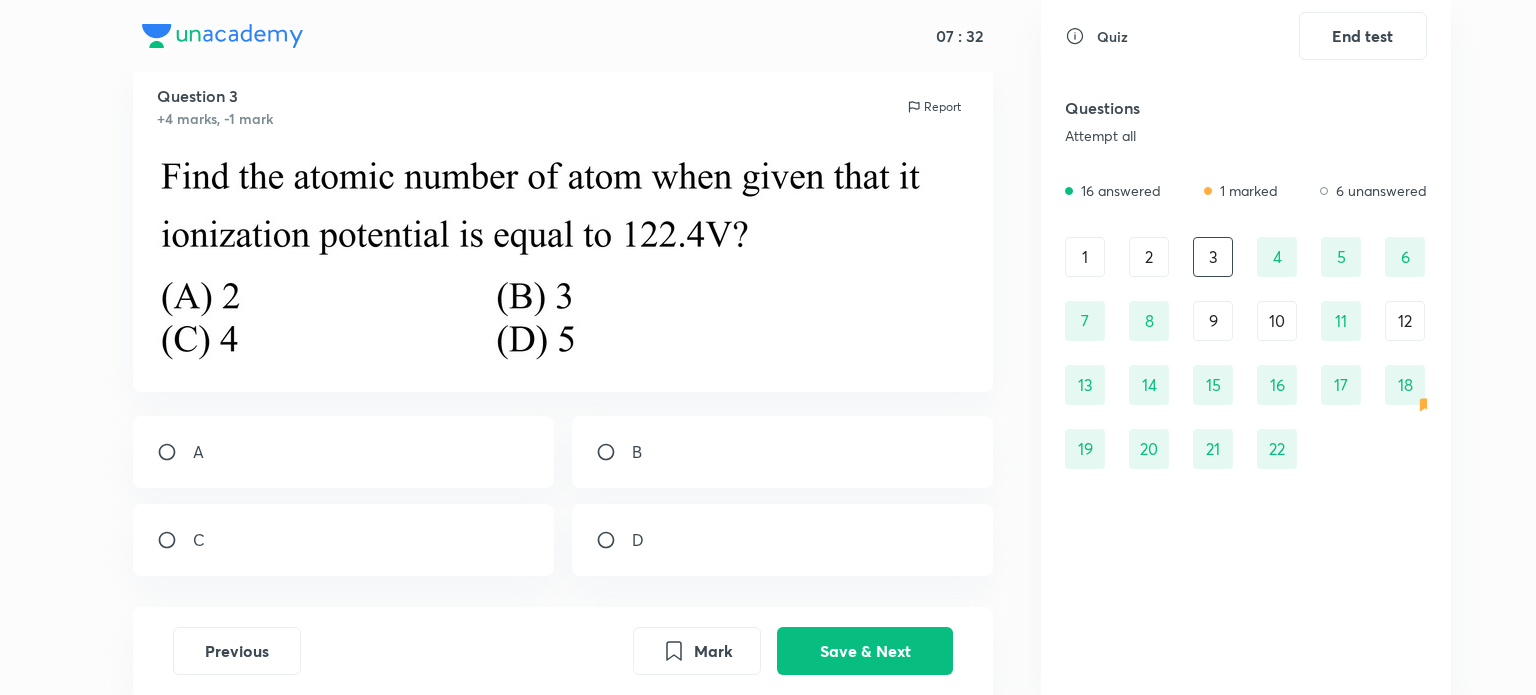 scroll, scrollTop: 60, scrollLeft: 0, axis: vertical 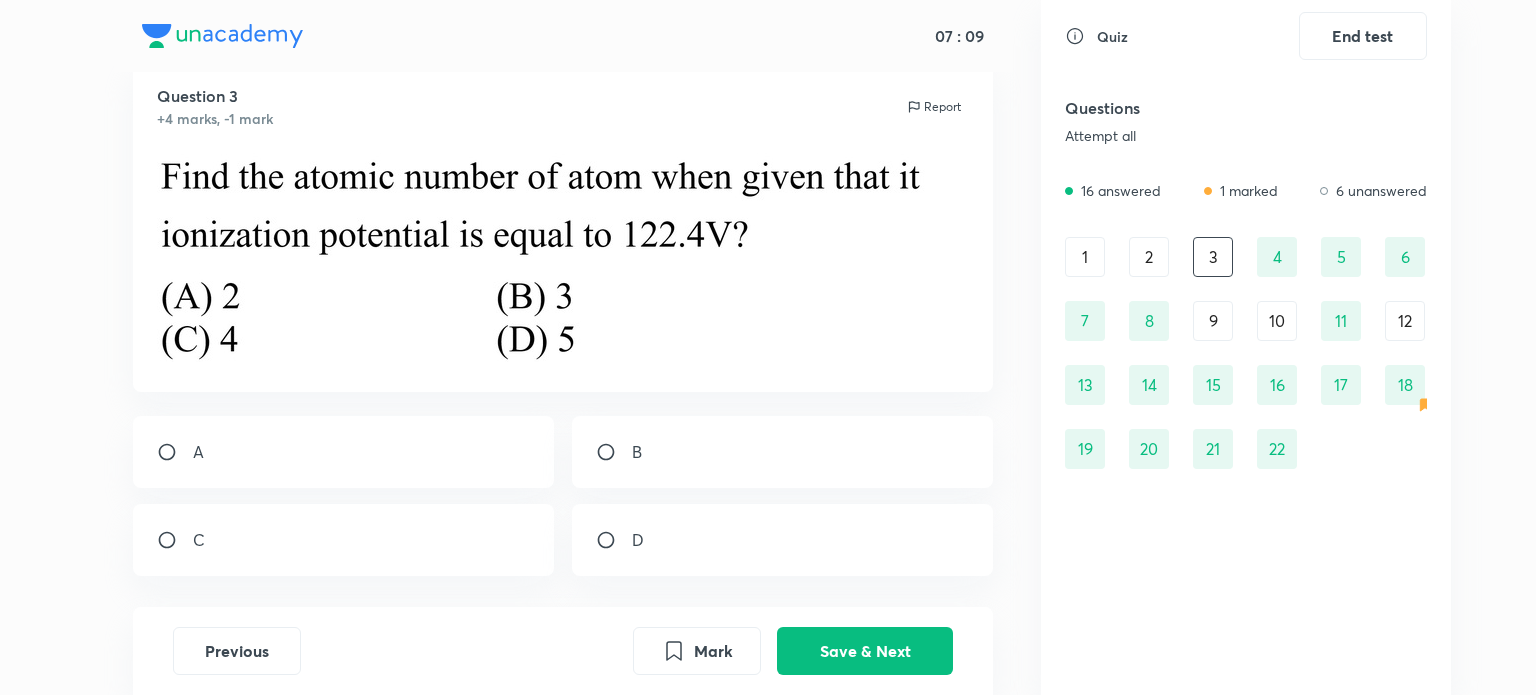 click on "B" at bounding box center [783, 452] 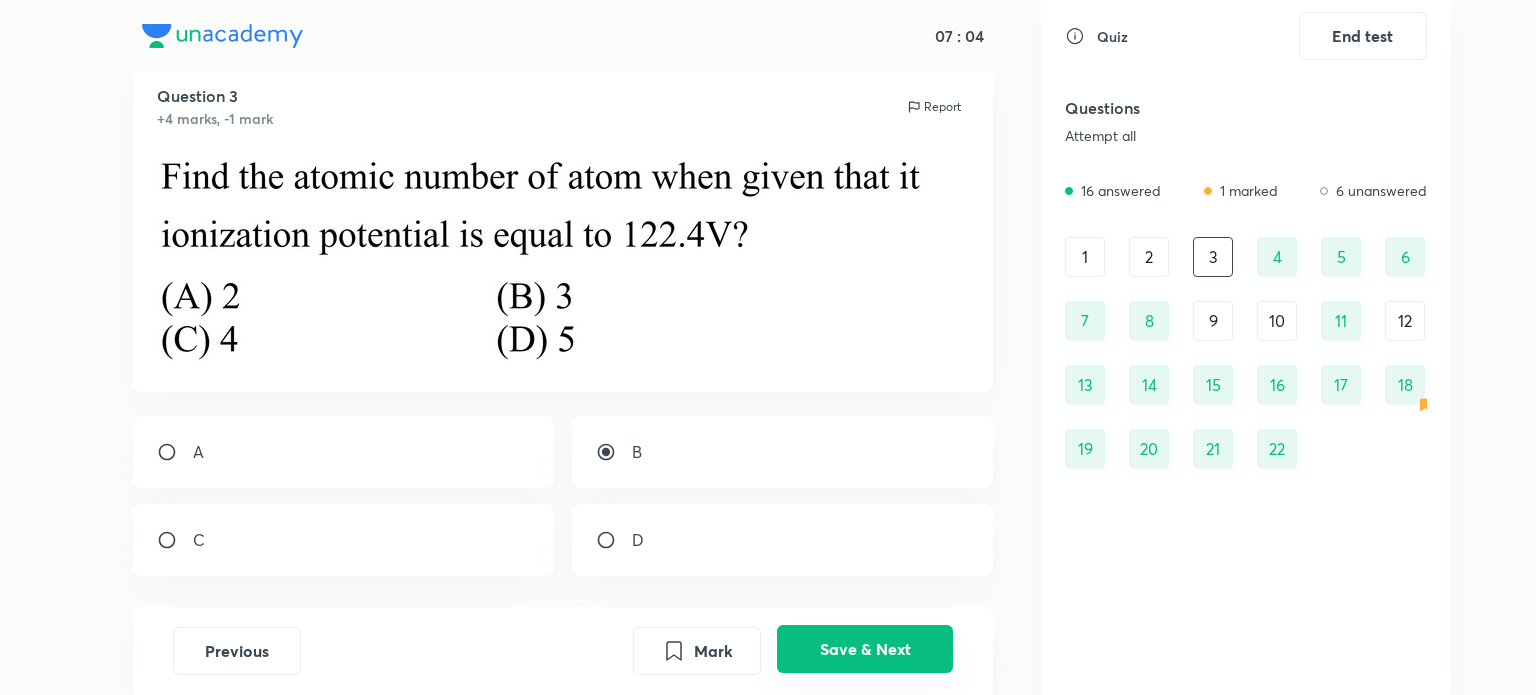 click on "Save & Next" at bounding box center [865, 649] 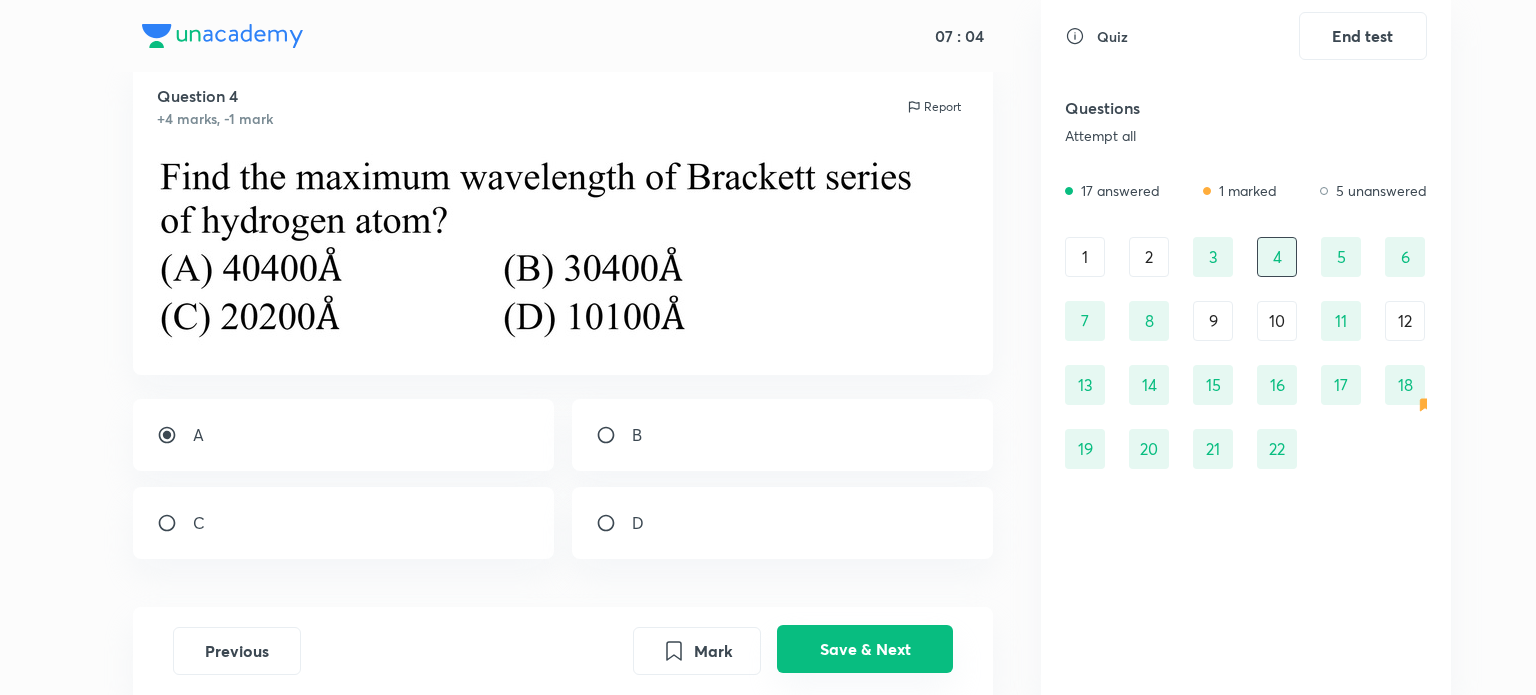 scroll, scrollTop: 0, scrollLeft: 0, axis: both 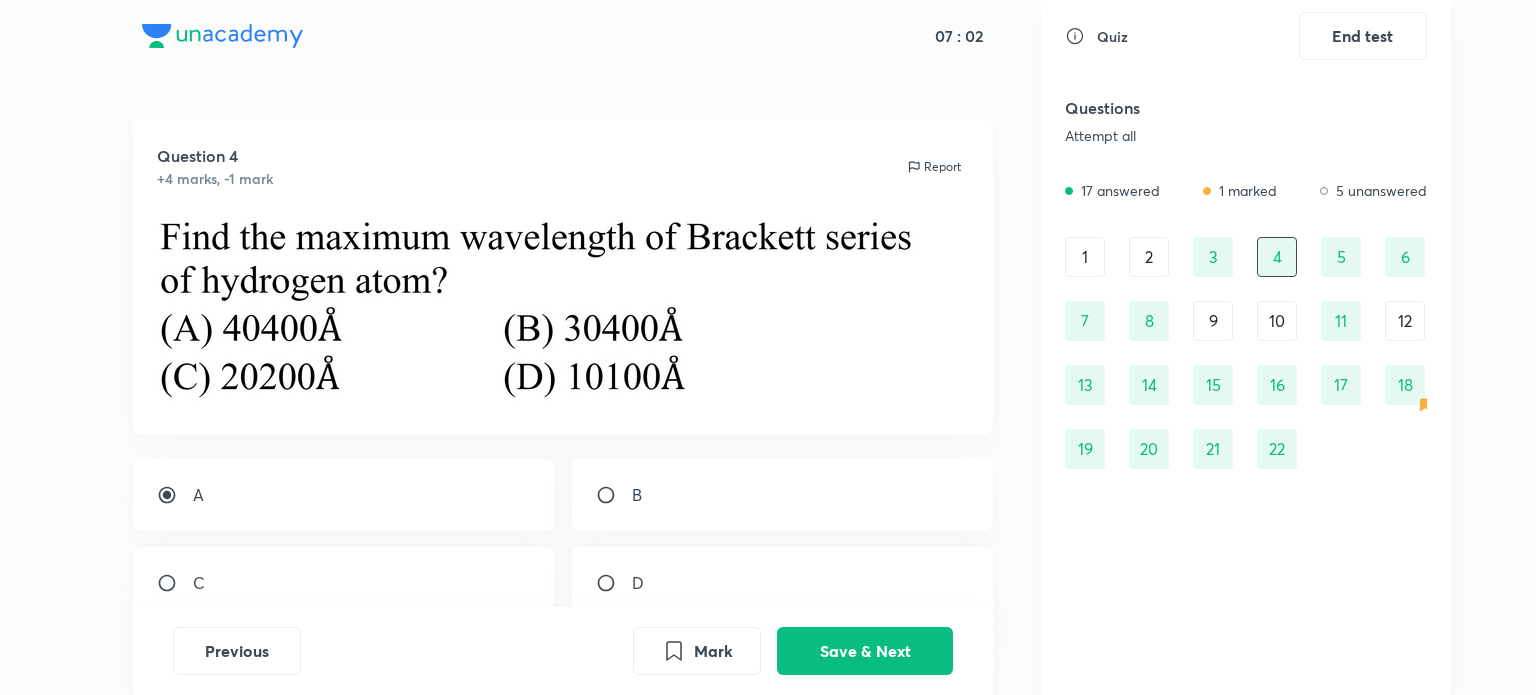 click on "1" at bounding box center [1085, 257] 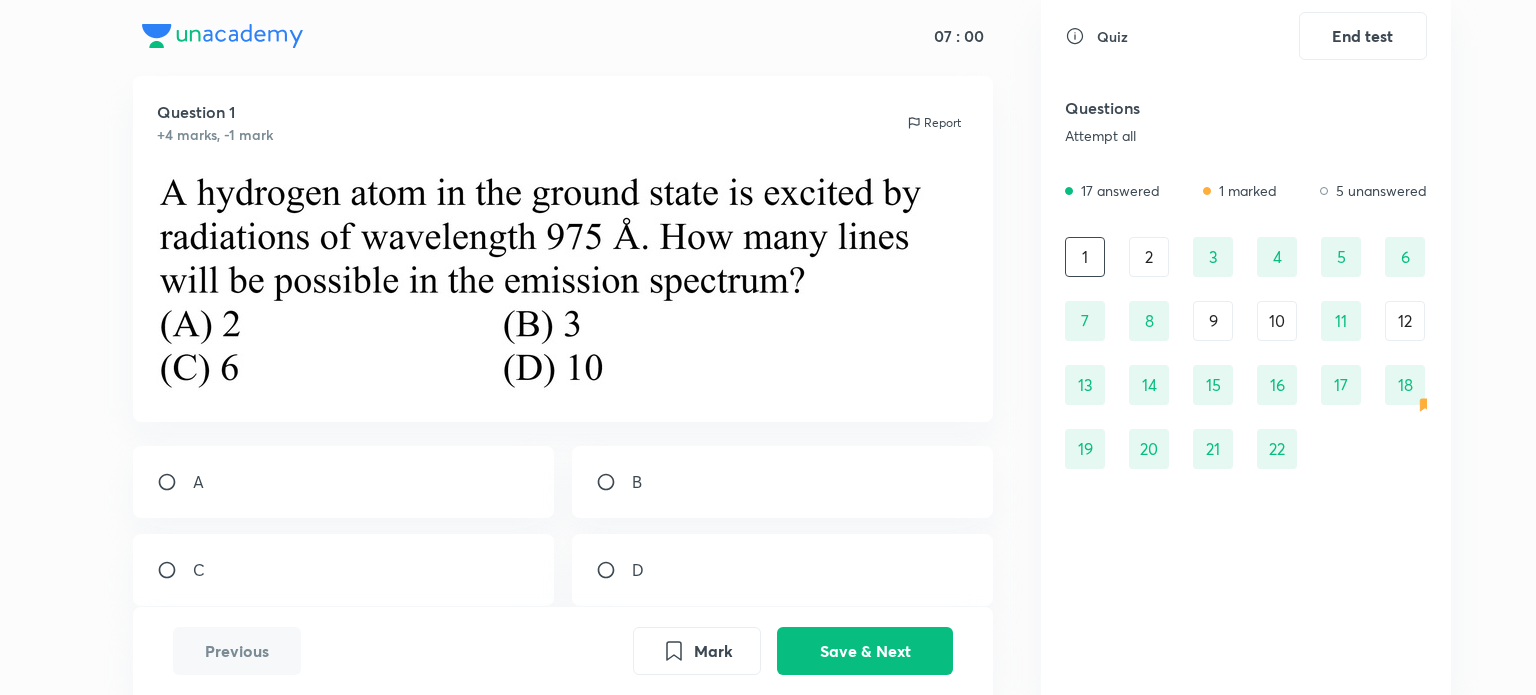 scroll, scrollTop: 44, scrollLeft: 0, axis: vertical 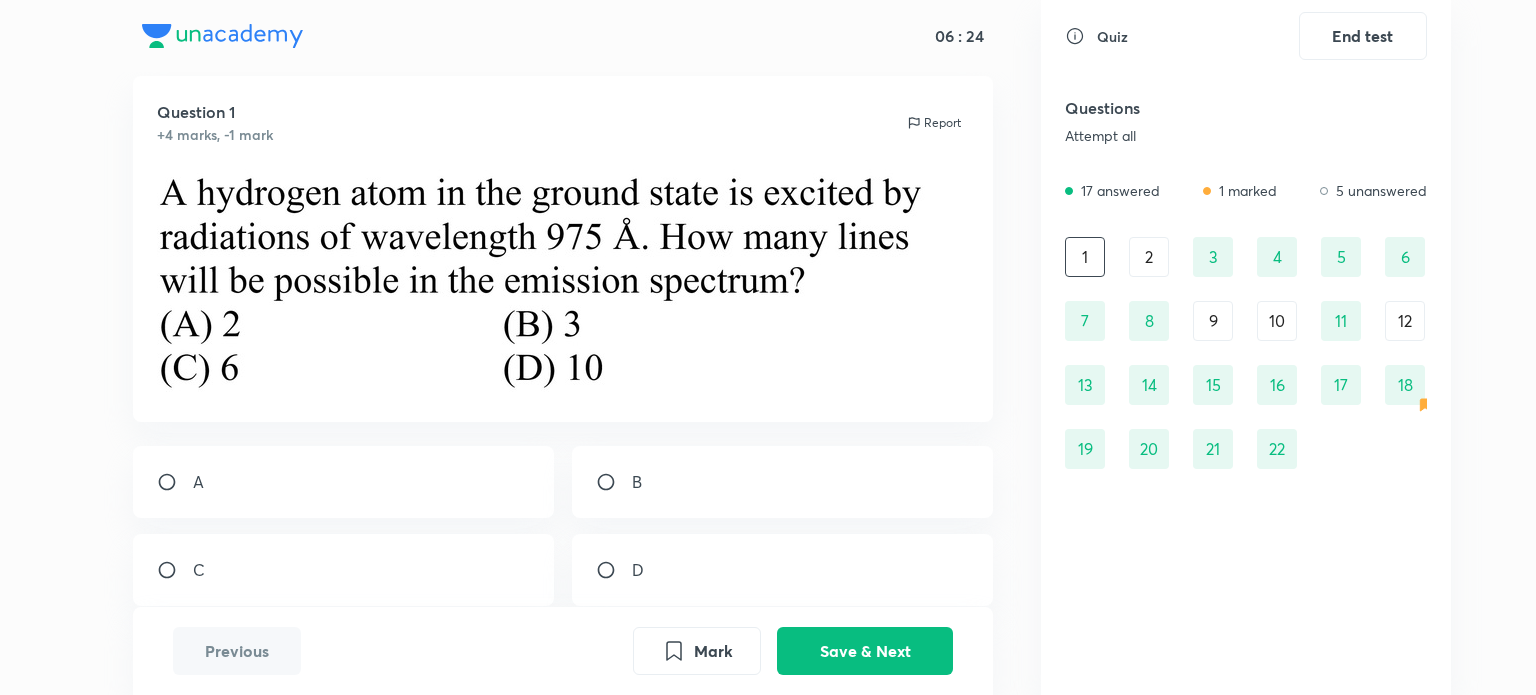 click on "B" at bounding box center [783, 482] 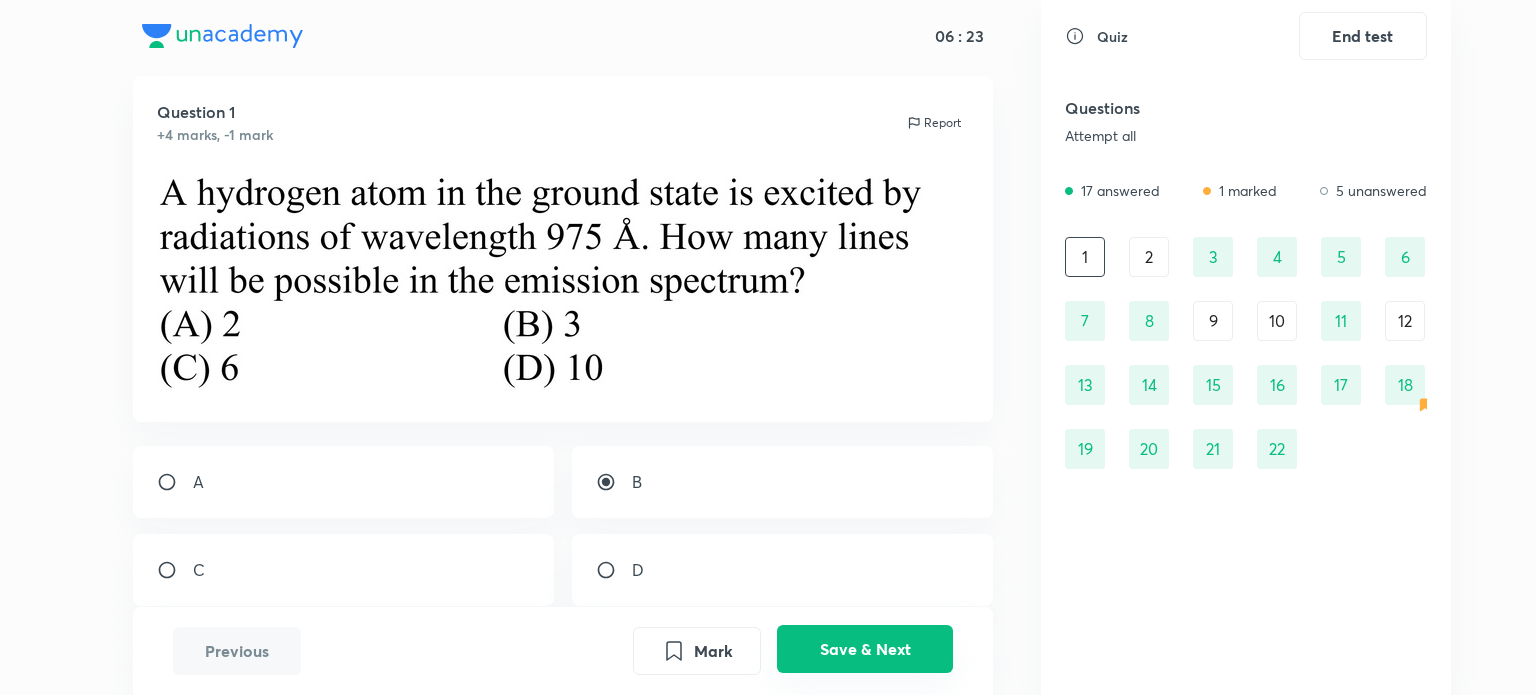 click on "Save & Next" at bounding box center [865, 649] 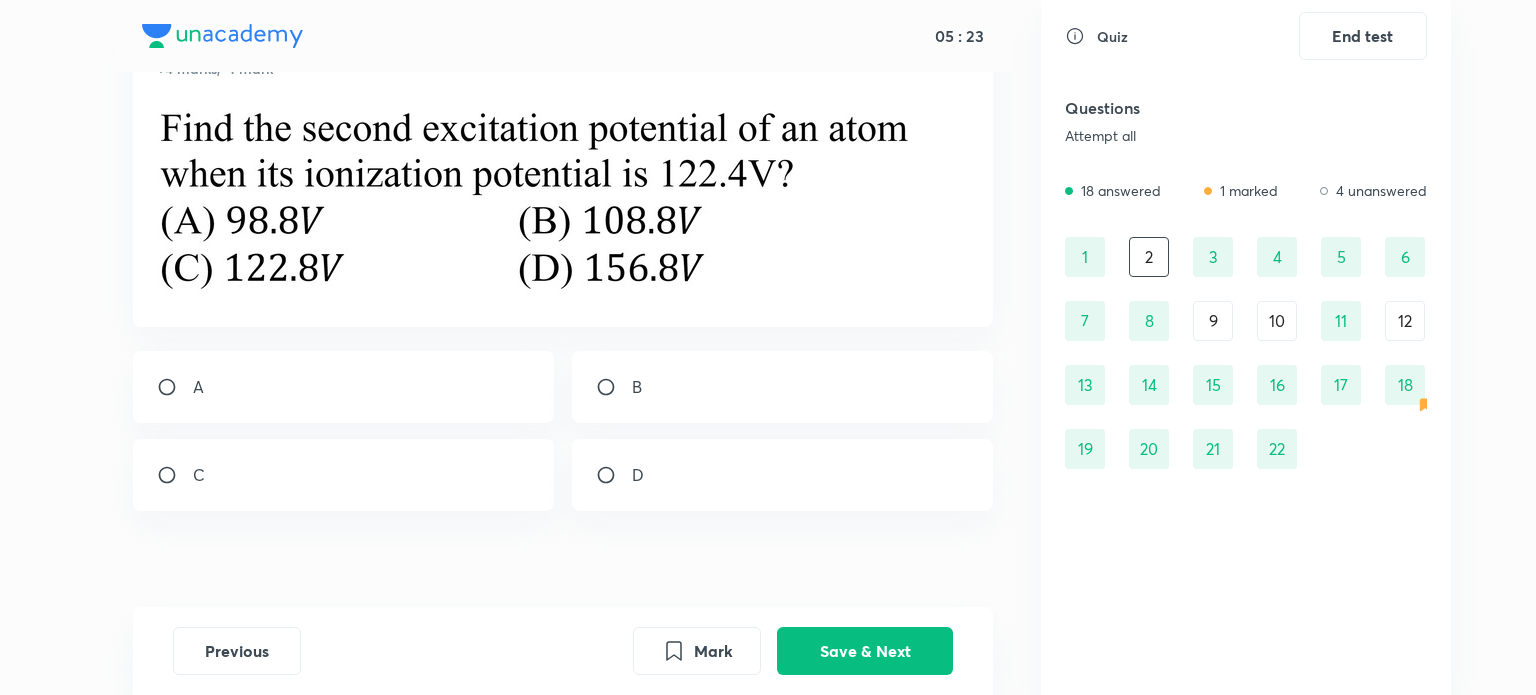 scroll, scrollTop: 111, scrollLeft: 0, axis: vertical 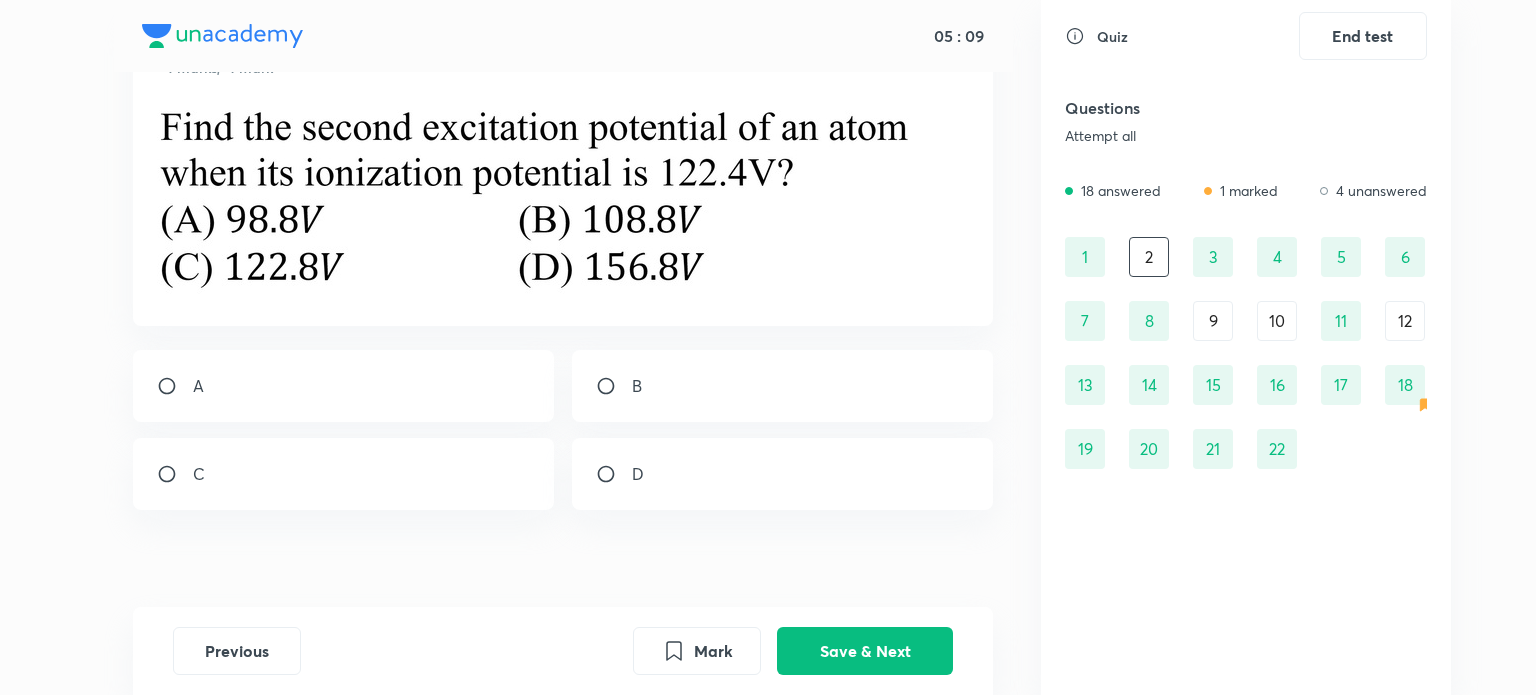click on "A" at bounding box center (344, 386) 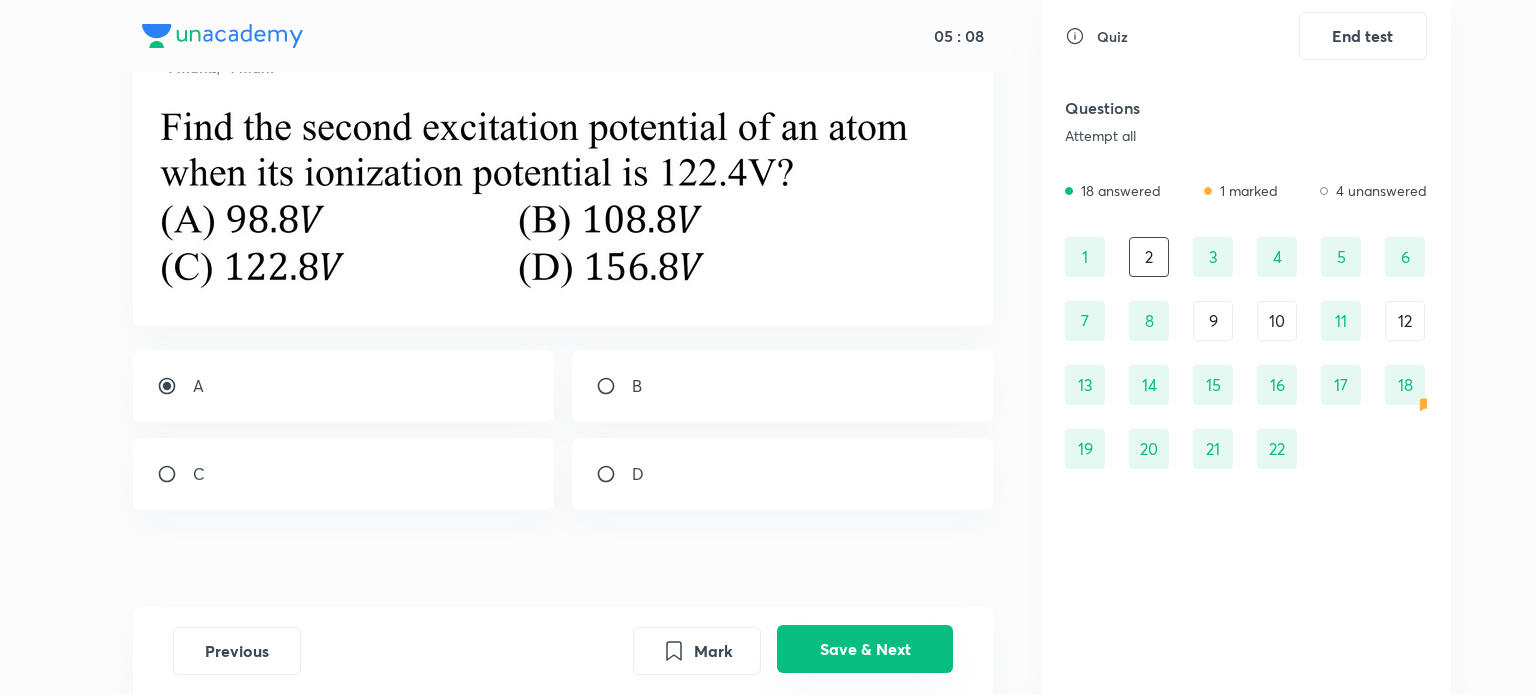 click on "Save & Next" at bounding box center [865, 649] 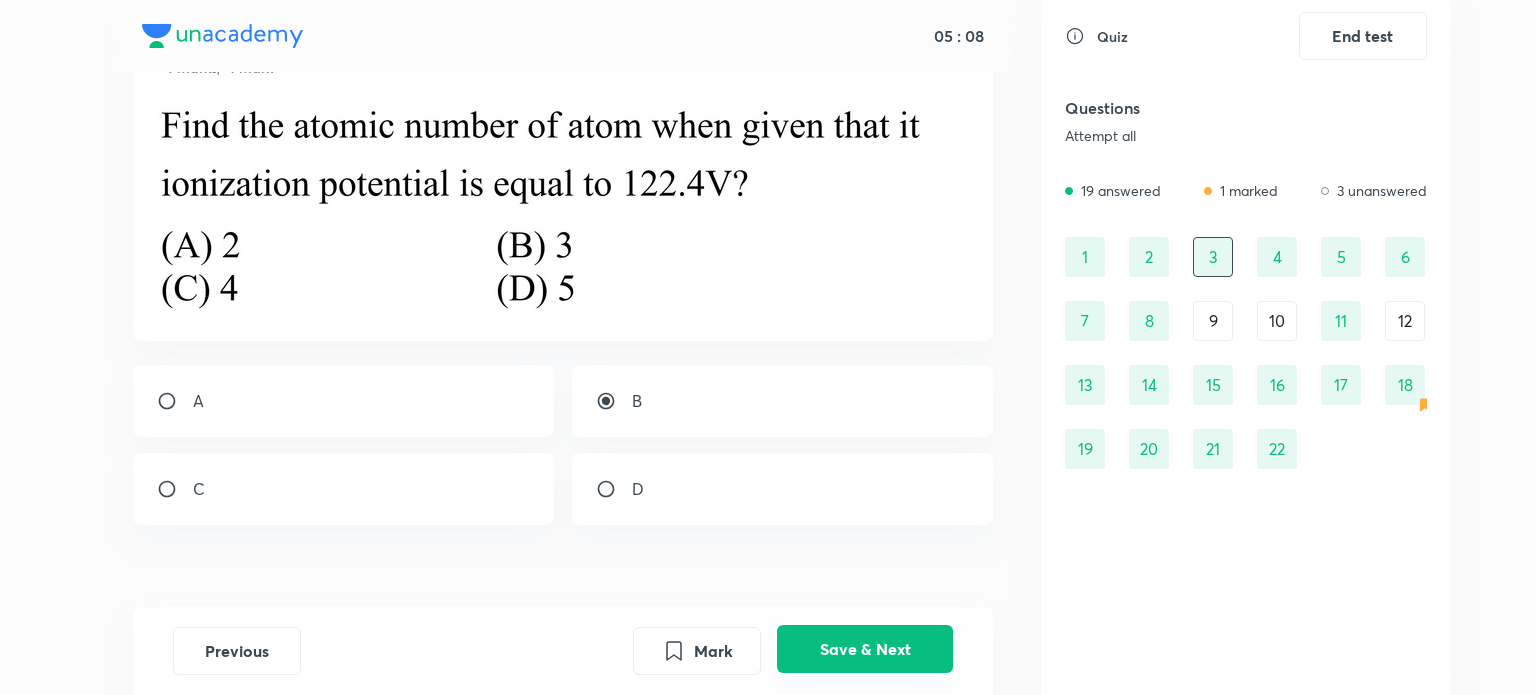 scroll, scrollTop: 0, scrollLeft: 0, axis: both 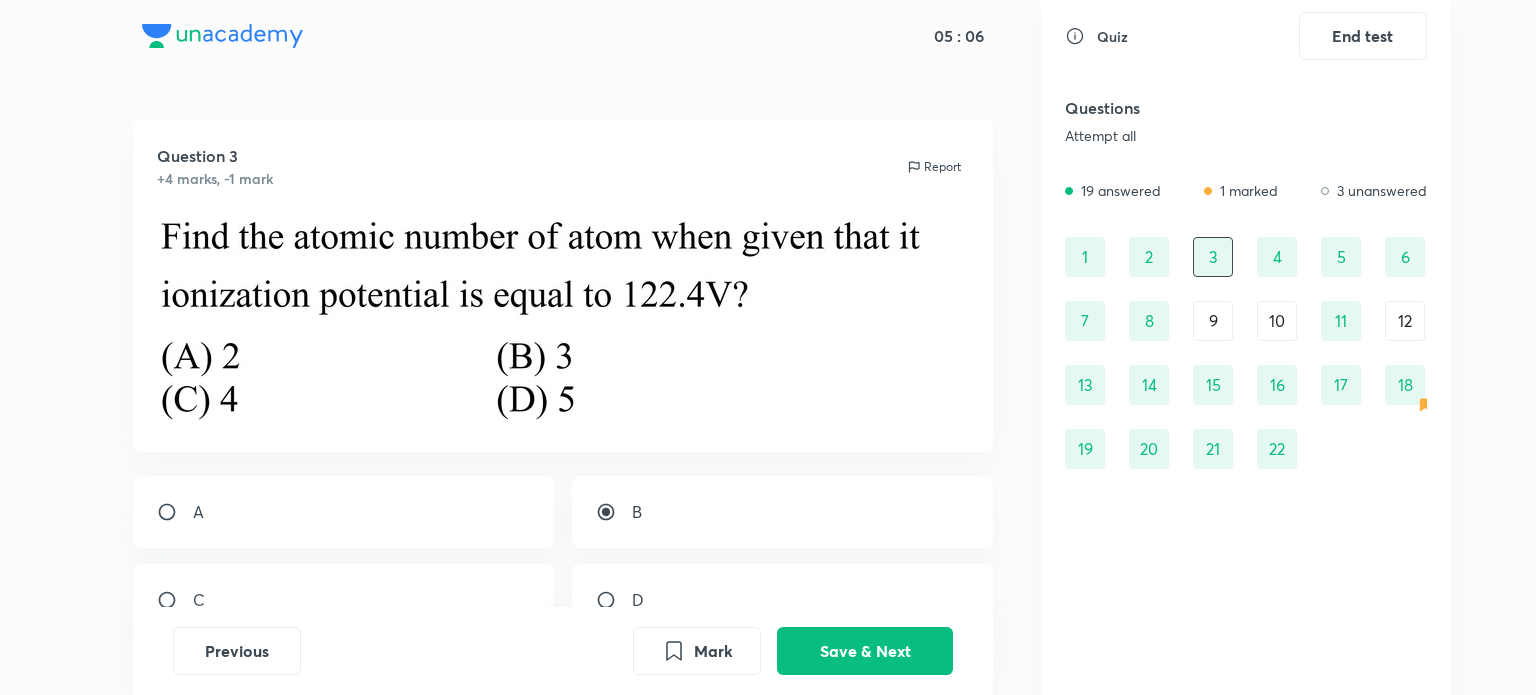 click on "9" at bounding box center (1213, 321) 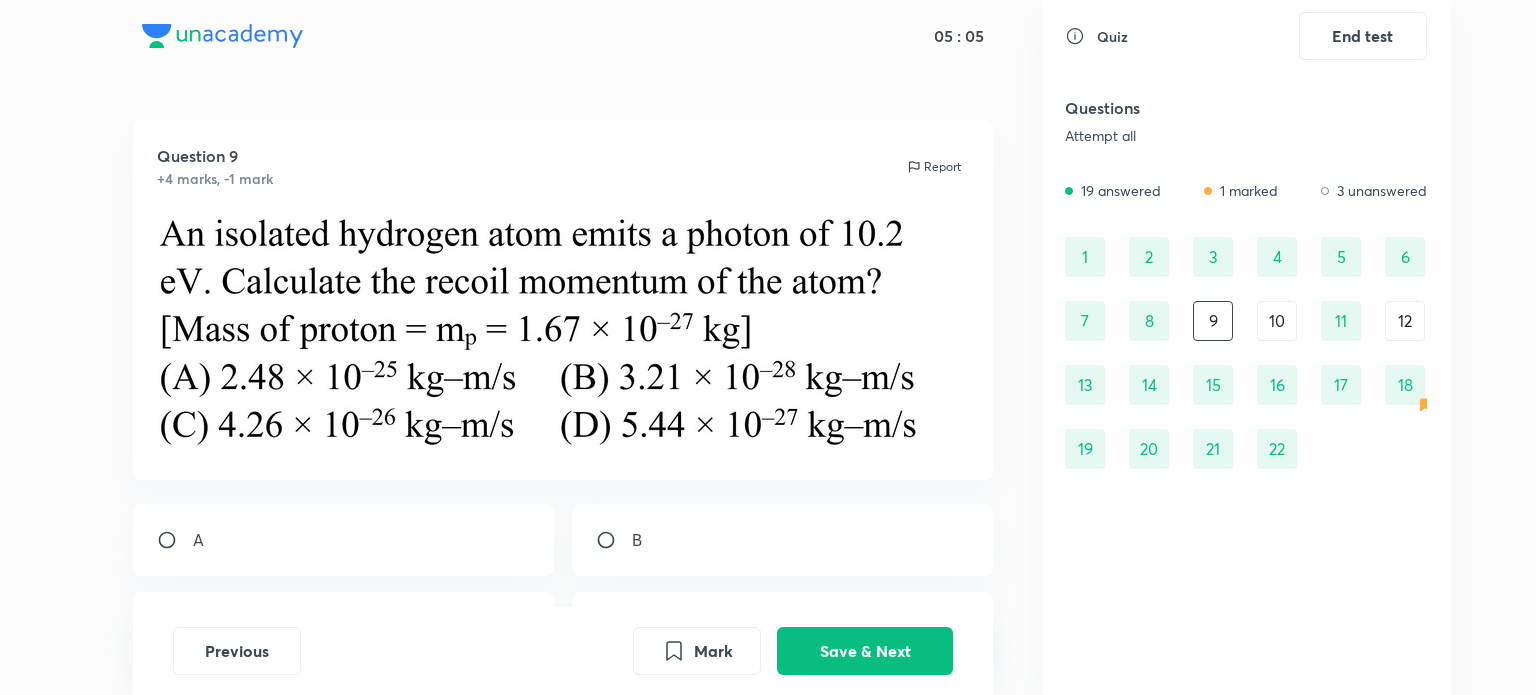 scroll, scrollTop: 124, scrollLeft: 0, axis: vertical 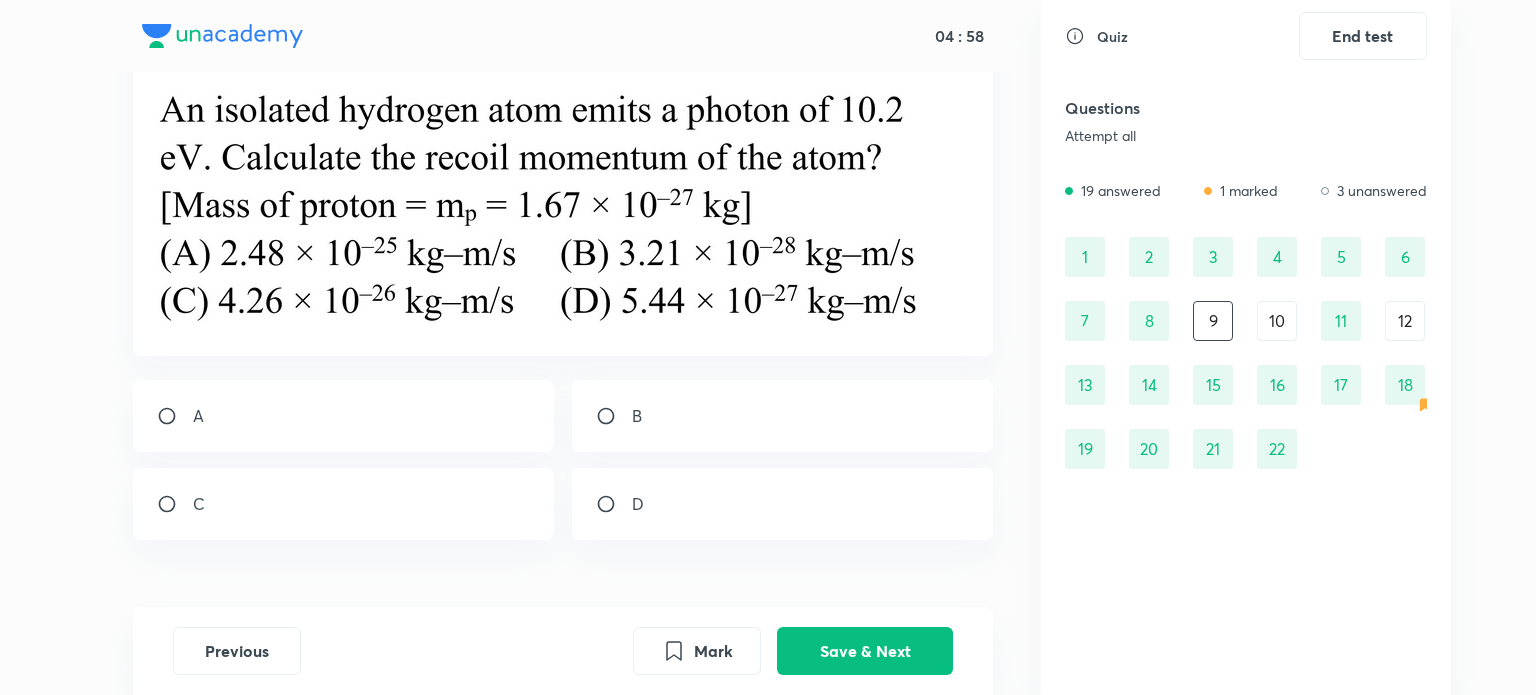 click on "10" at bounding box center [1277, 321] 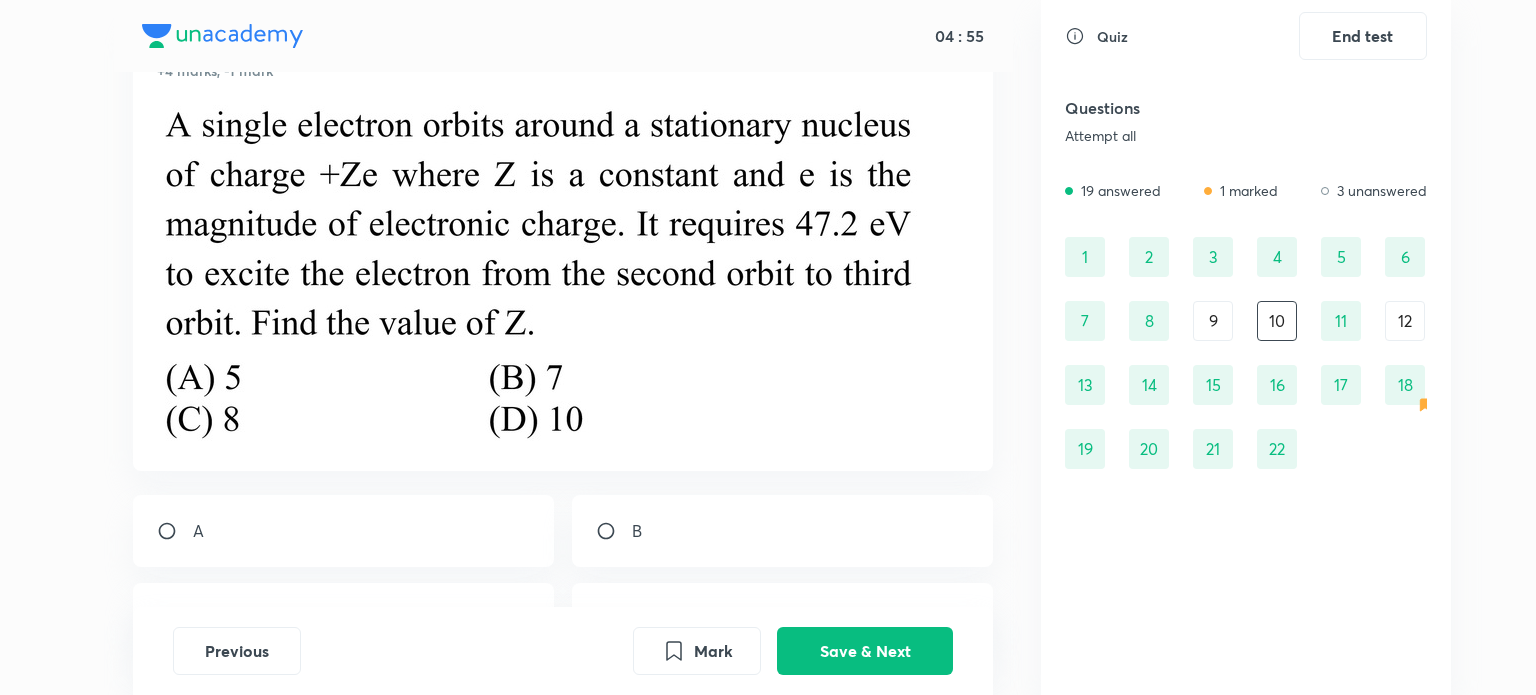 scroll, scrollTop: 108, scrollLeft: 0, axis: vertical 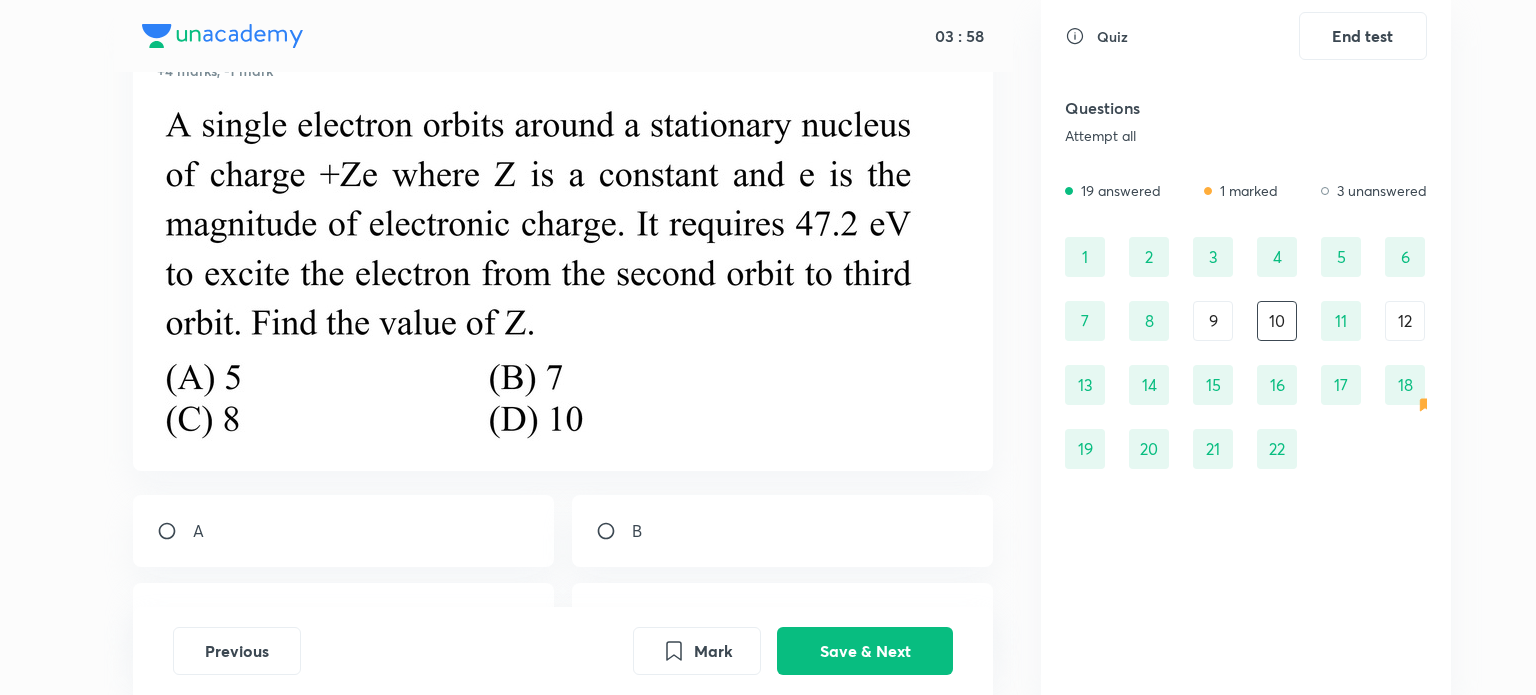 click on "A" at bounding box center [344, 531] 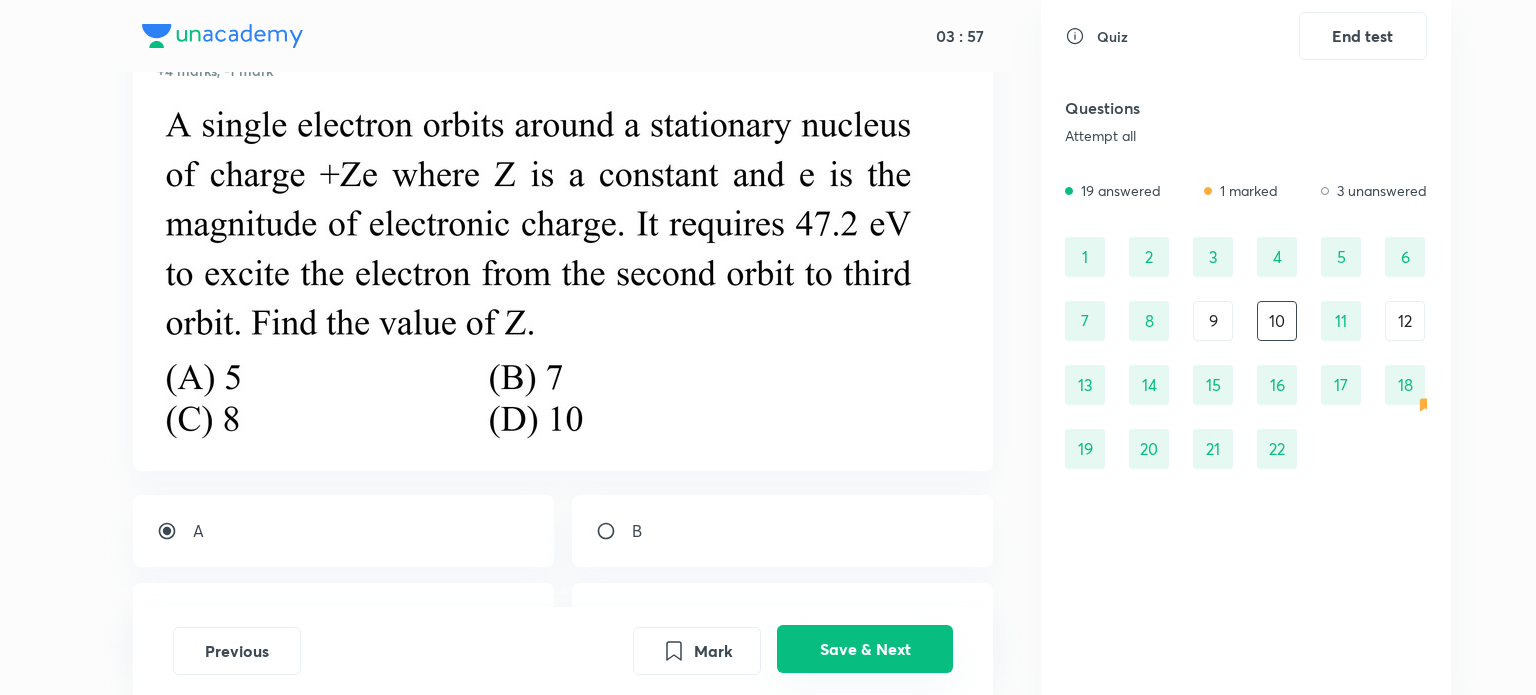 click on "Save & Next" at bounding box center [865, 649] 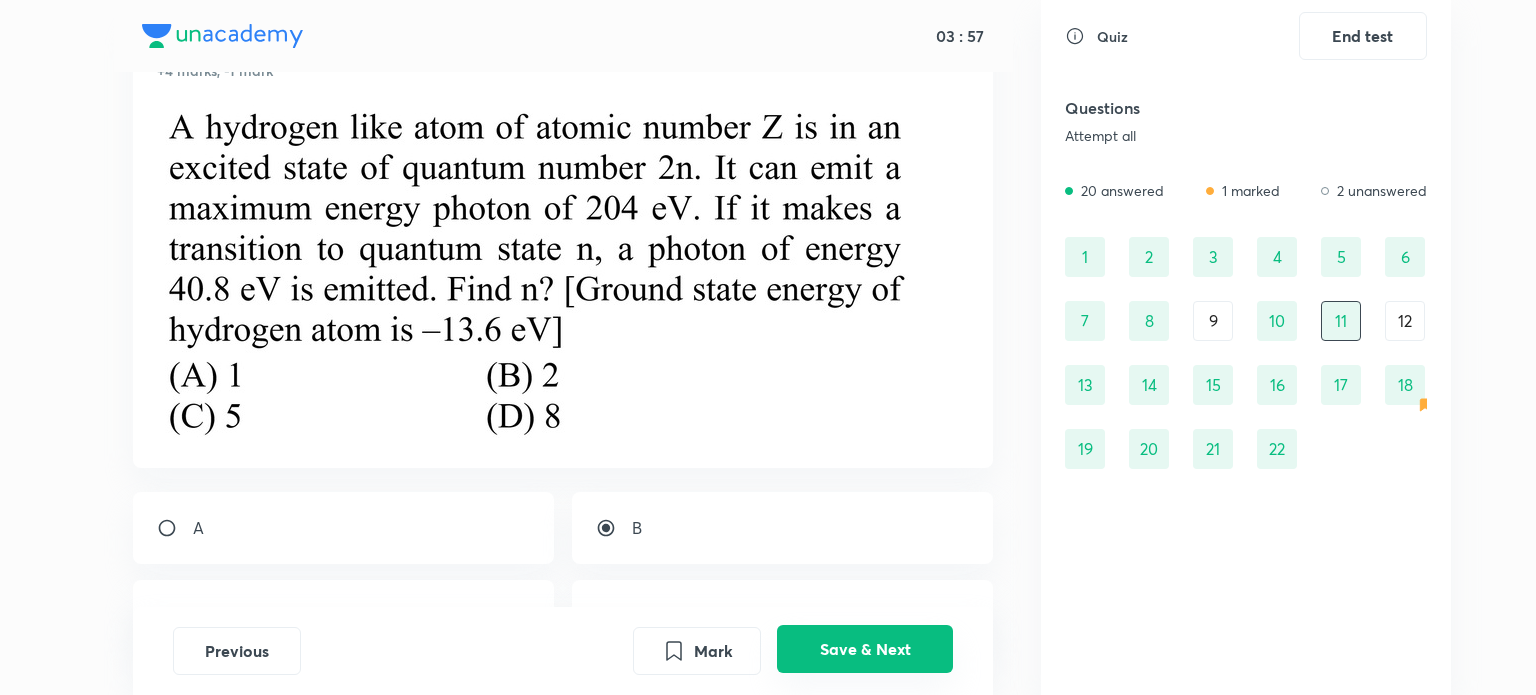 scroll, scrollTop: 0, scrollLeft: 0, axis: both 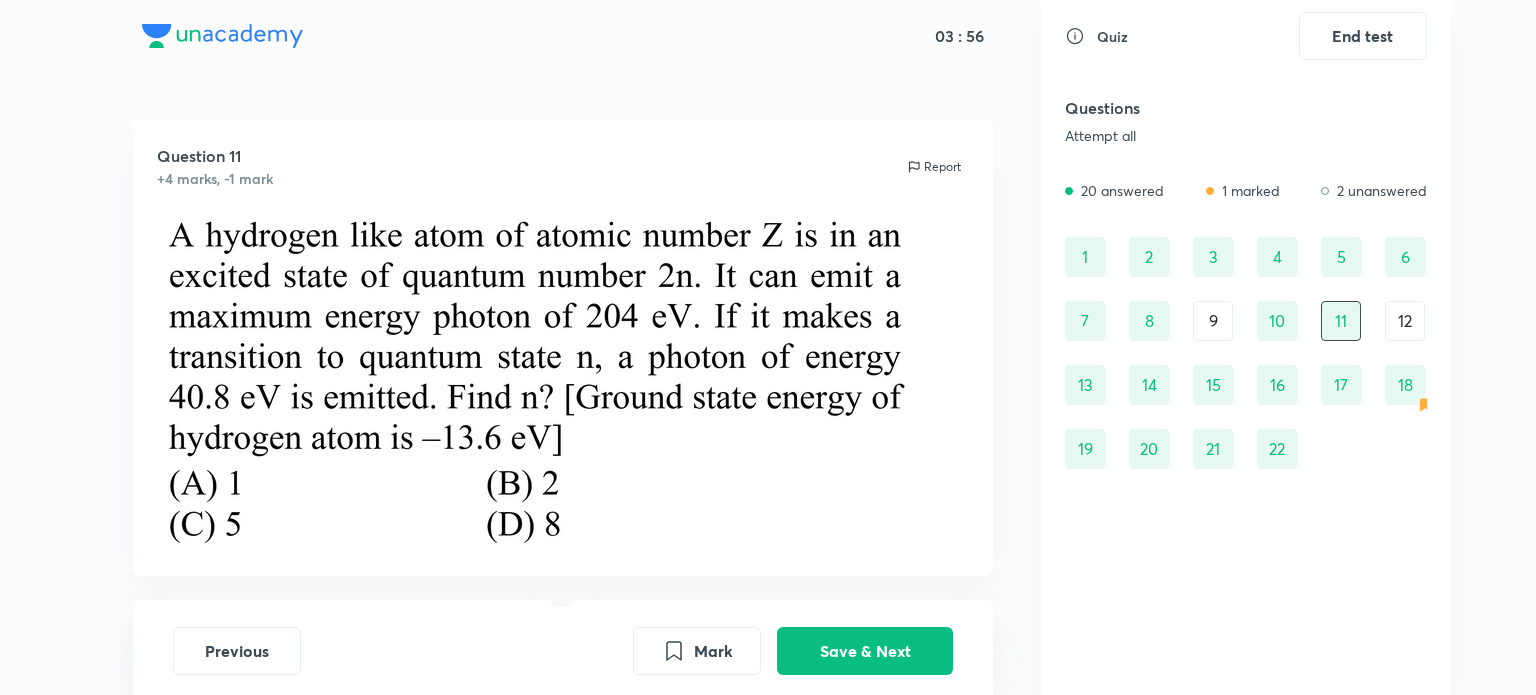 click on "12" at bounding box center [1405, 321] 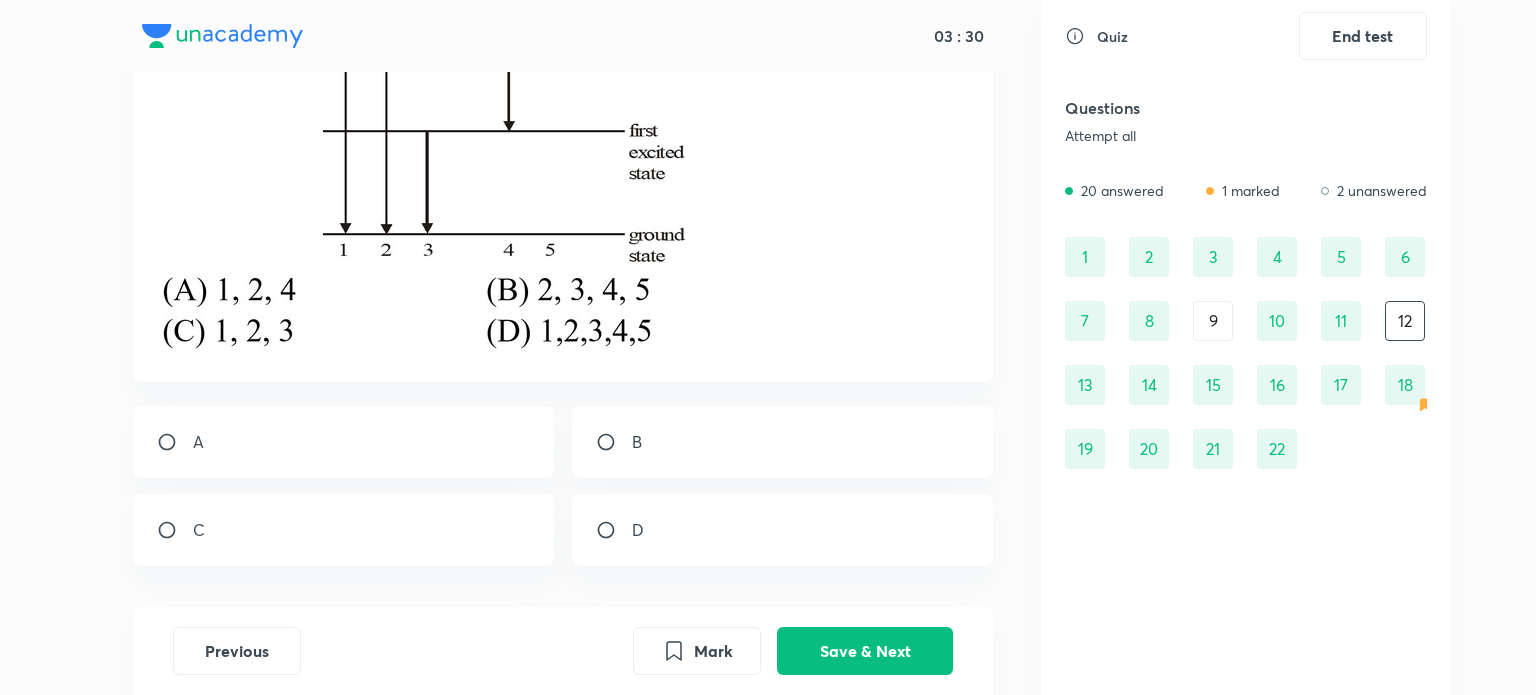 scroll, scrollTop: 364, scrollLeft: 0, axis: vertical 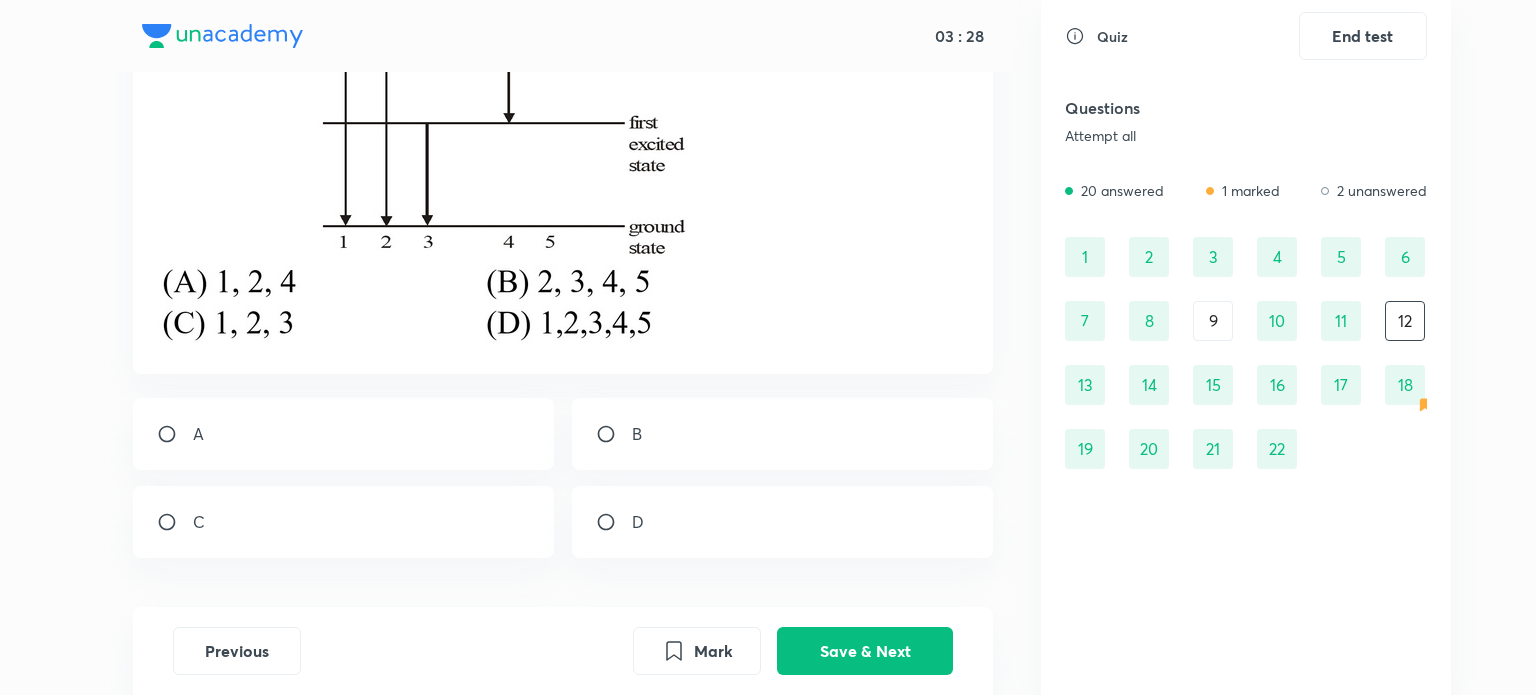 click on "D" at bounding box center [783, 522] 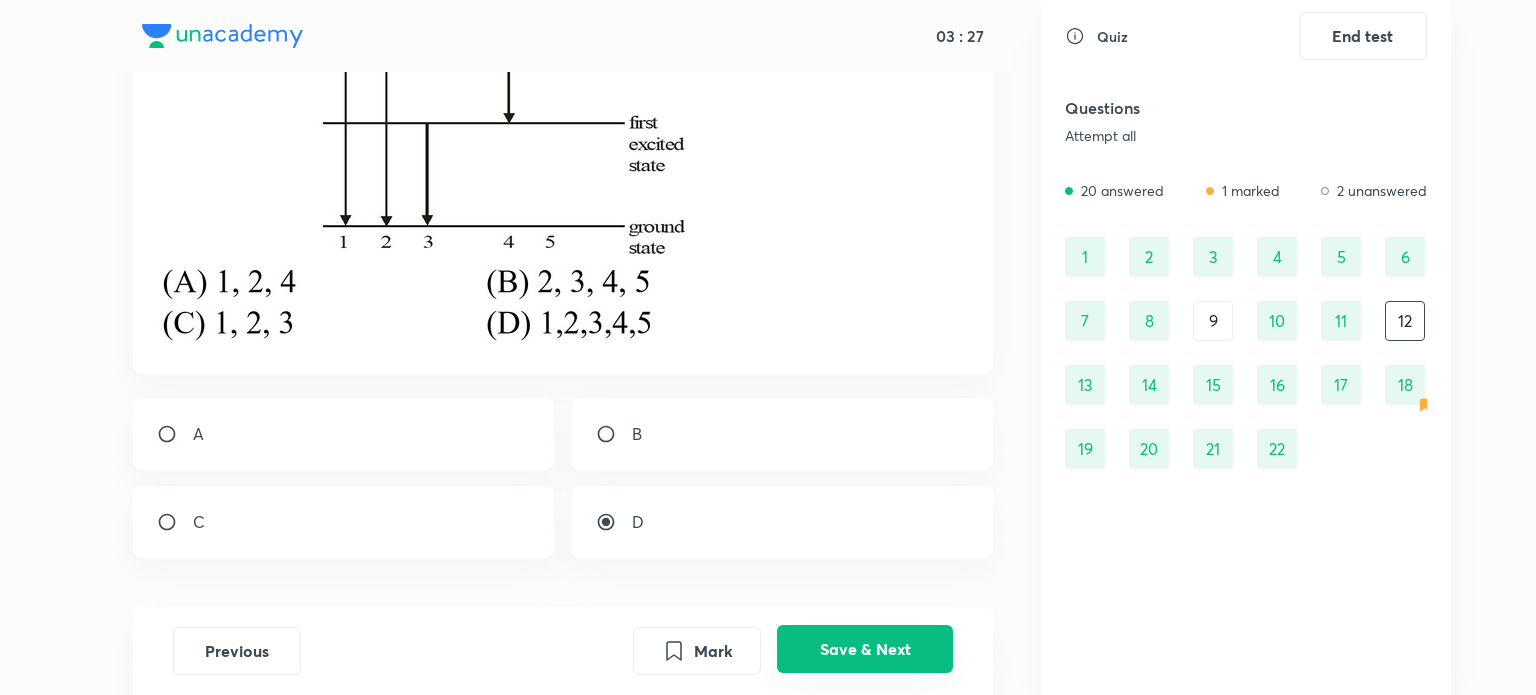 click on "Save & Next" at bounding box center (865, 649) 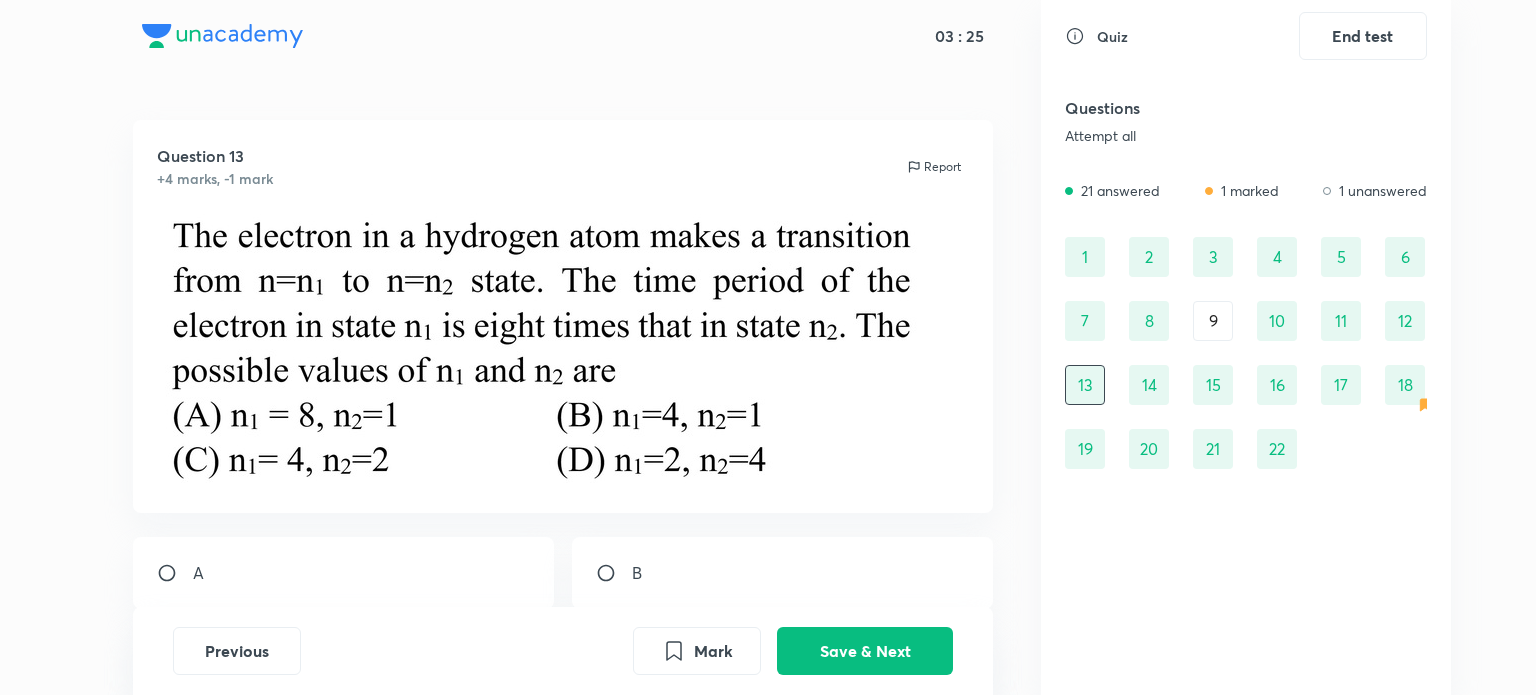 click on "9" at bounding box center (1213, 321) 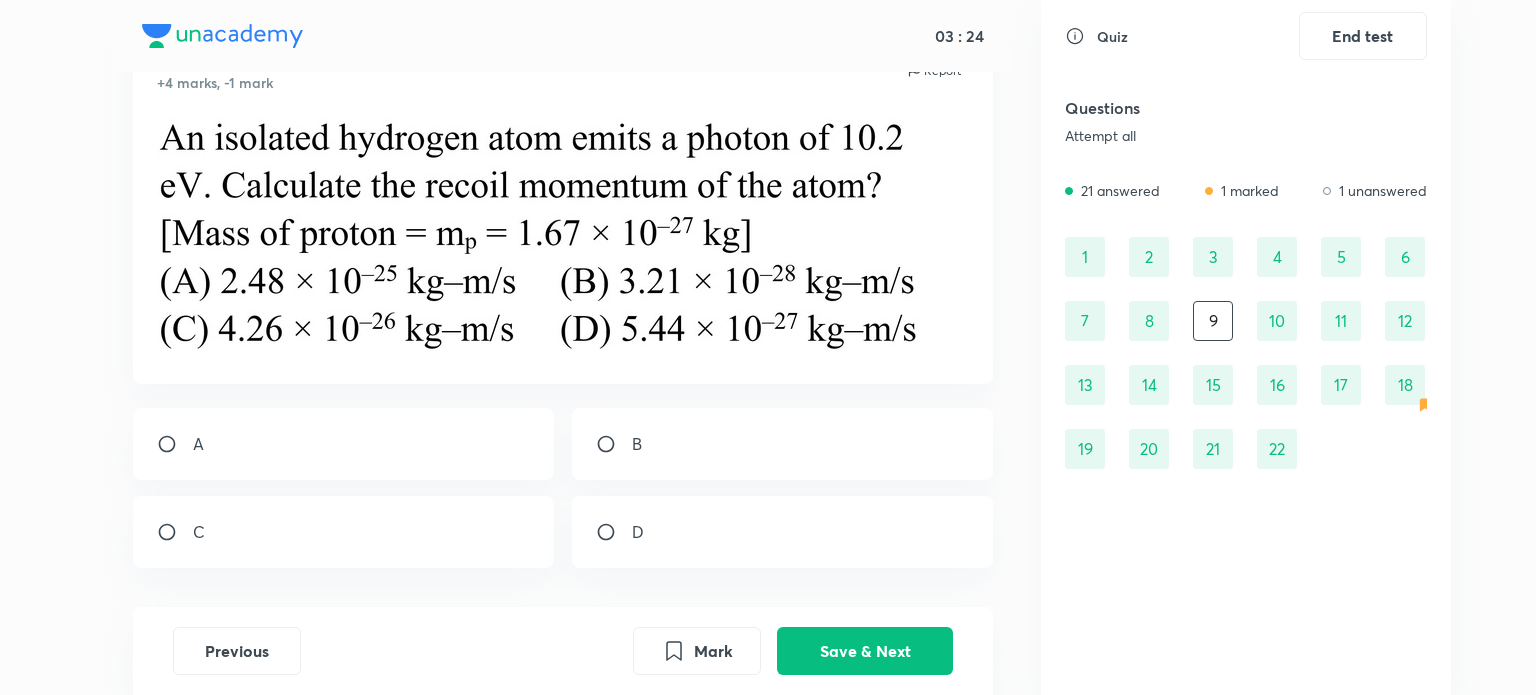 scroll, scrollTop: 104, scrollLeft: 0, axis: vertical 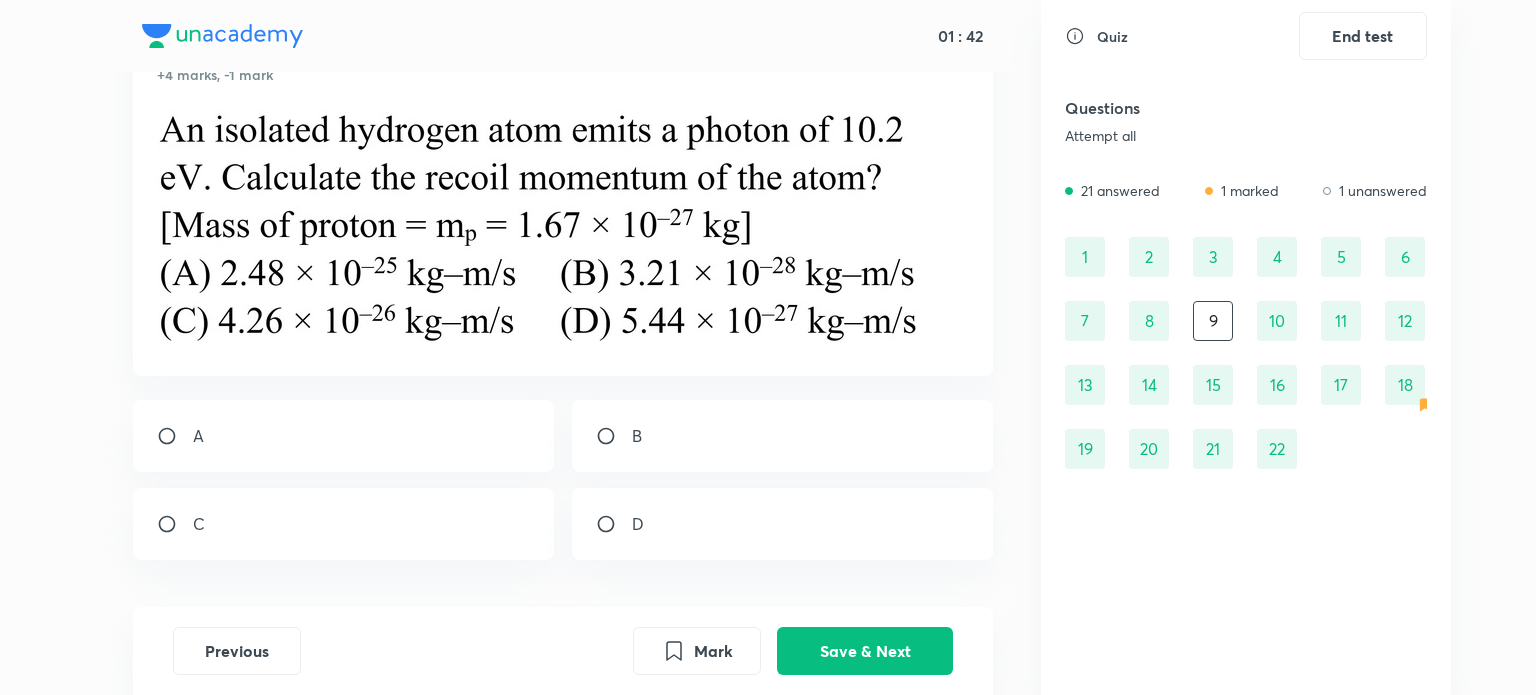 click on "B" at bounding box center [783, 436] 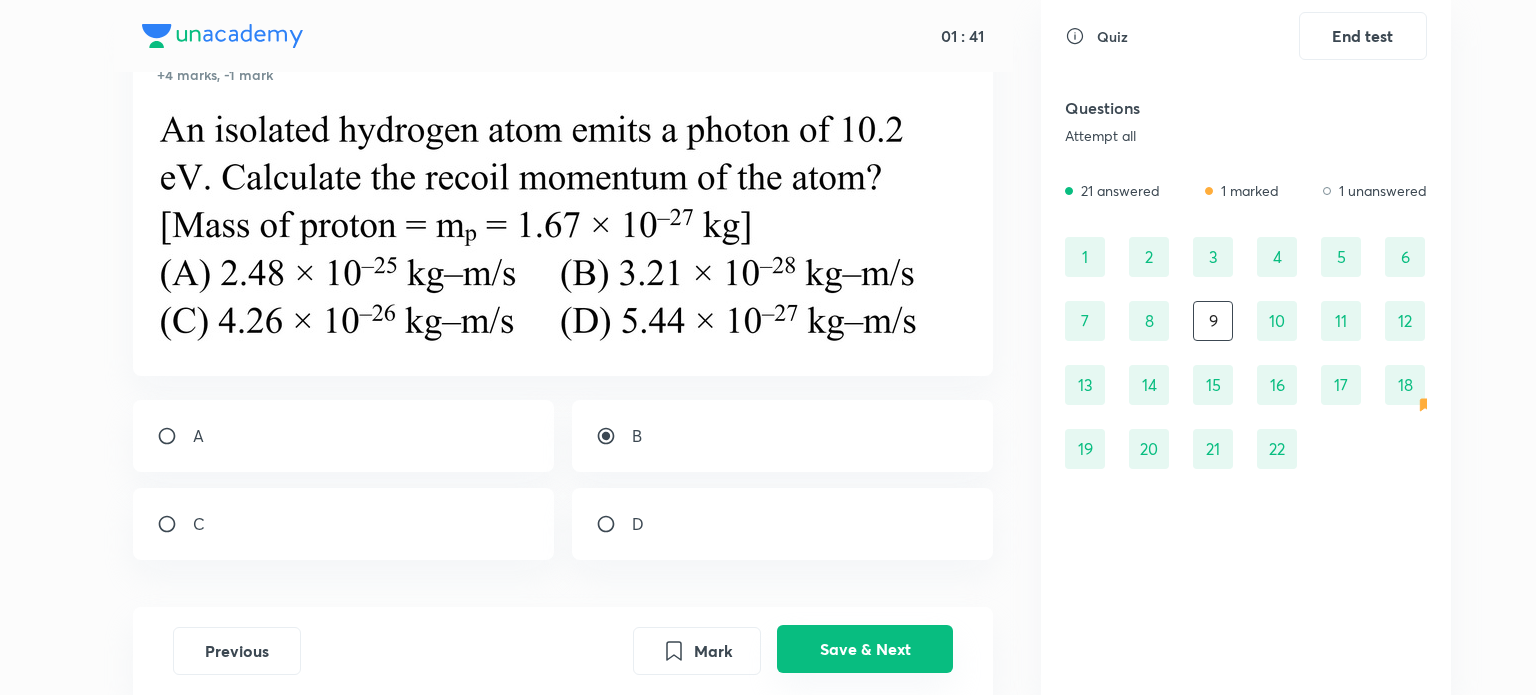 click on "Save & Next" at bounding box center (865, 649) 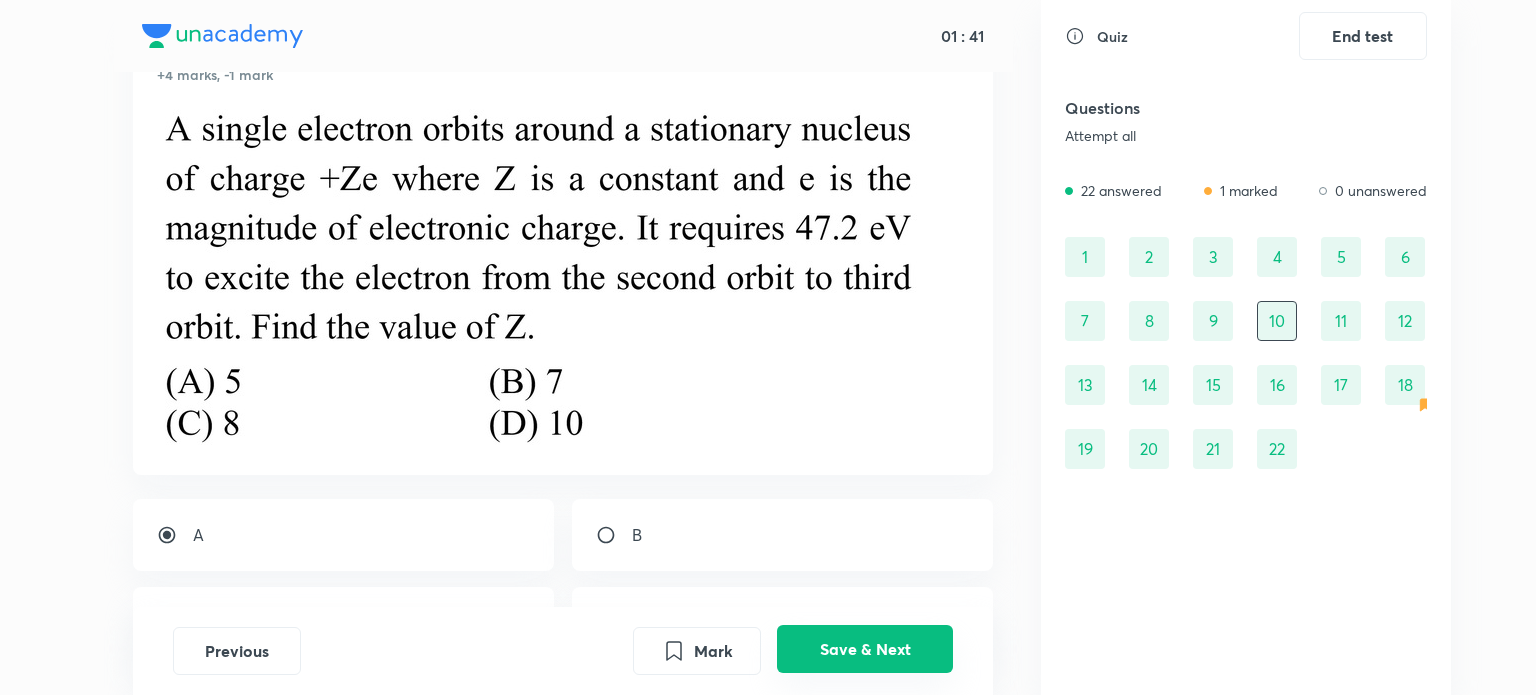 scroll, scrollTop: 0, scrollLeft: 0, axis: both 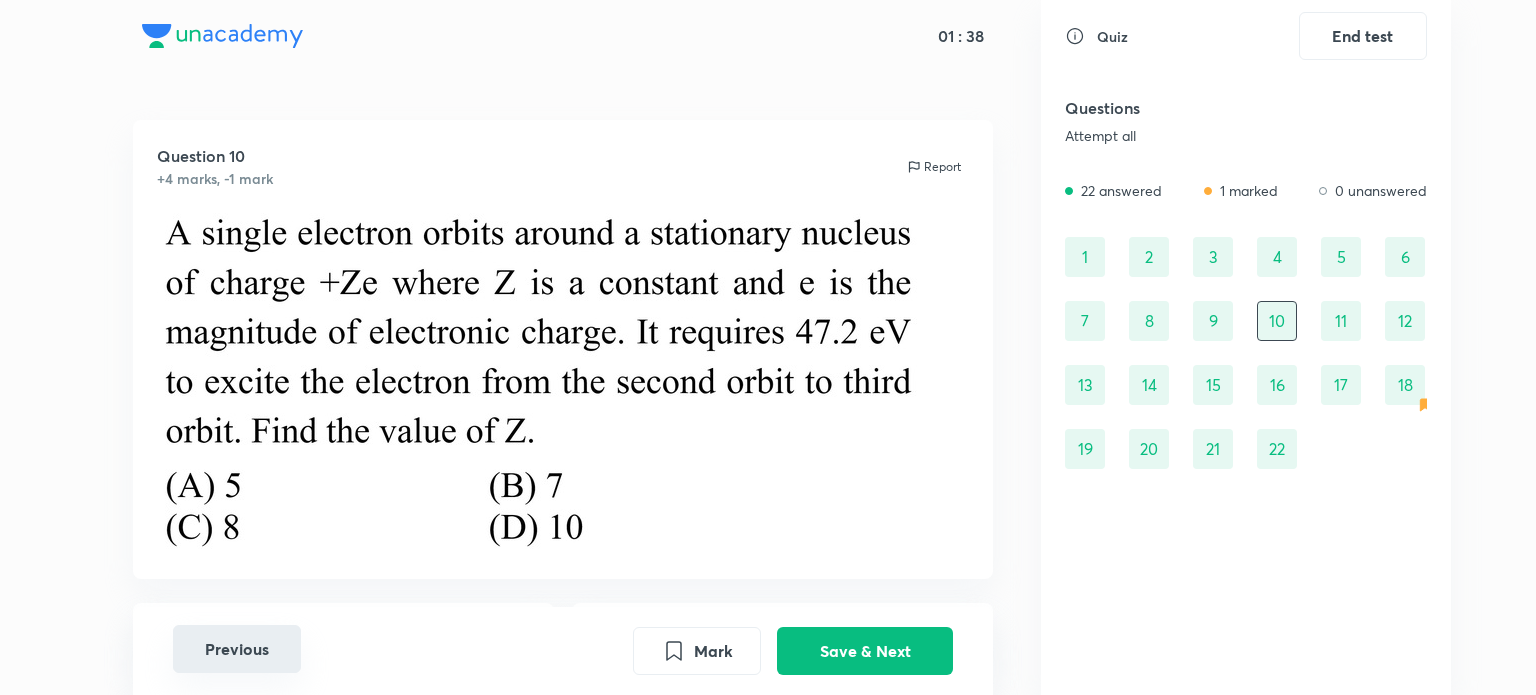 click on "Previous" at bounding box center [237, 649] 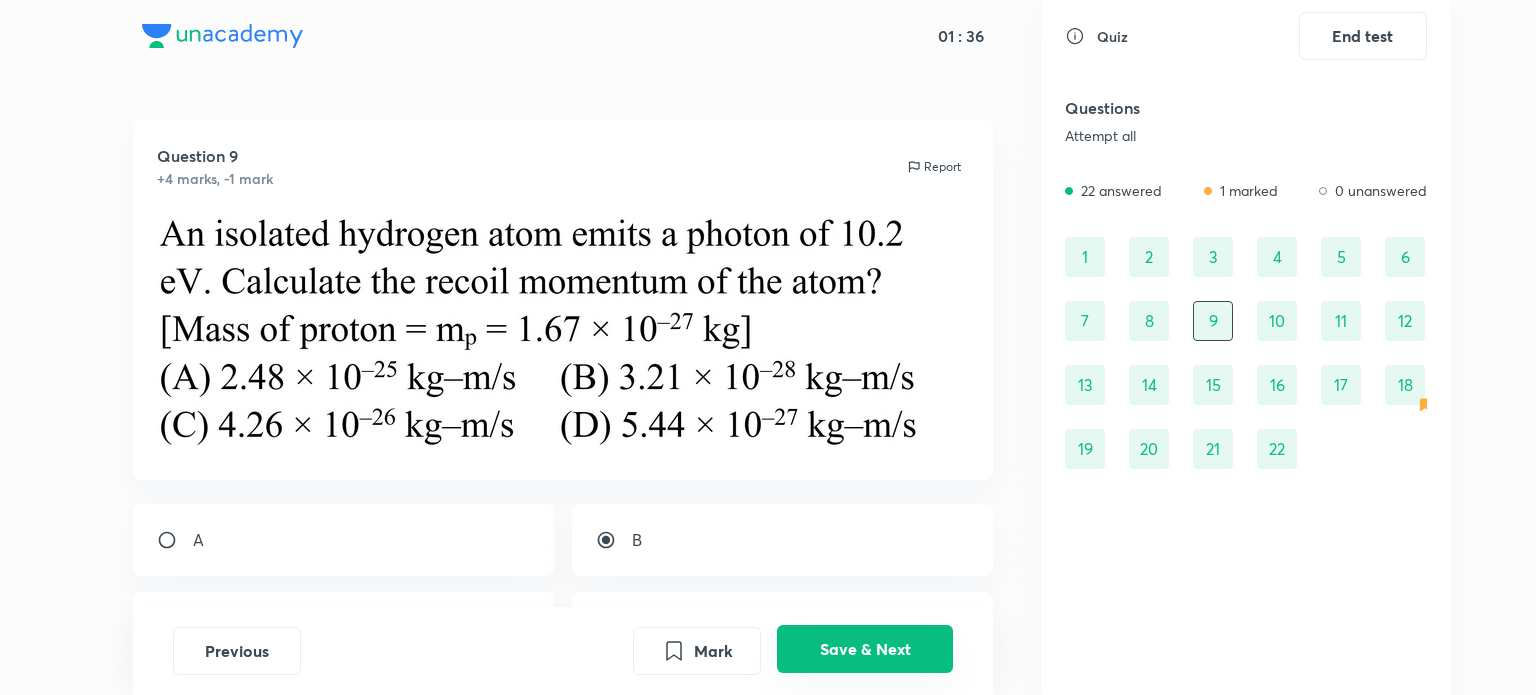click on "Save & Next" at bounding box center [865, 649] 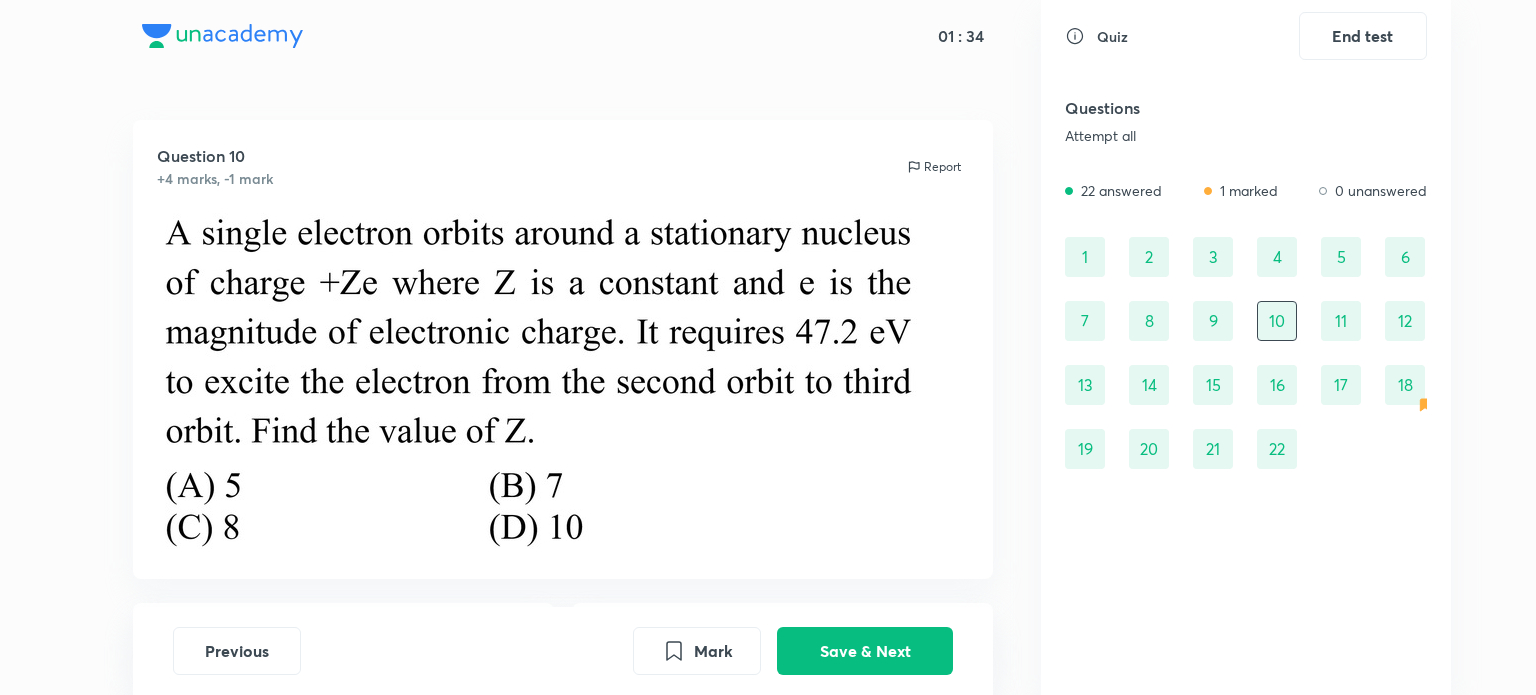 click on "18" at bounding box center (1405, 385) 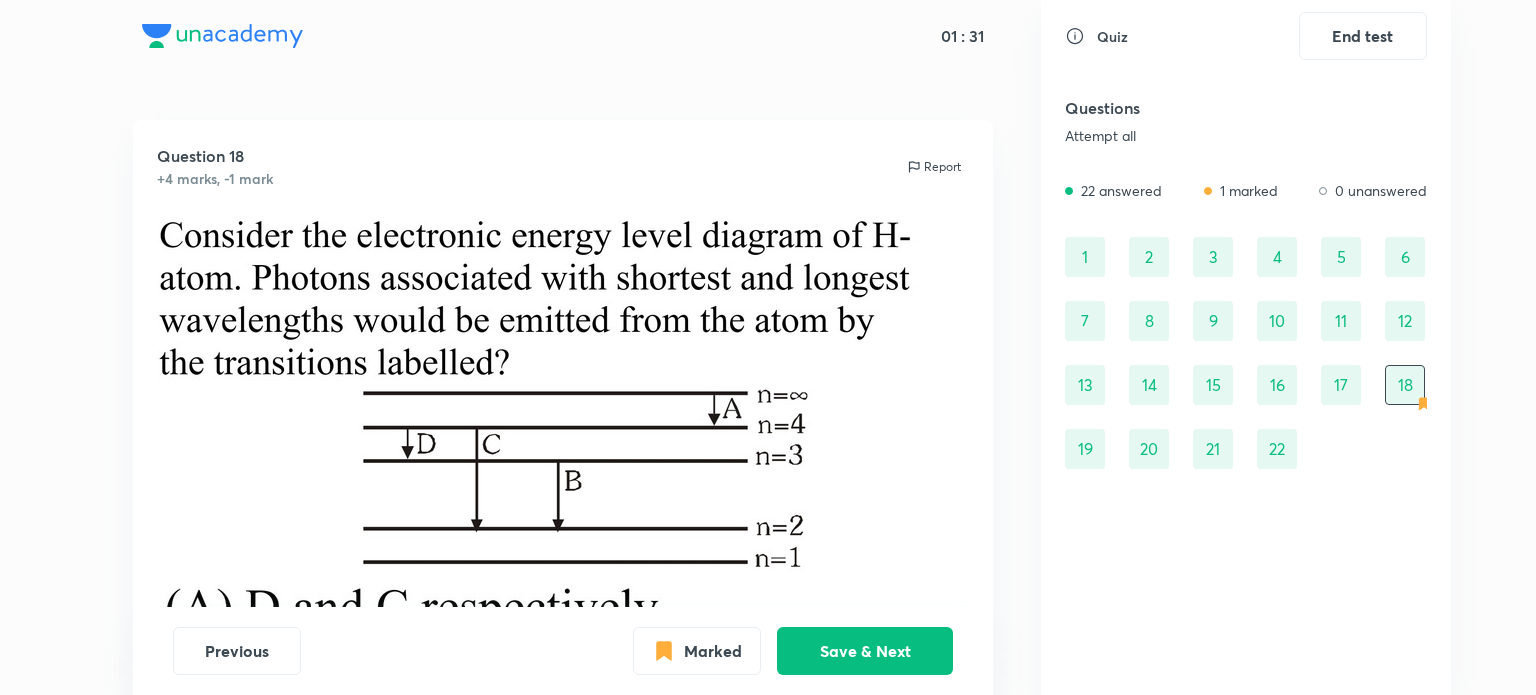 click on "21" at bounding box center (1213, 449) 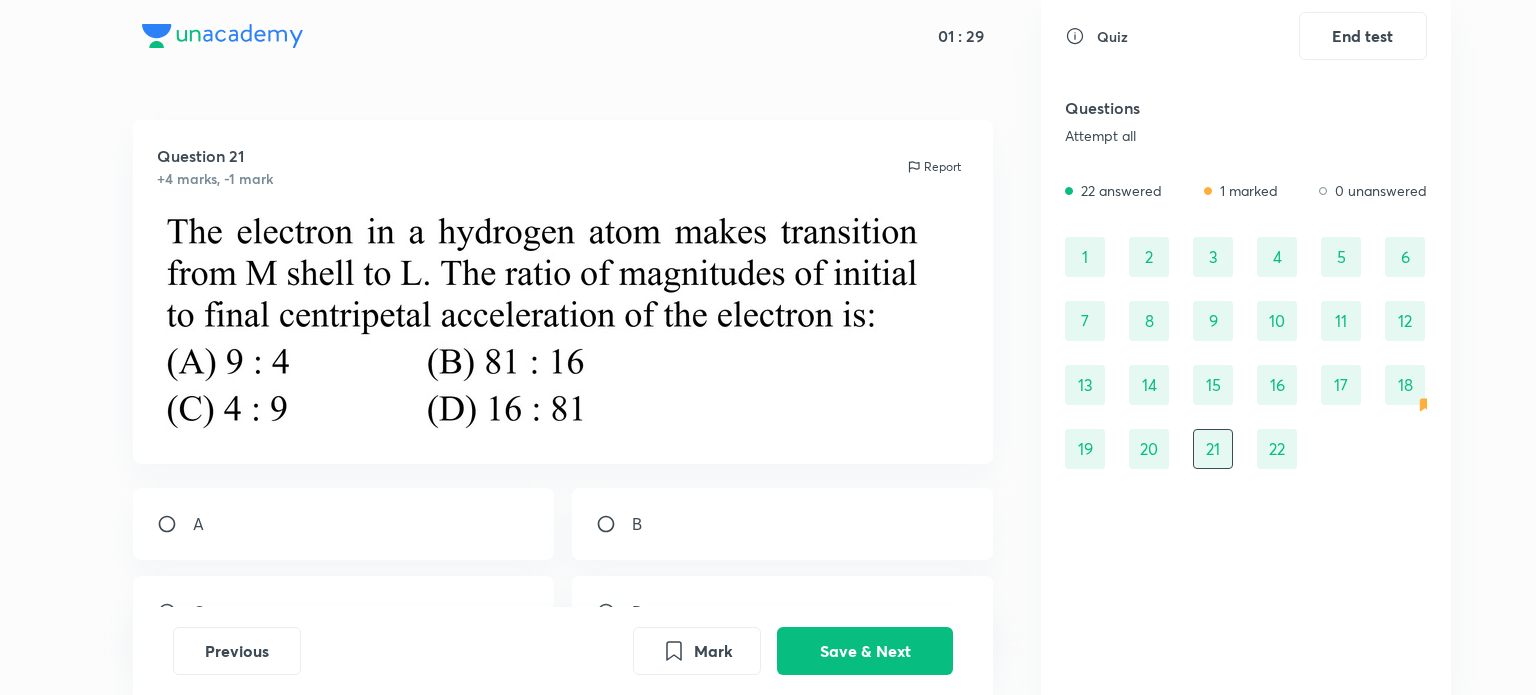 click on "20" at bounding box center (1149, 449) 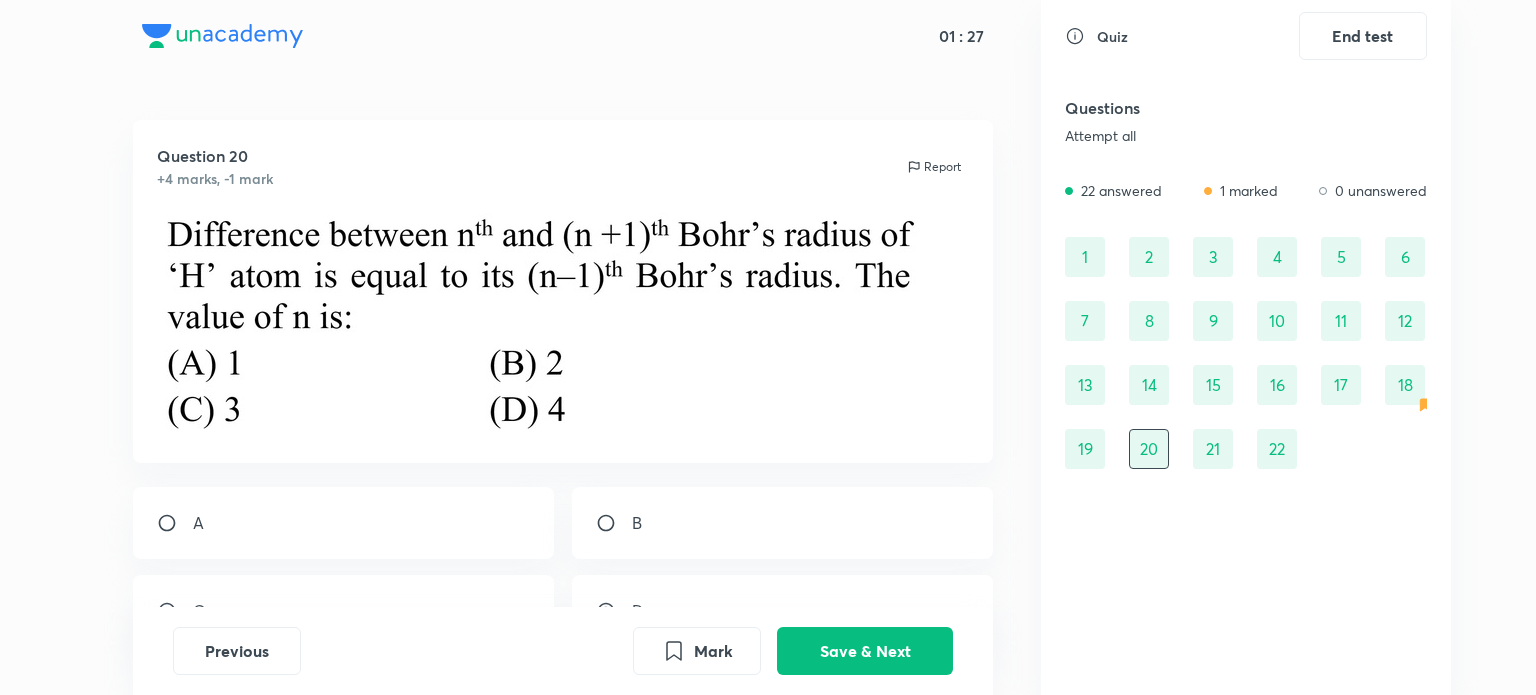 click on "19" at bounding box center [1085, 449] 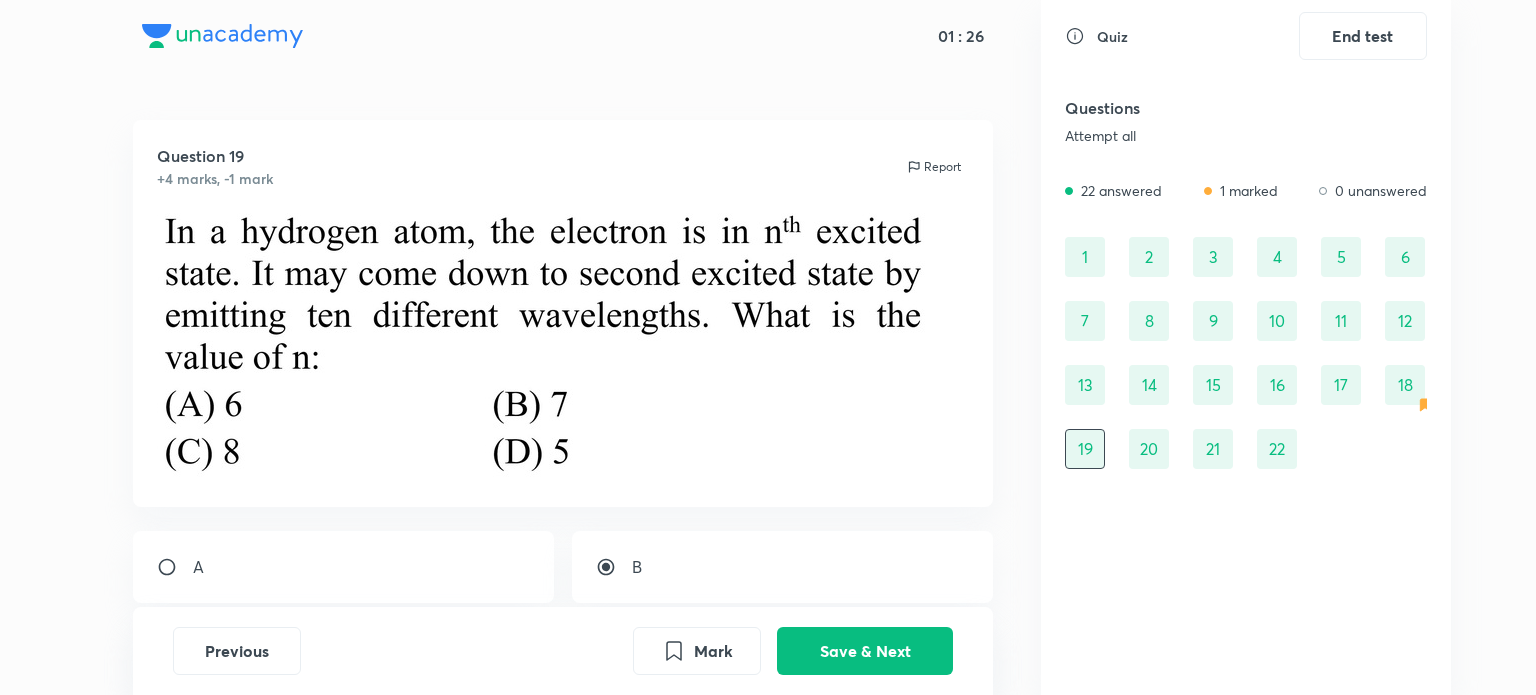 click on "18" at bounding box center [1405, 385] 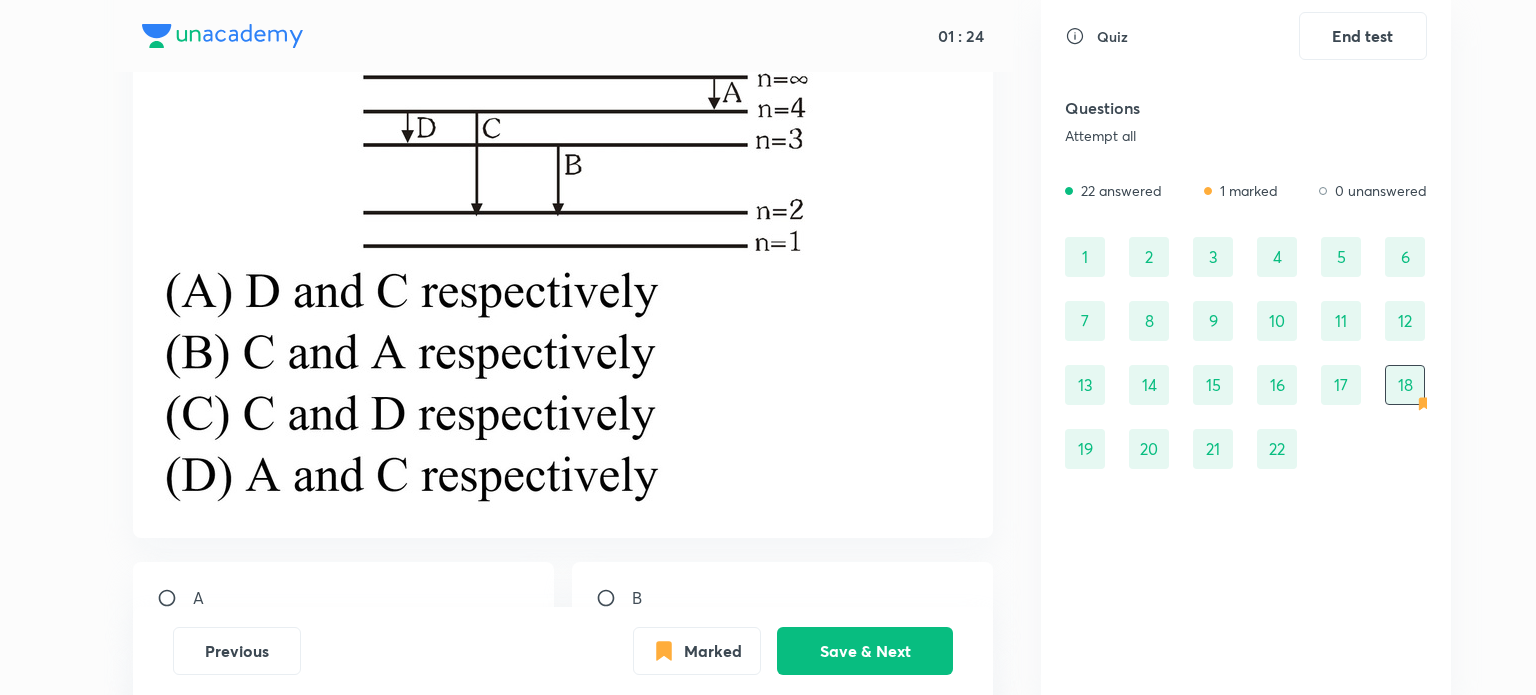 scroll, scrollTop: 320, scrollLeft: 0, axis: vertical 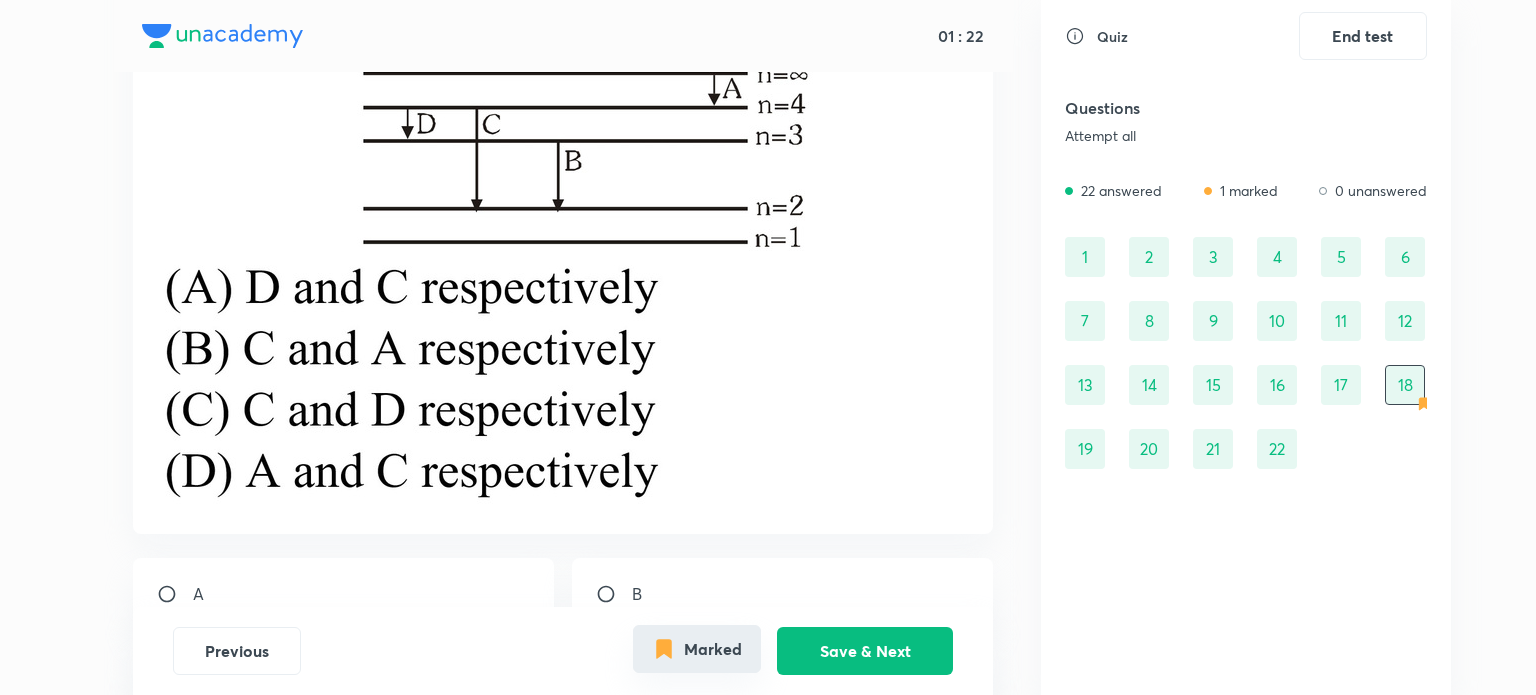 click on "Marked" at bounding box center [697, 649] 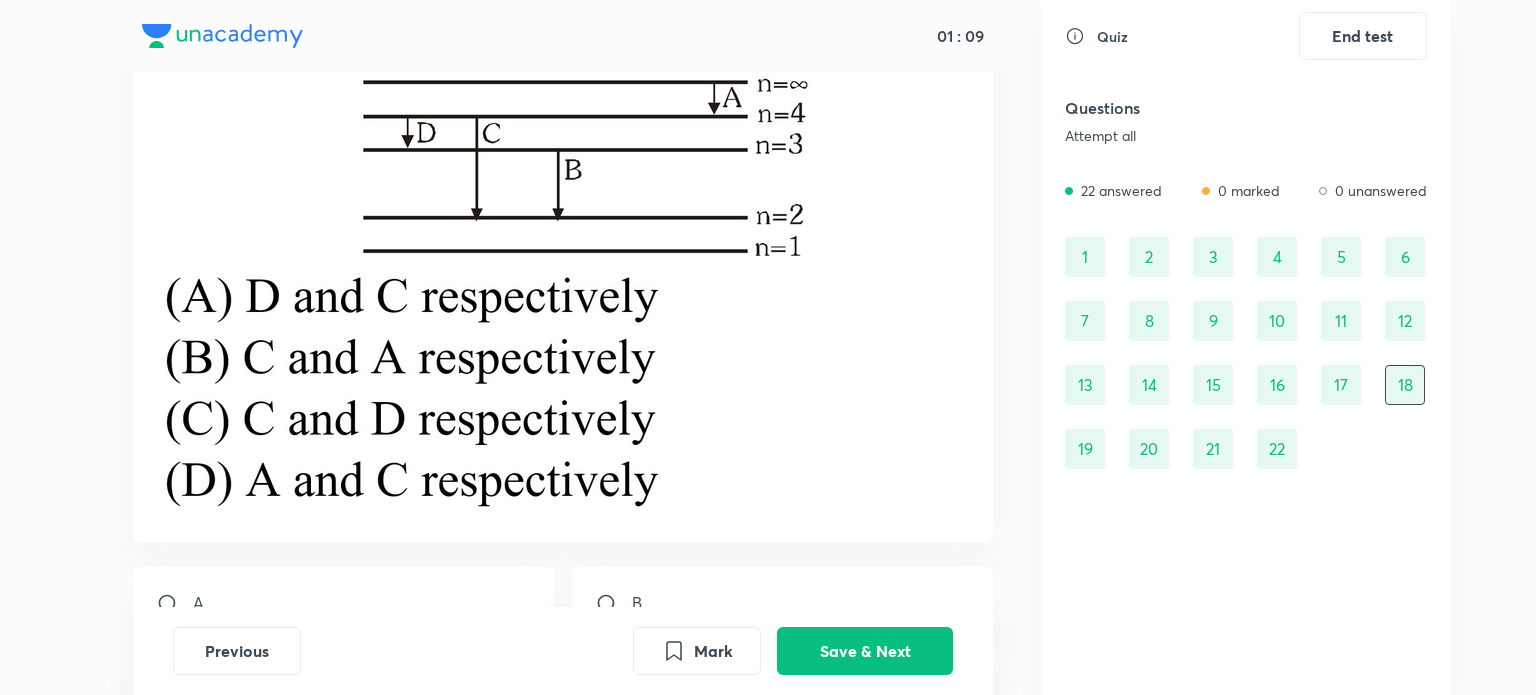 scroll, scrollTop: 320, scrollLeft: 0, axis: vertical 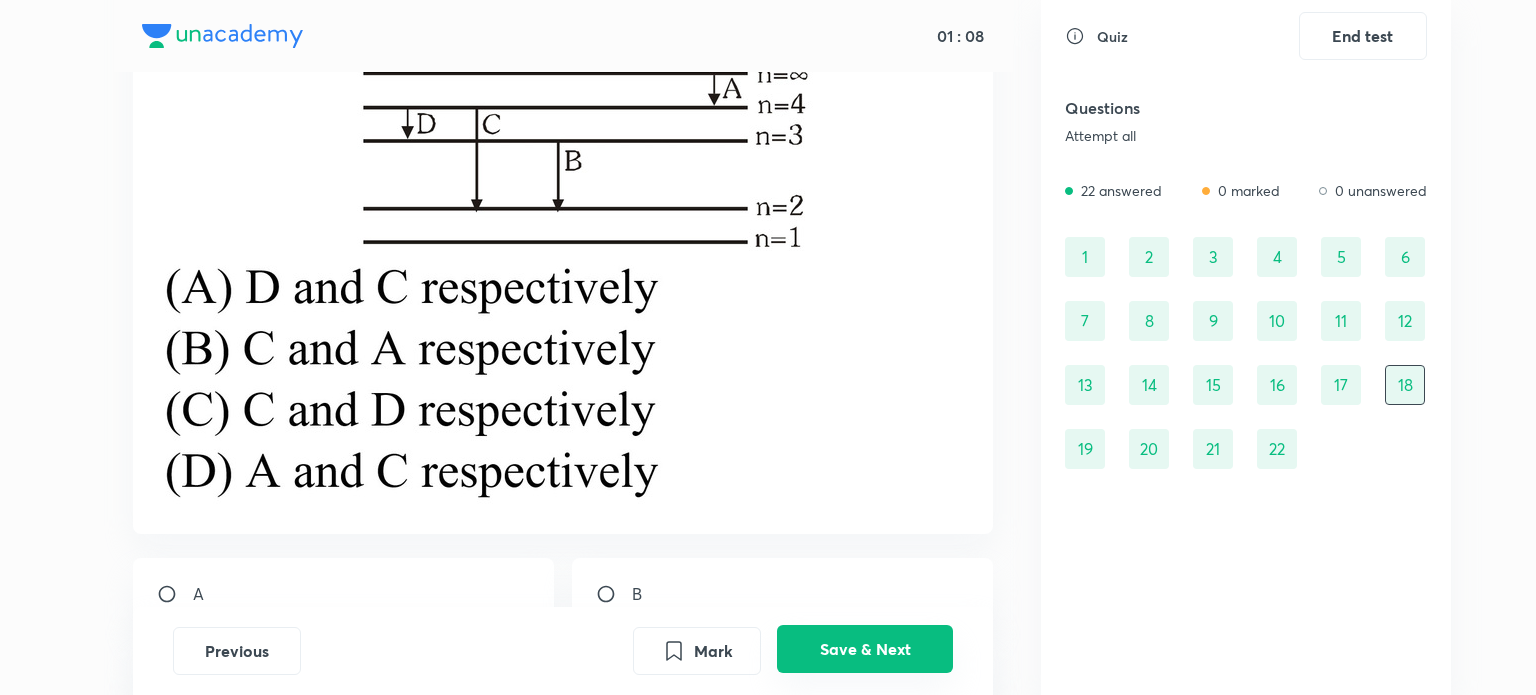 click on "Save & Next" at bounding box center (865, 649) 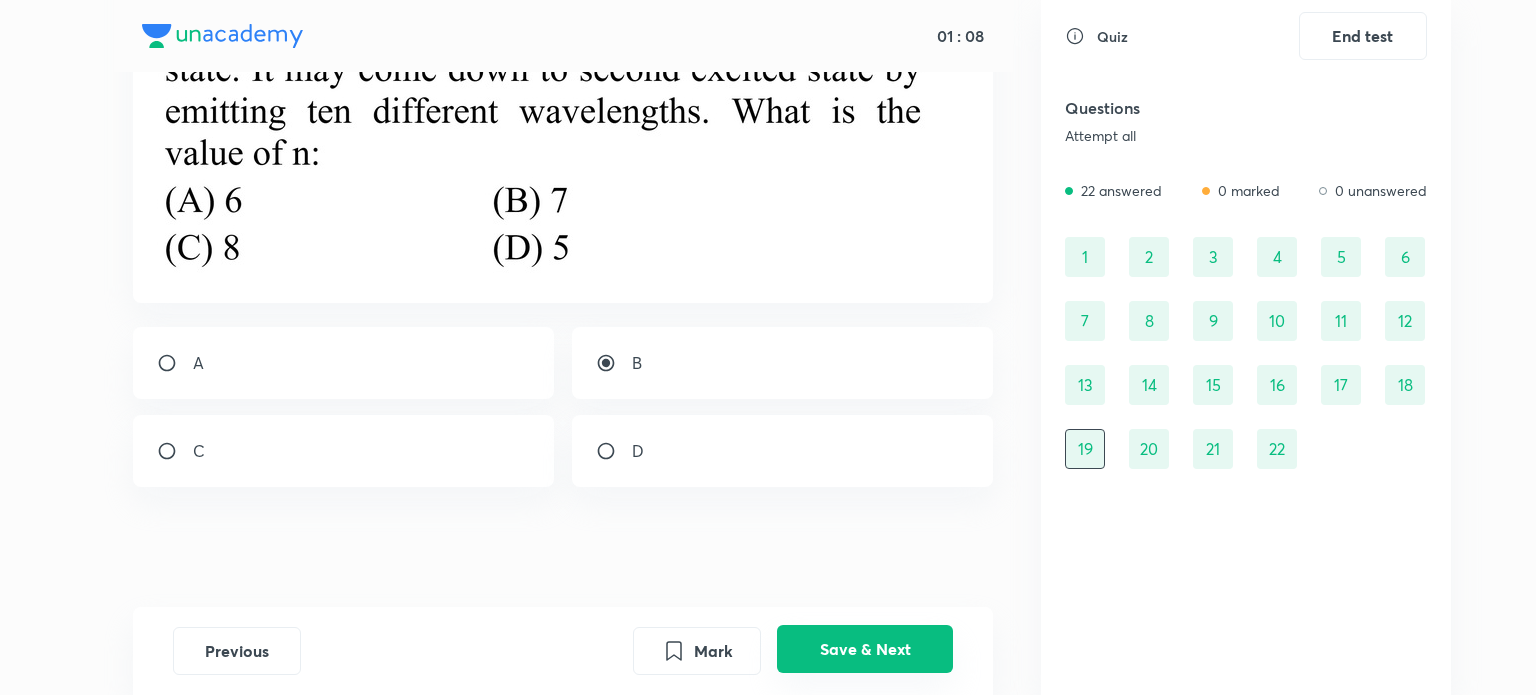 scroll, scrollTop: 0, scrollLeft: 0, axis: both 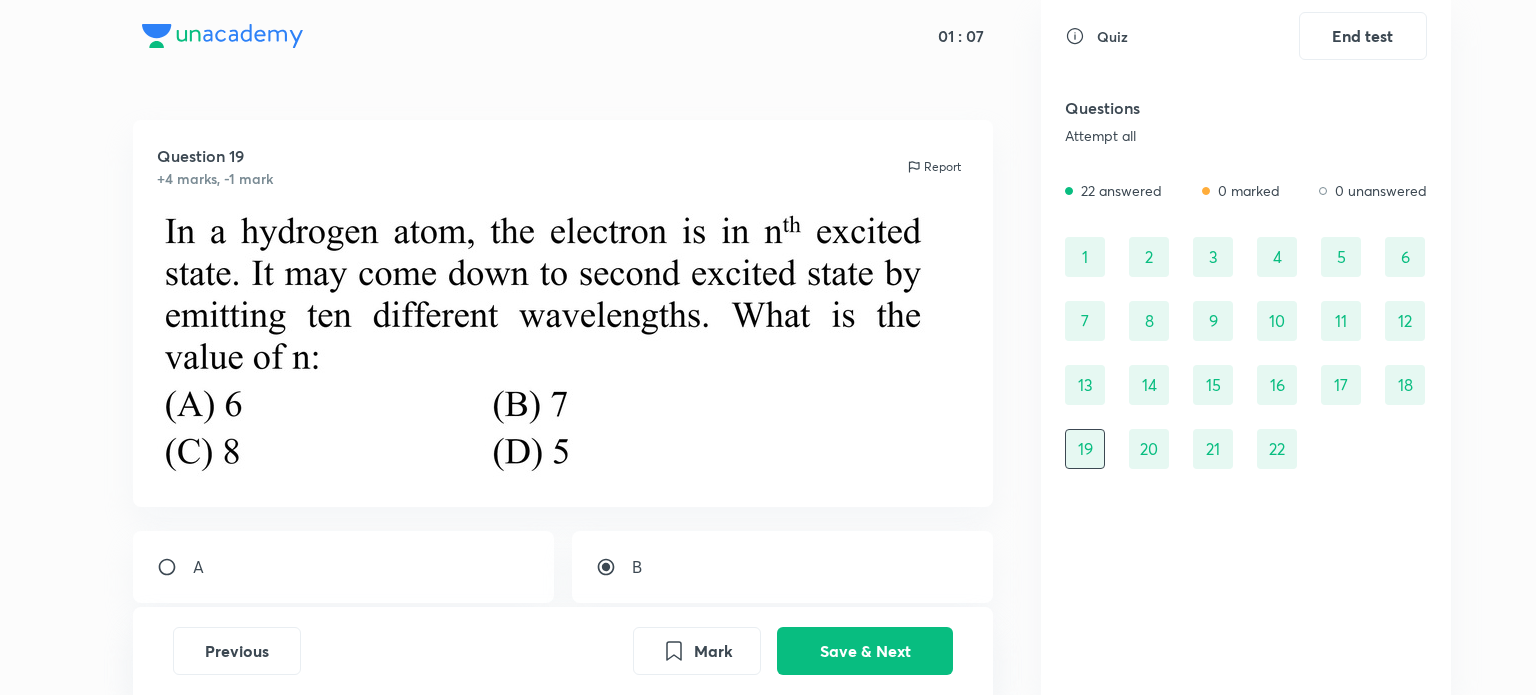 click on "1" at bounding box center [1085, 257] 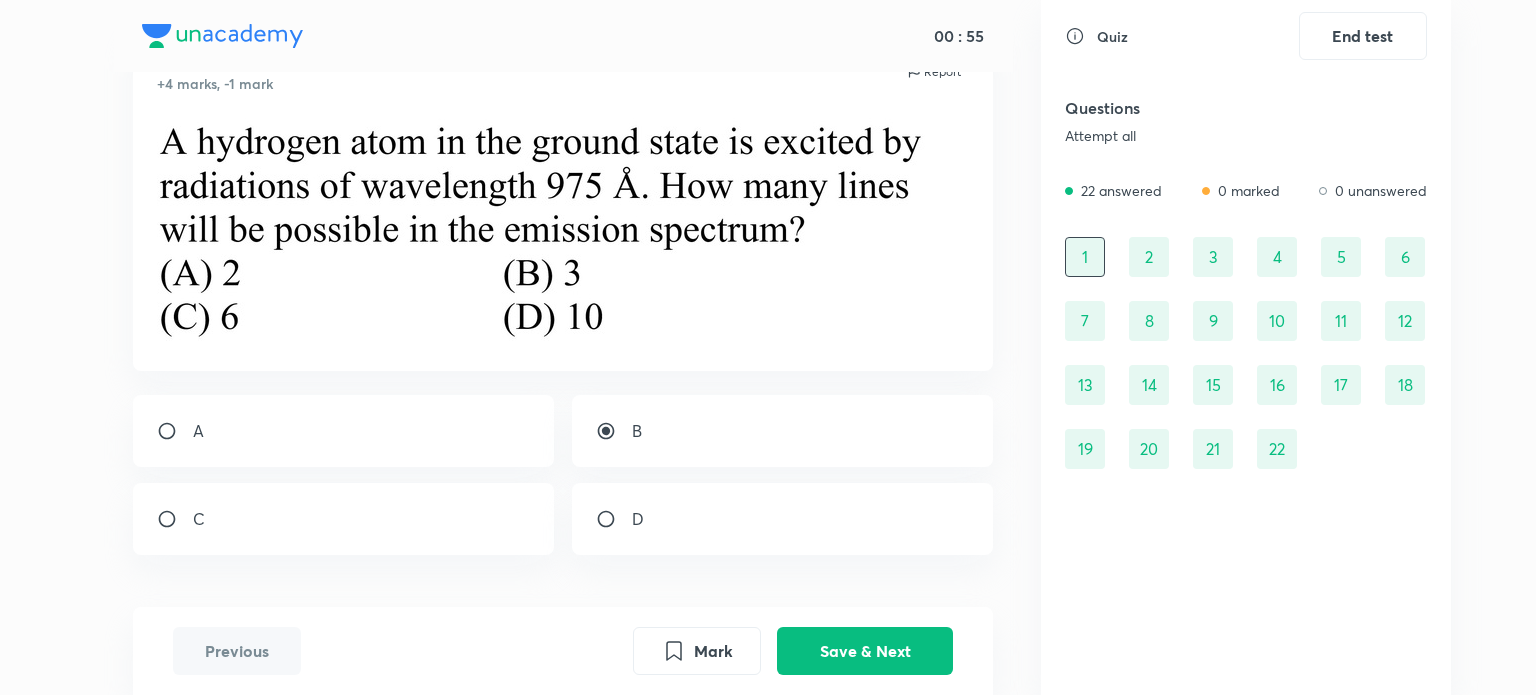 scroll, scrollTop: 94, scrollLeft: 0, axis: vertical 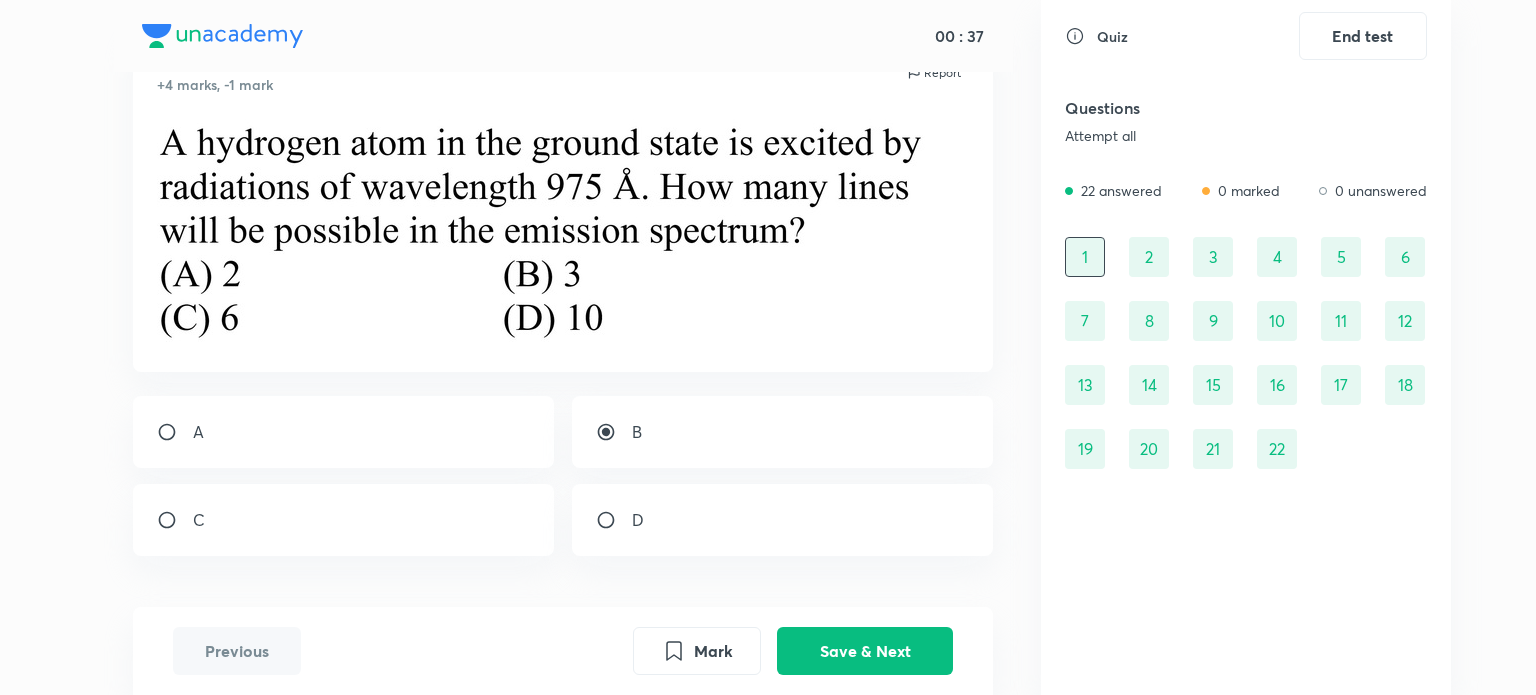 click on "2" at bounding box center [1149, 257] 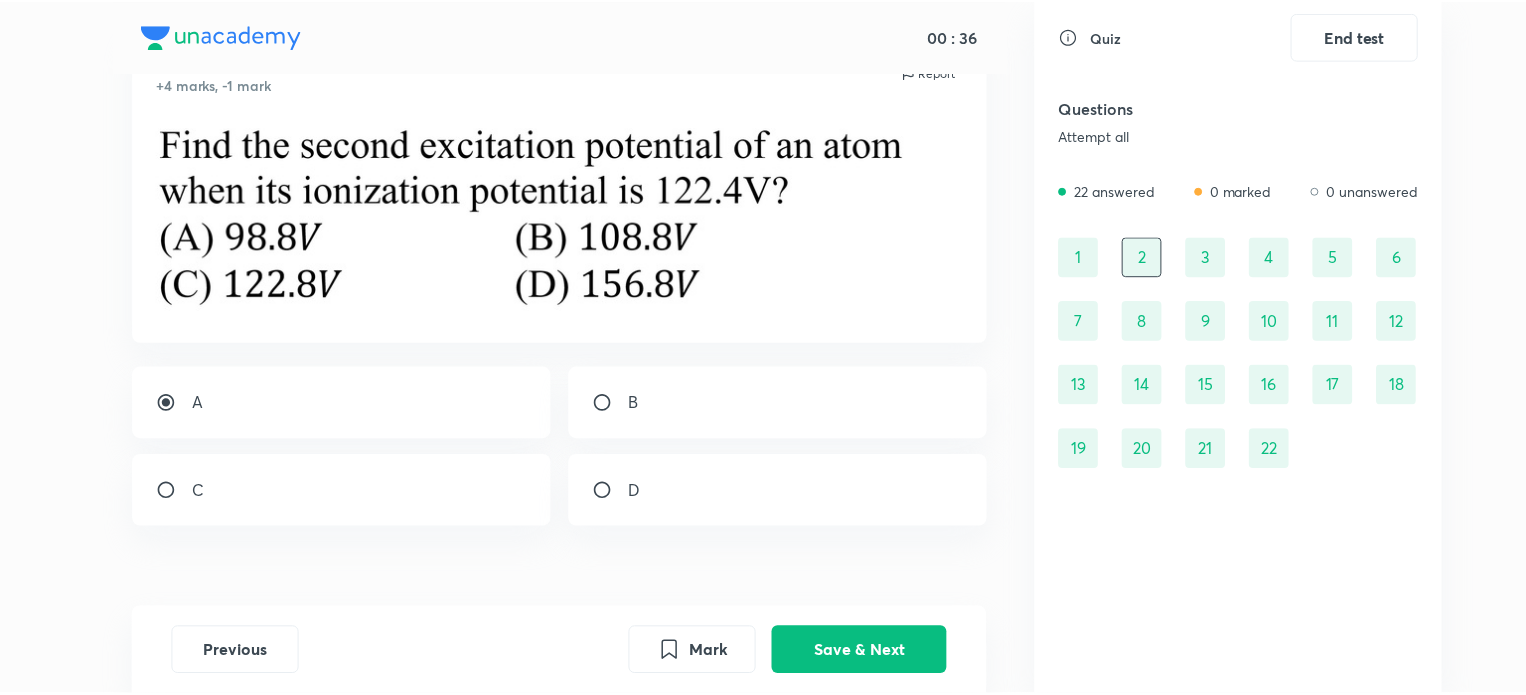 scroll, scrollTop: 0, scrollLeft: 0, axis: both 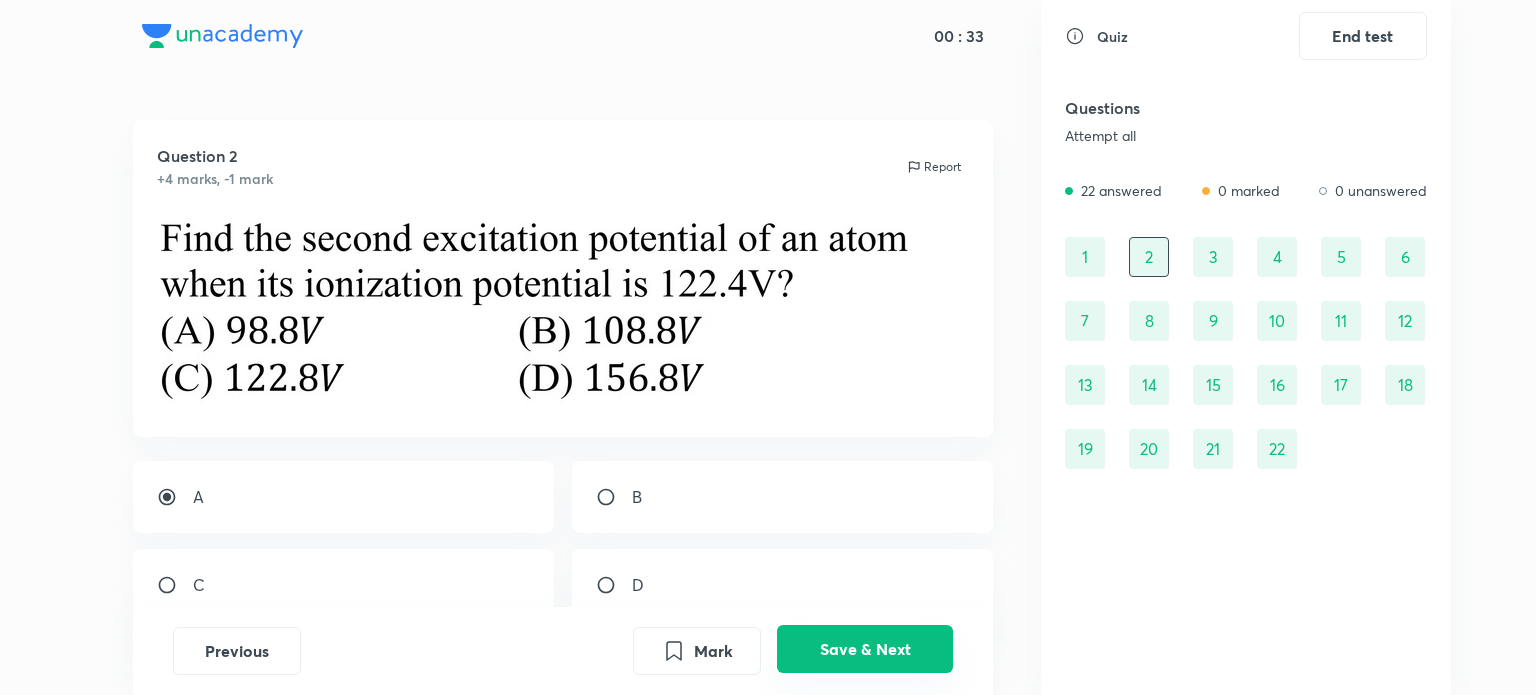click on "Save & Next" at bounding box center [865, 649] 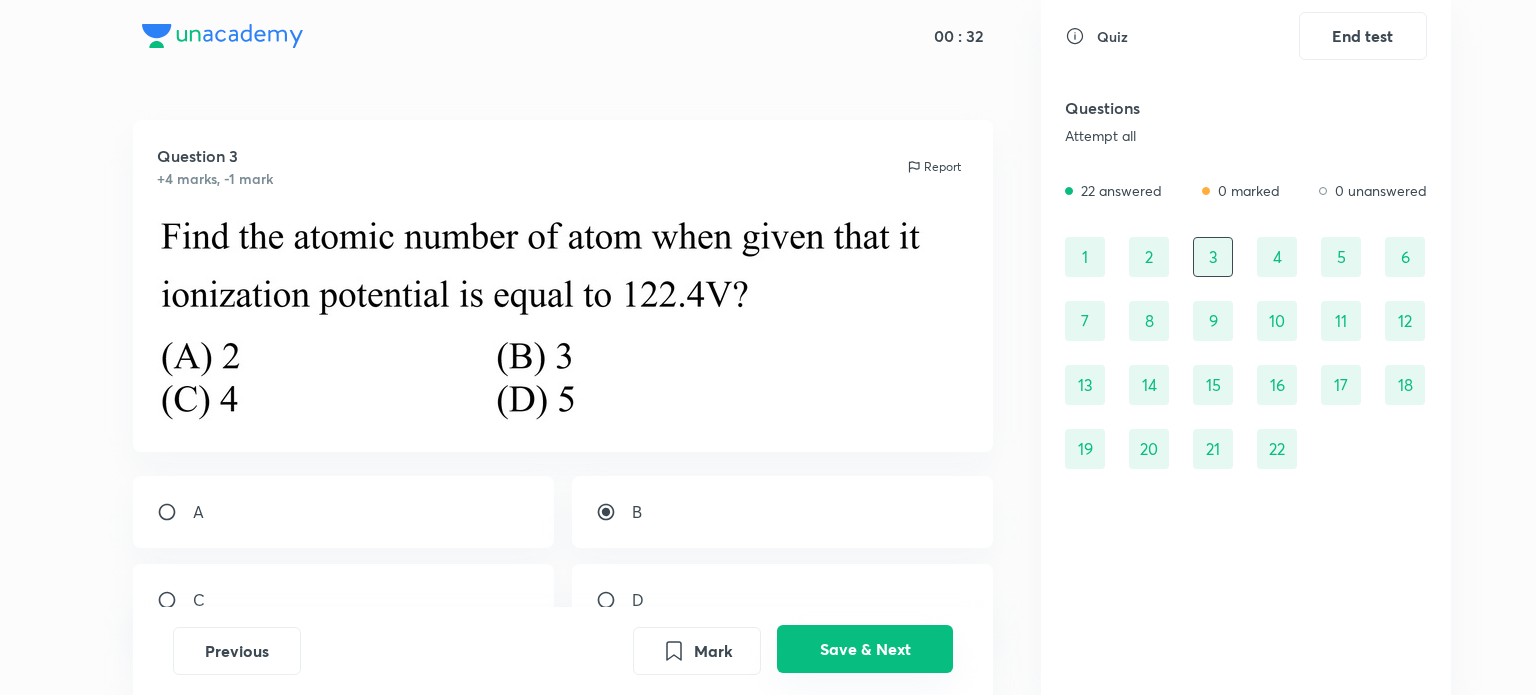 click on "Save & Next" at bounding box center (865, 649) 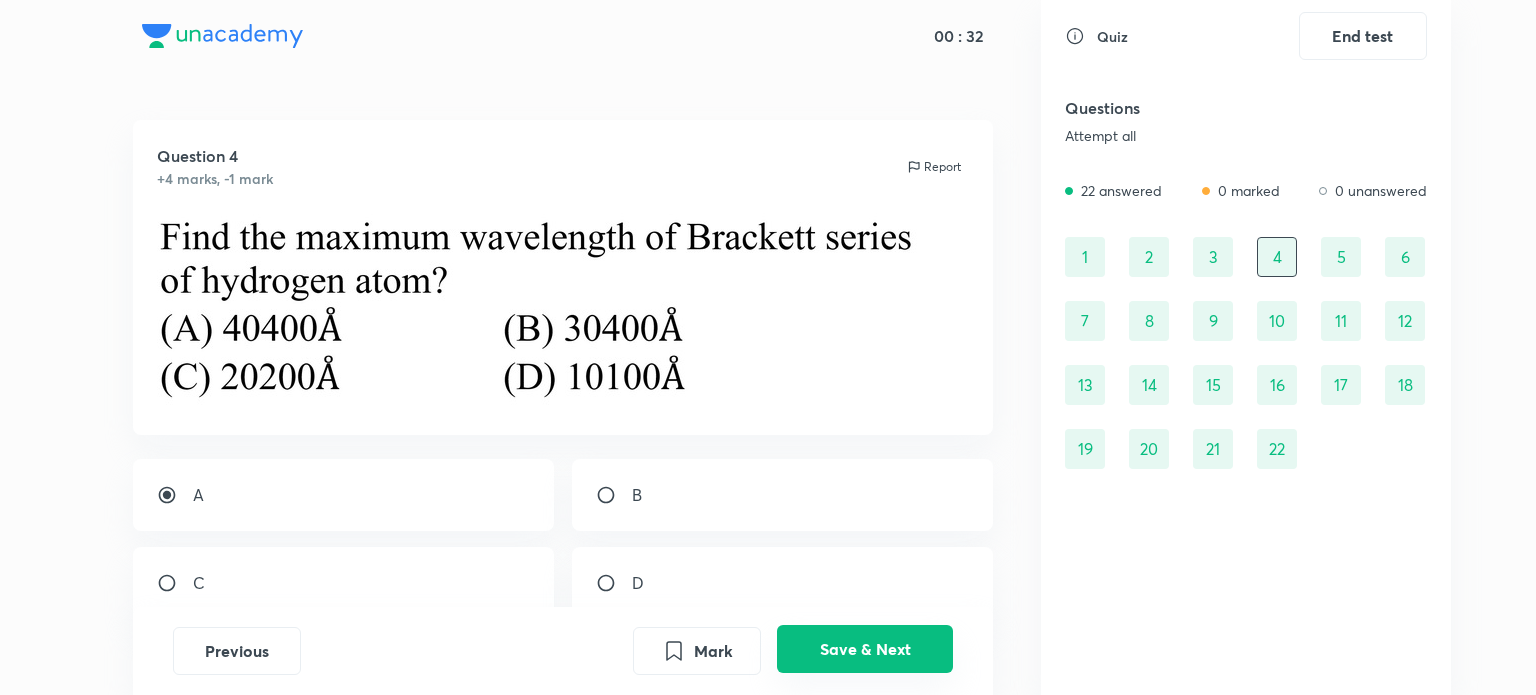 click on "Save & Next" at bounding box center [865, 649] 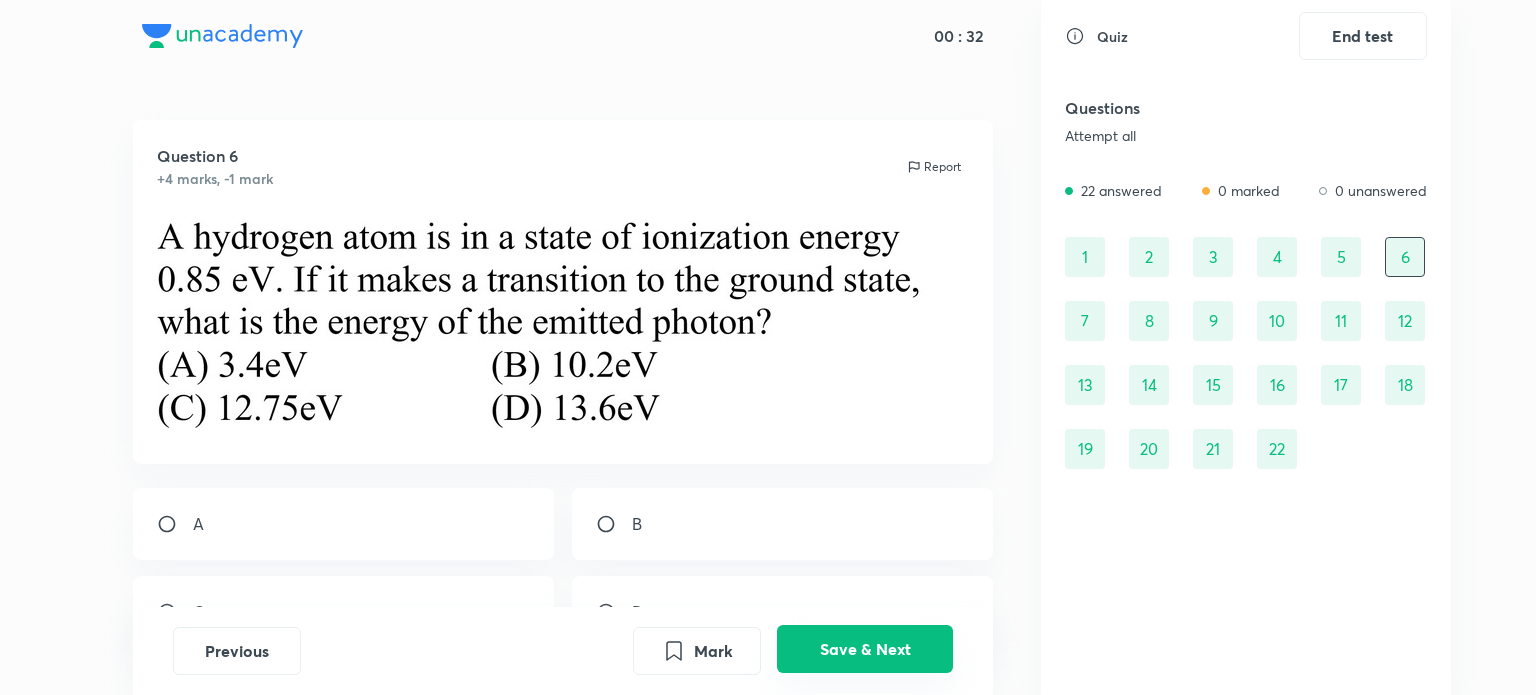 click on "Save & Next" at bounding box center (865, 649) 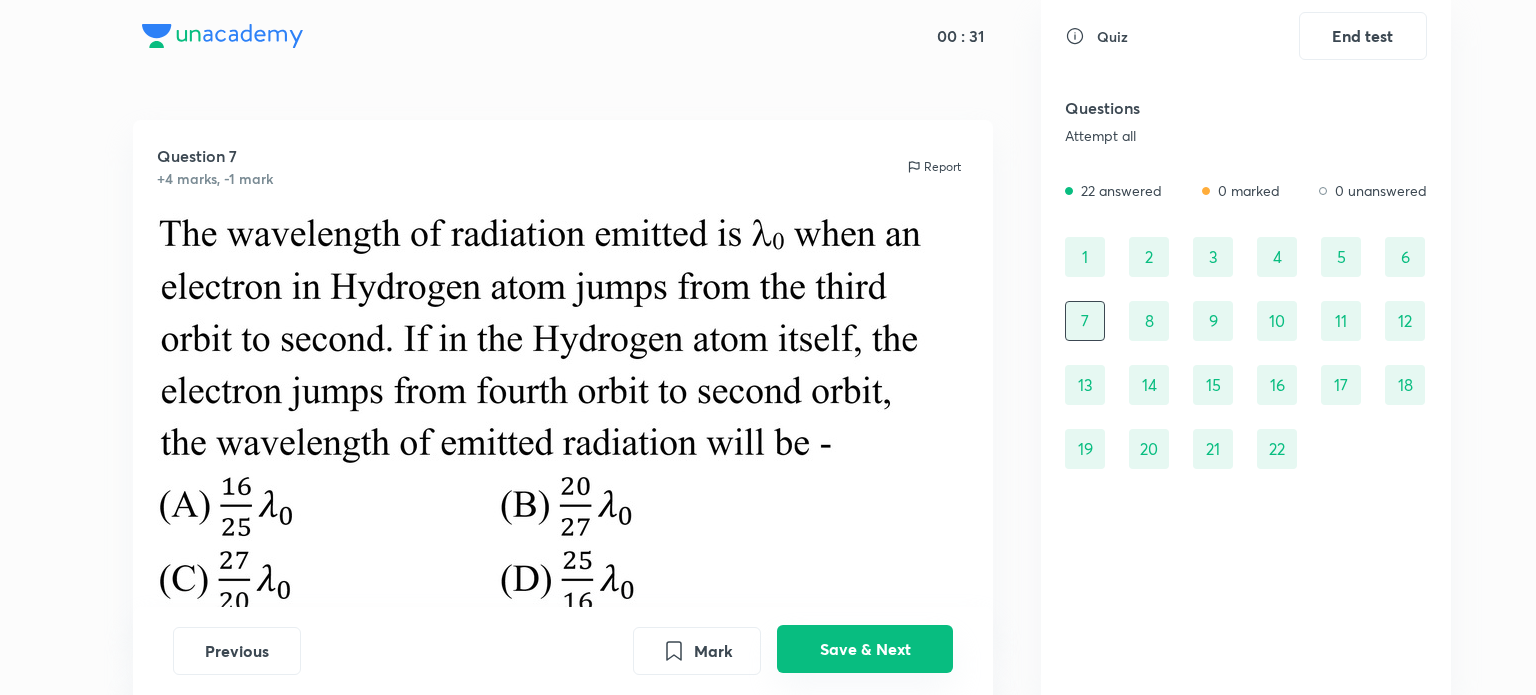 click on "Save & Next" at bounding box center [865, 649] 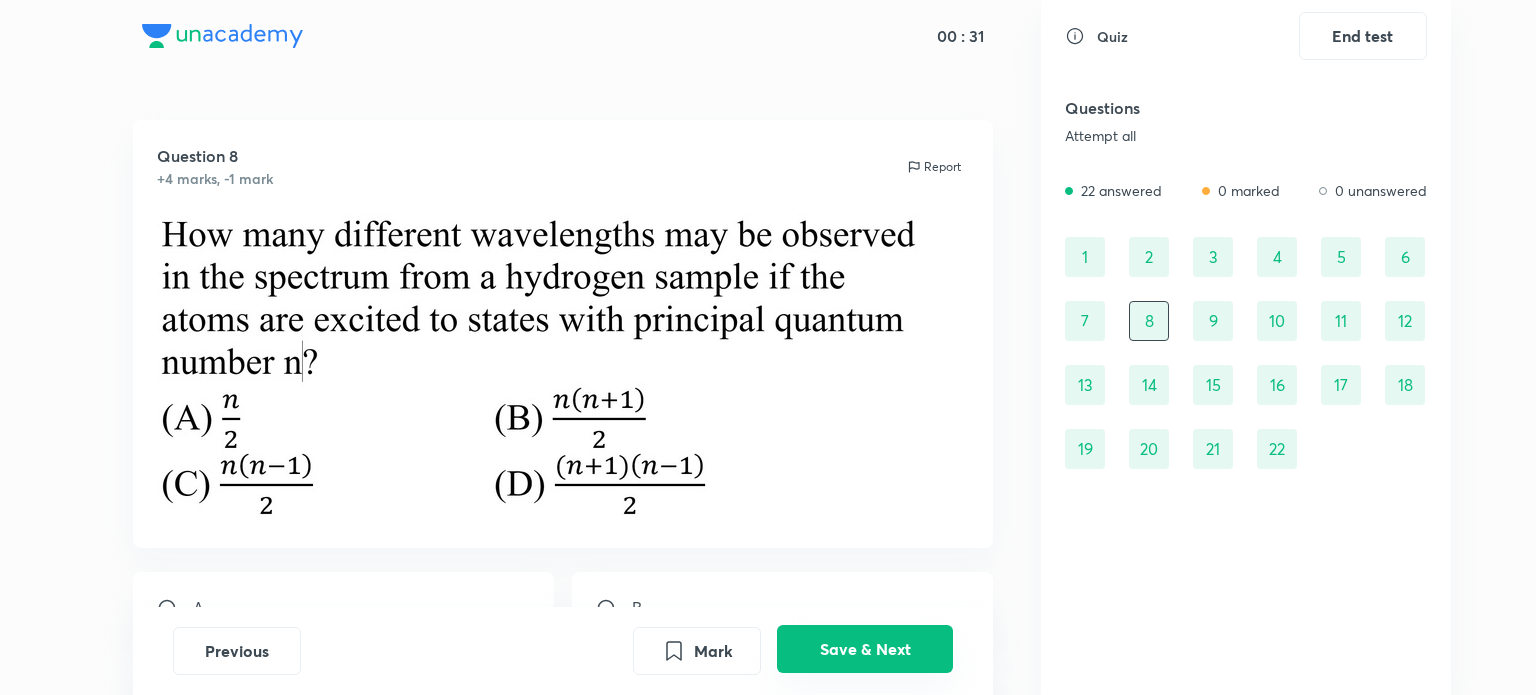 click on "Save & Next" at bounding box center [865, 649] 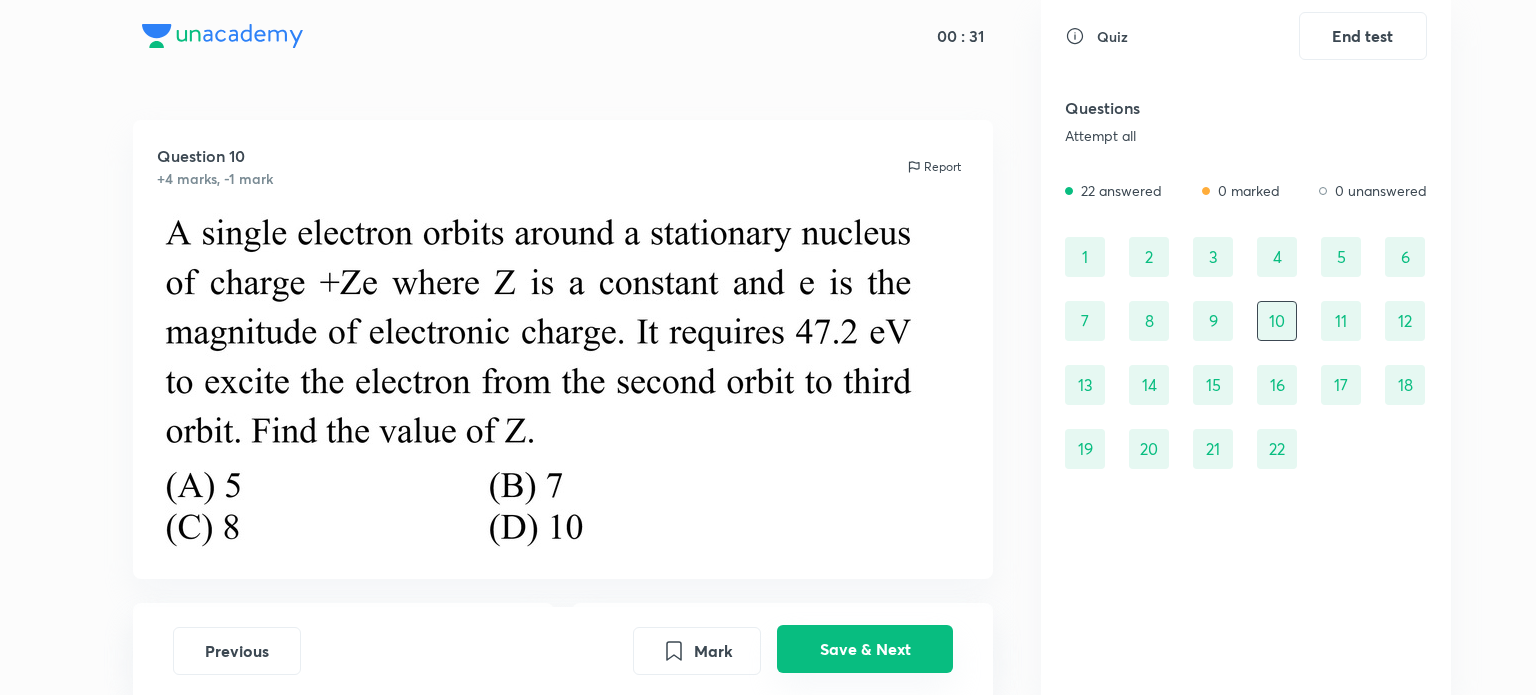 click on "Save & Next" at bounding box center [865, 649] 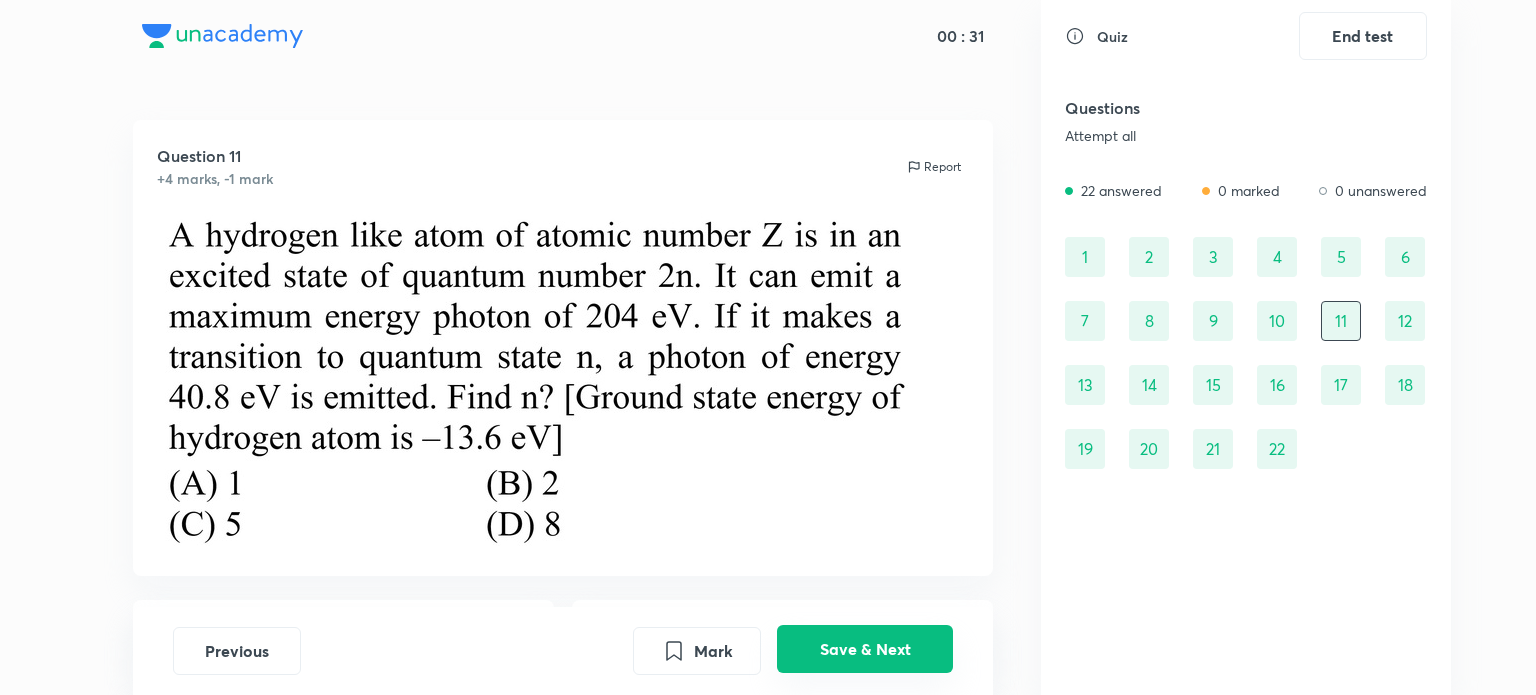 click on "Save & Next" at bounding box center [865, 649] 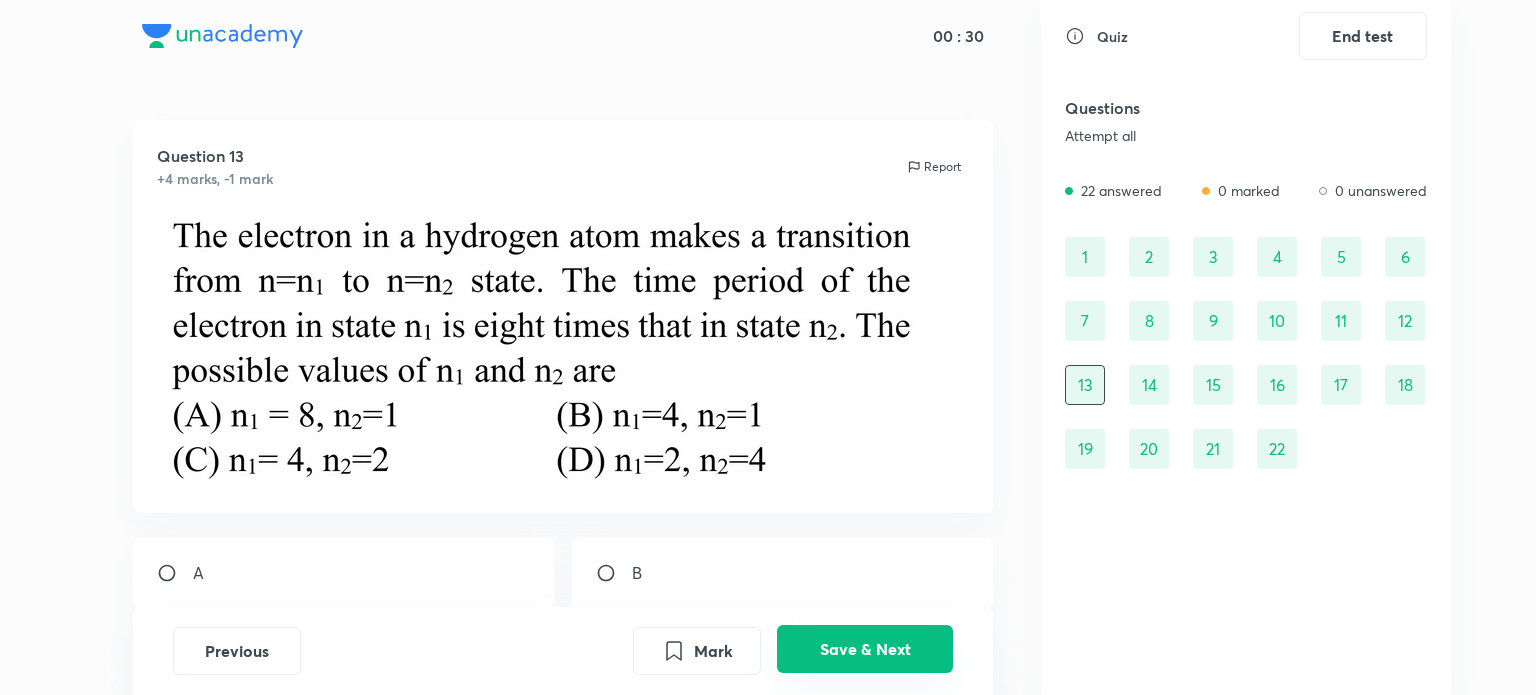 click on "Save & Next" at bounding box center [865, 649] 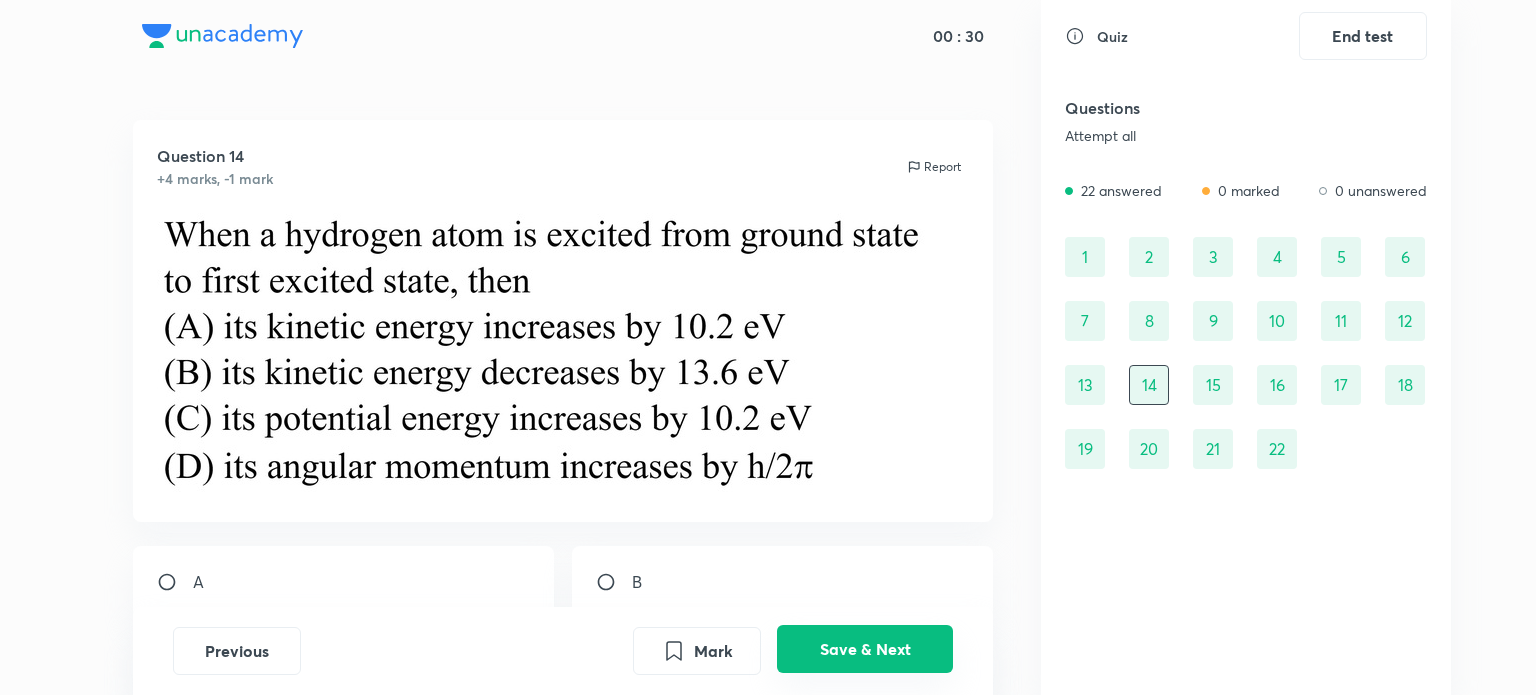 click on "Save & Next" at bounding box center [865, 649] 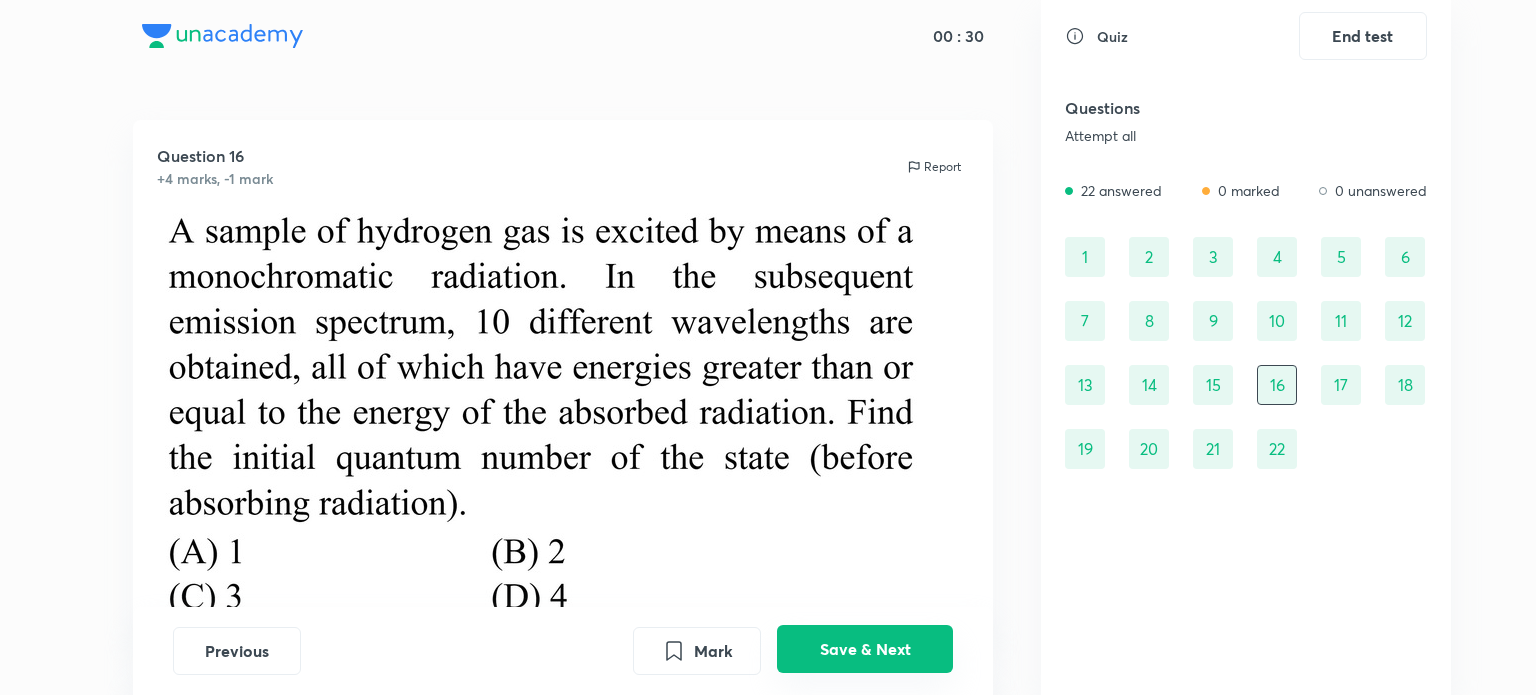 click on "Save & Next" at bounding box center [865, 649] 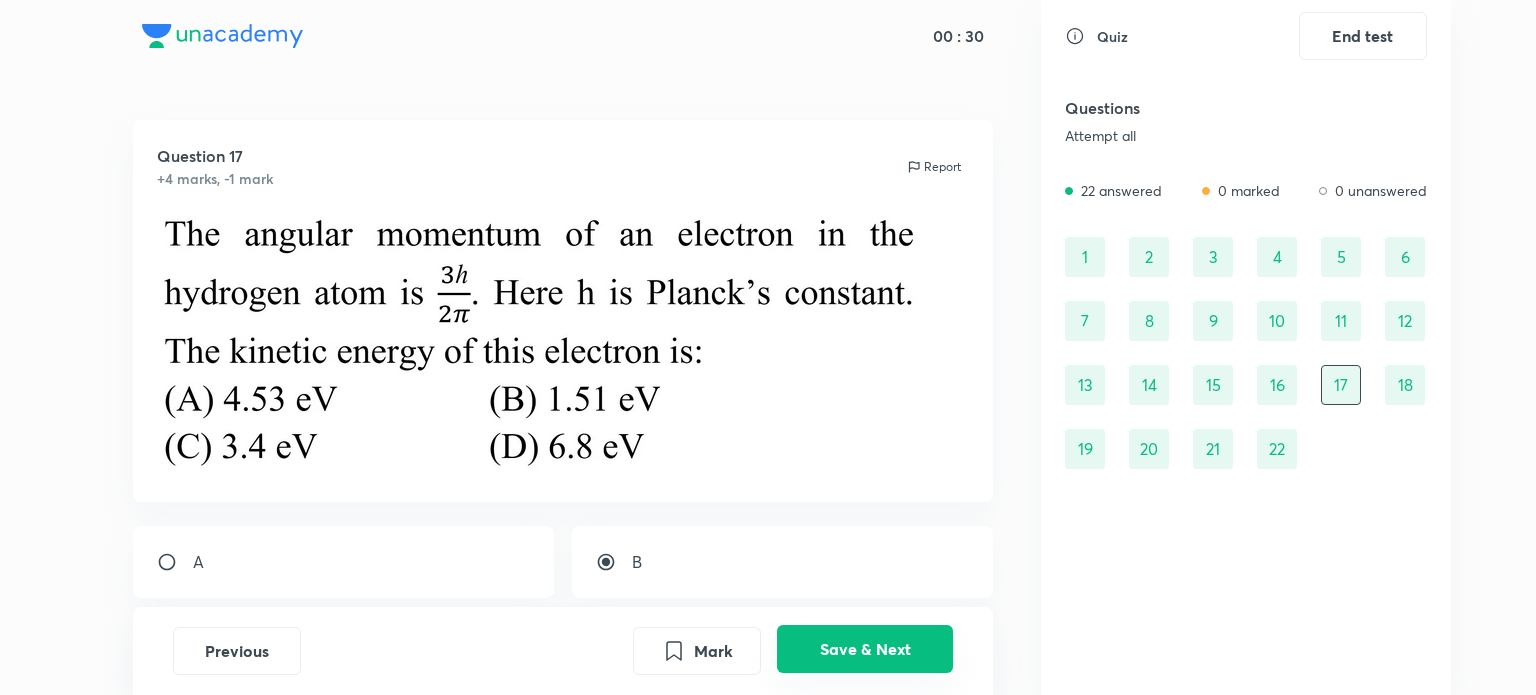 click on "Save & Next" at bounding box center [865, 649] 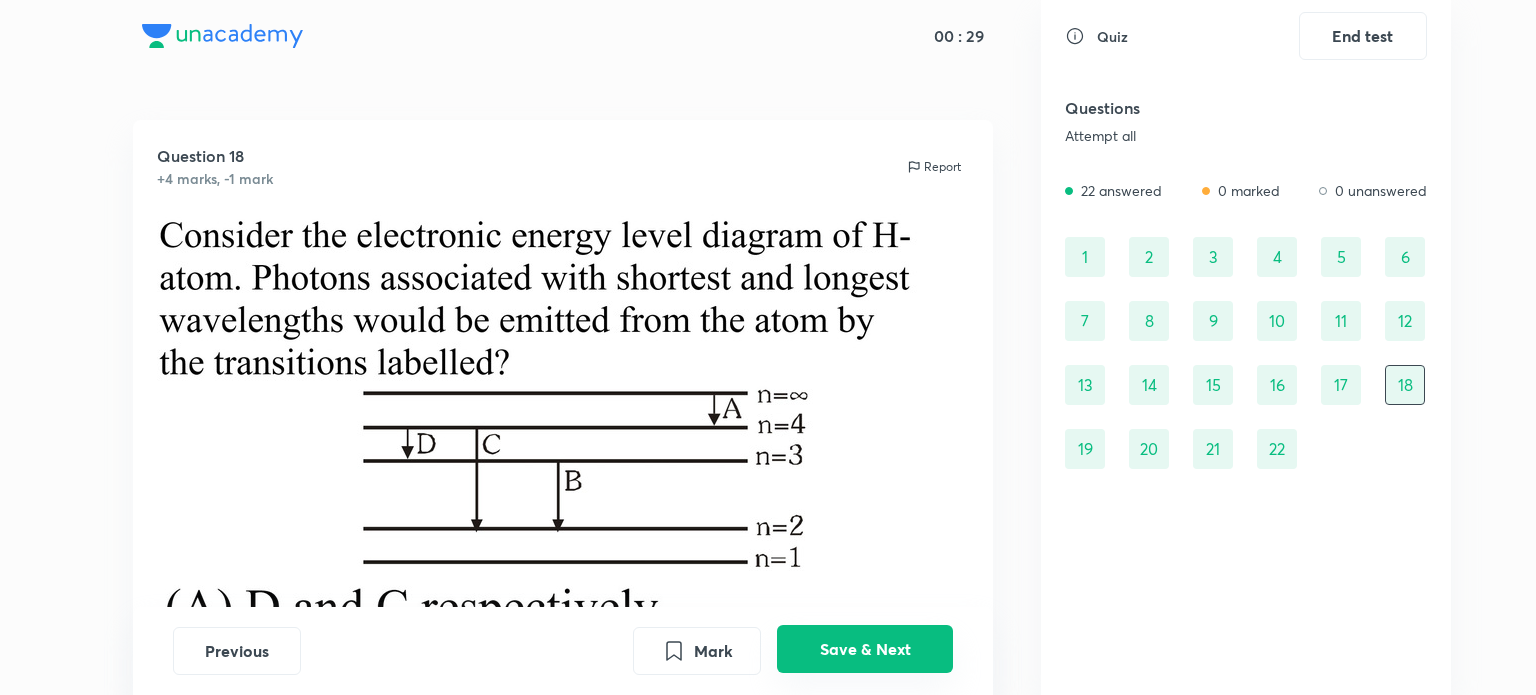 click on "Save & Next" at bounding box center [865, 649] 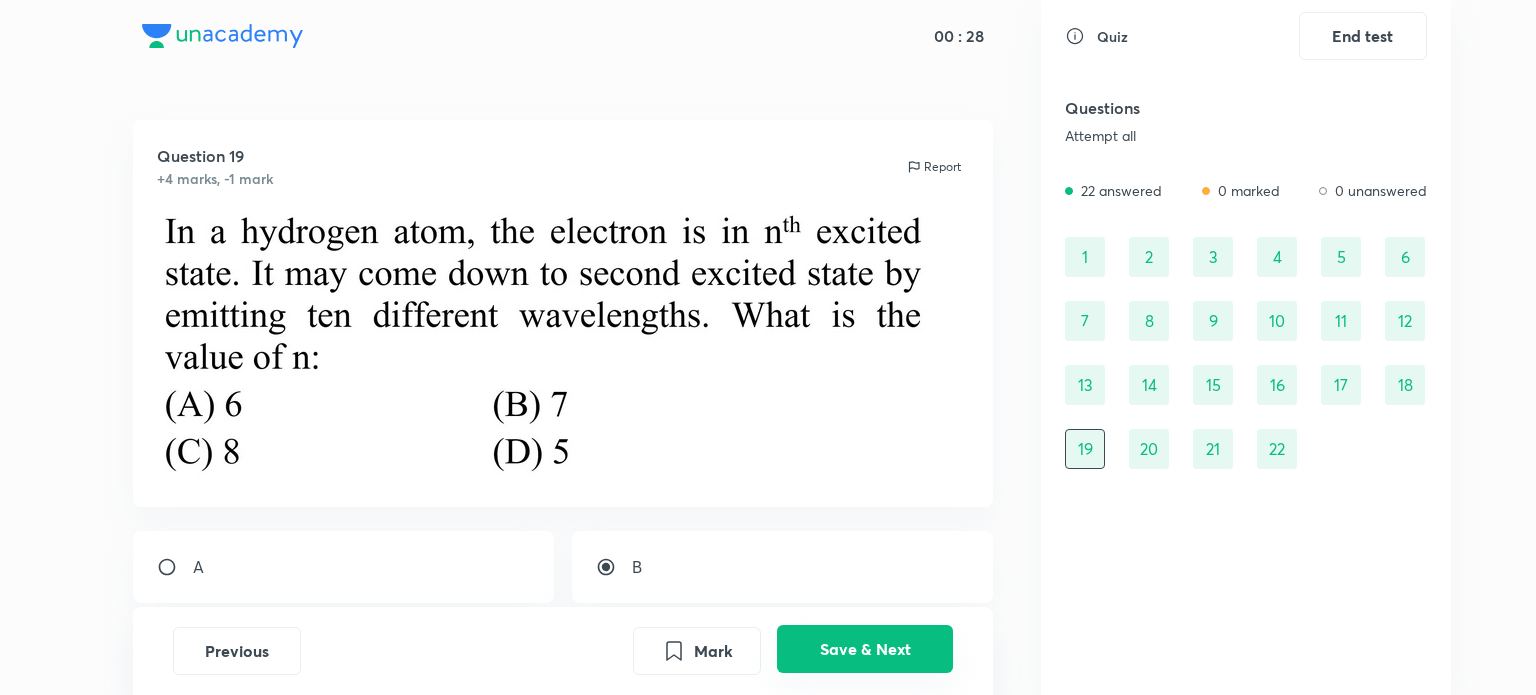 click on "Save & Next" at bounding box center (865, 649) 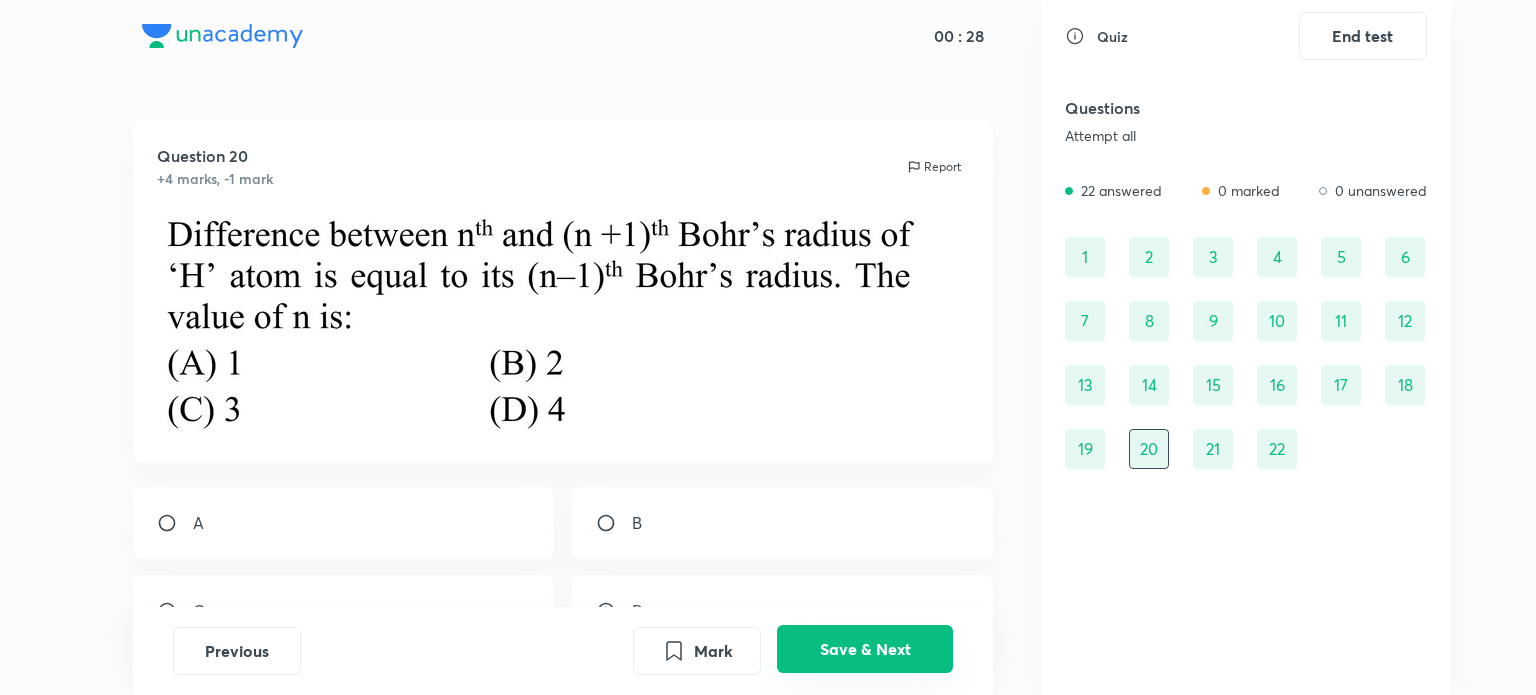 click on "Save & Next" at bounding box center [865, 649] 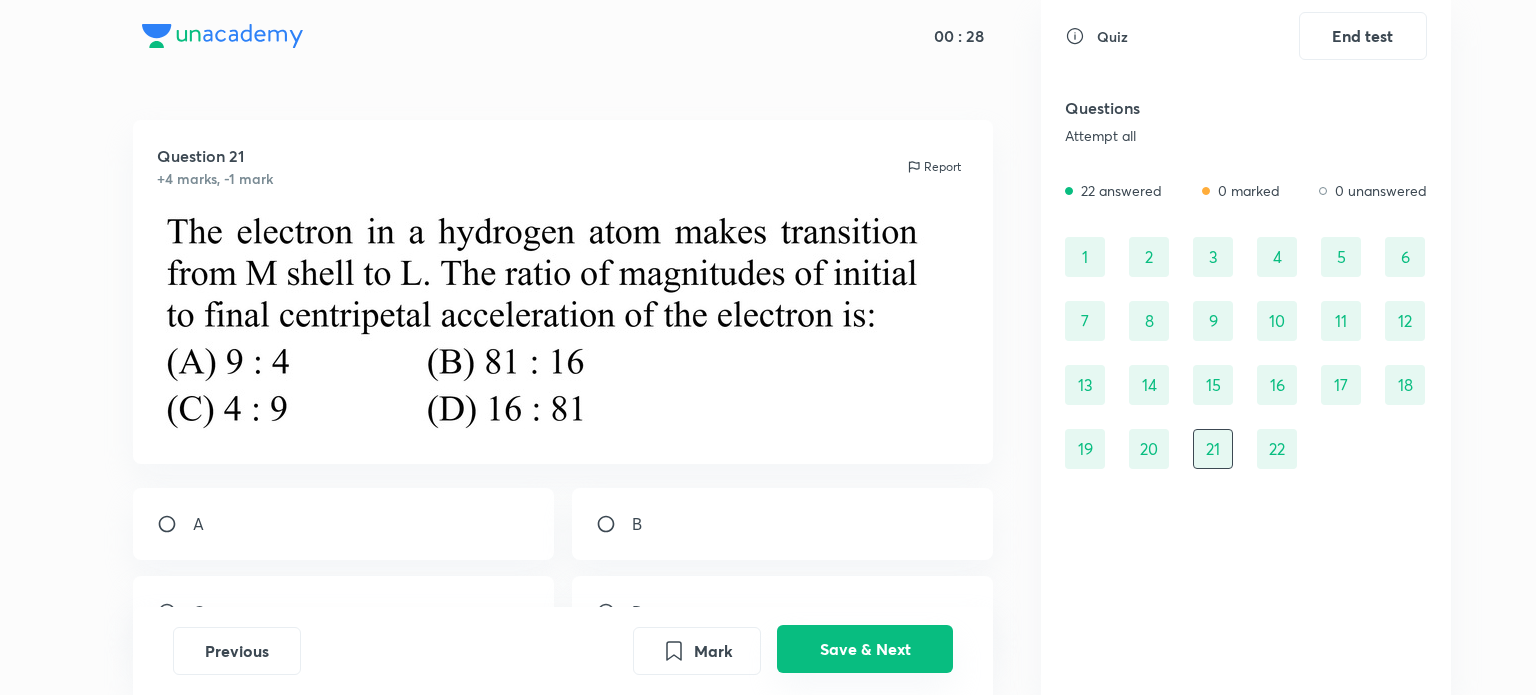 click on "Save & Next" at bounding box center (865, 649) 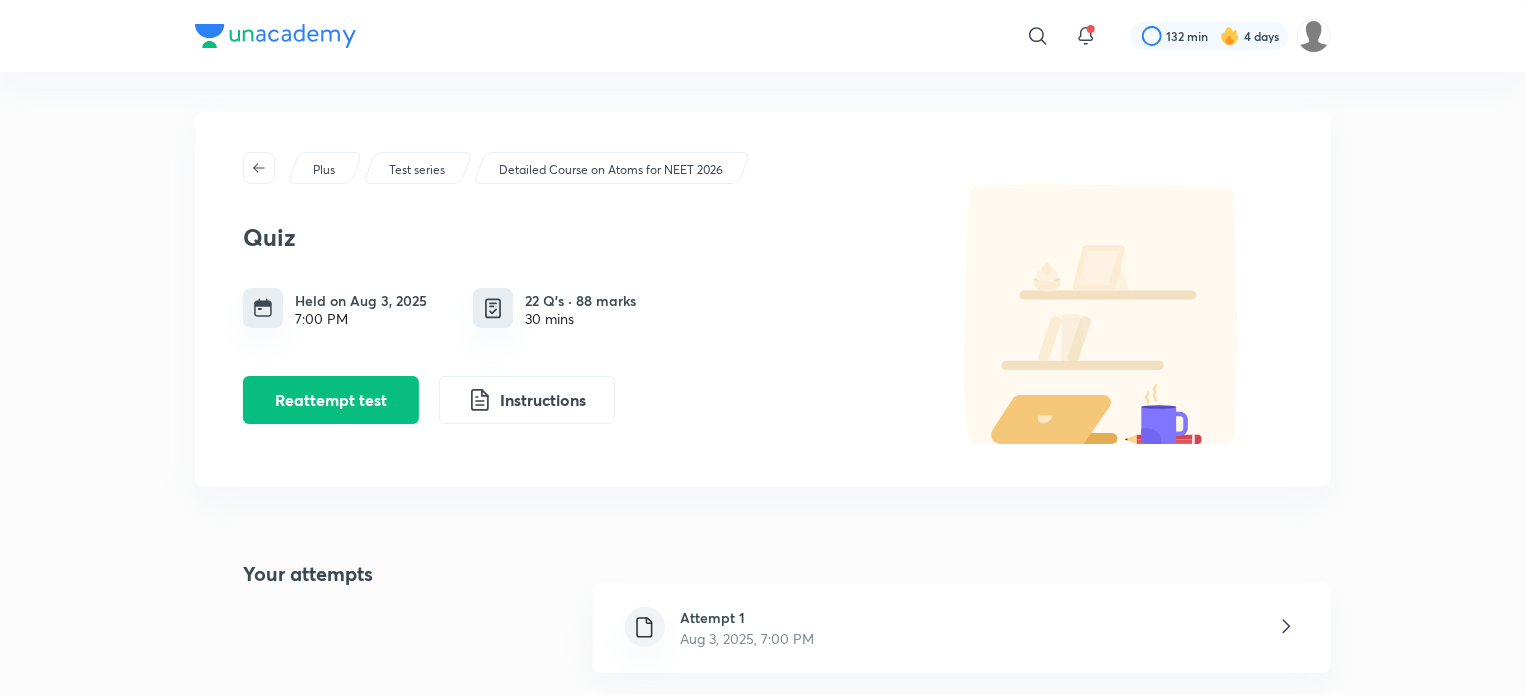 click on "Attempt 1 Aug 3, 2025, 7:00 PM" at bounding box center [962, 628] 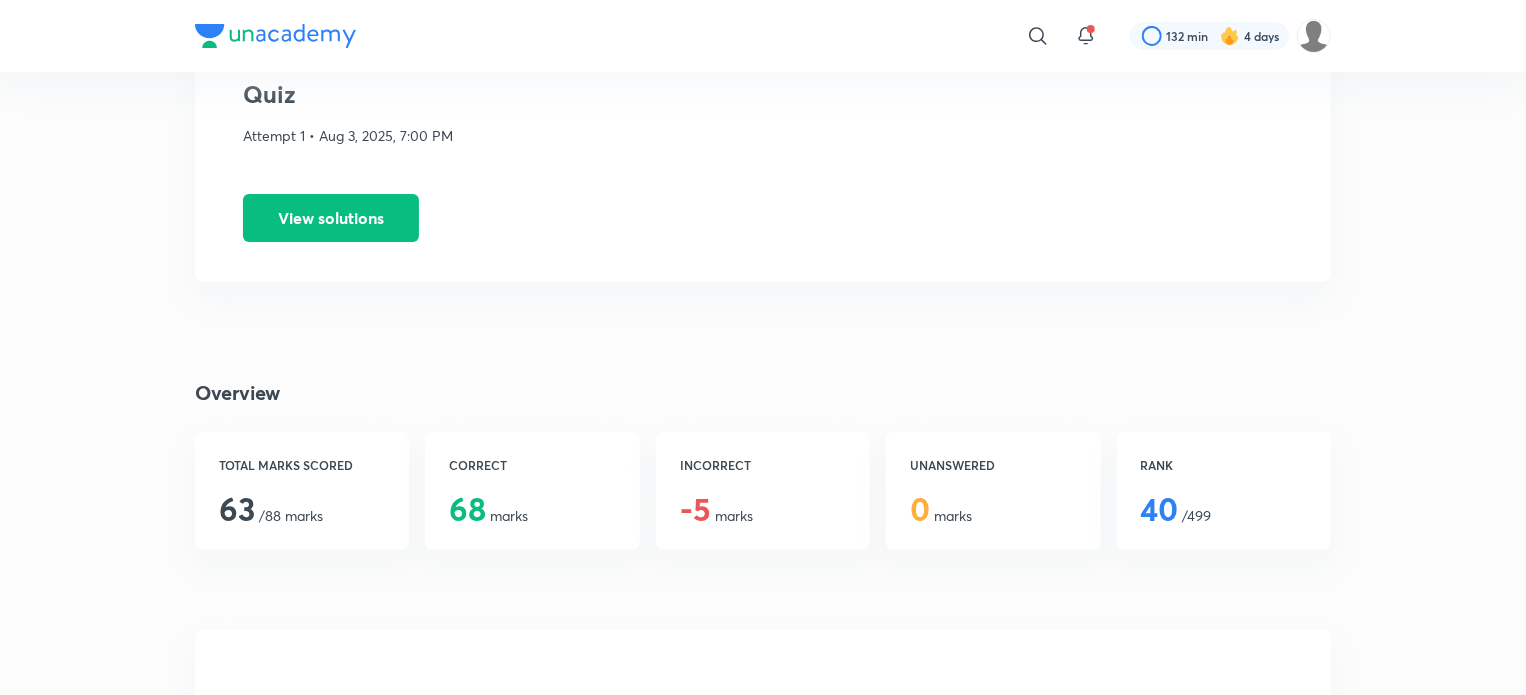 scroll, scrollTop: 128, scrollLeft: 0, axis: vertical 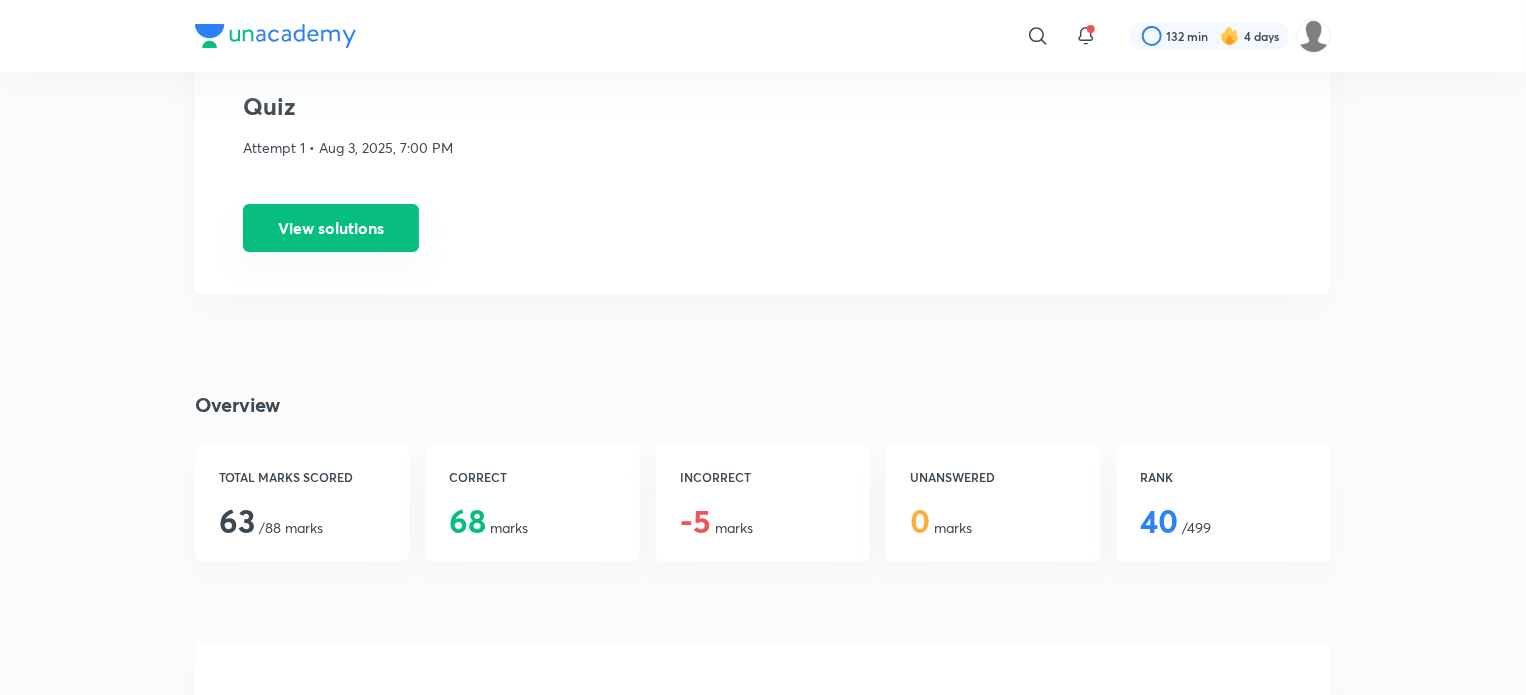 click on "View solutions" at bounding box center (331, 228) 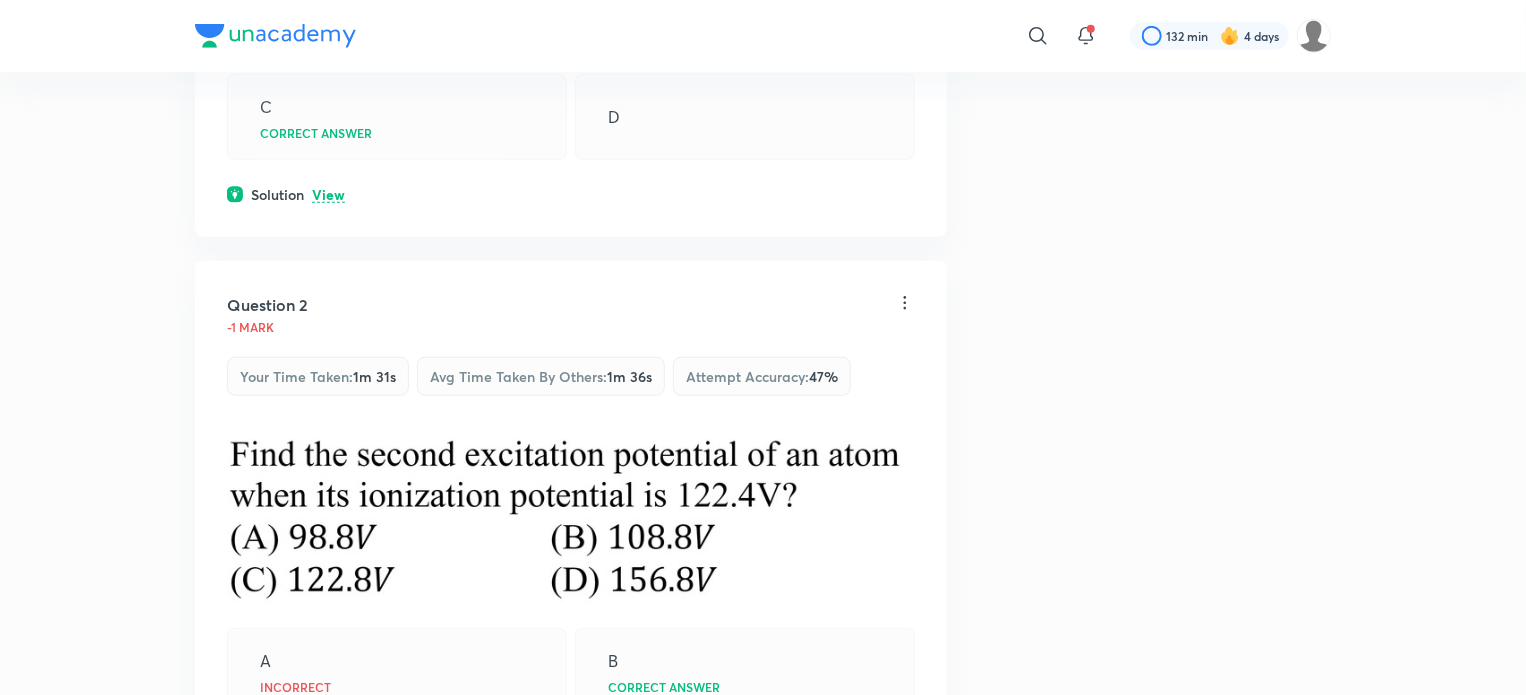scroll, scrollTop: 0, scrollLeft: 0, axis: both 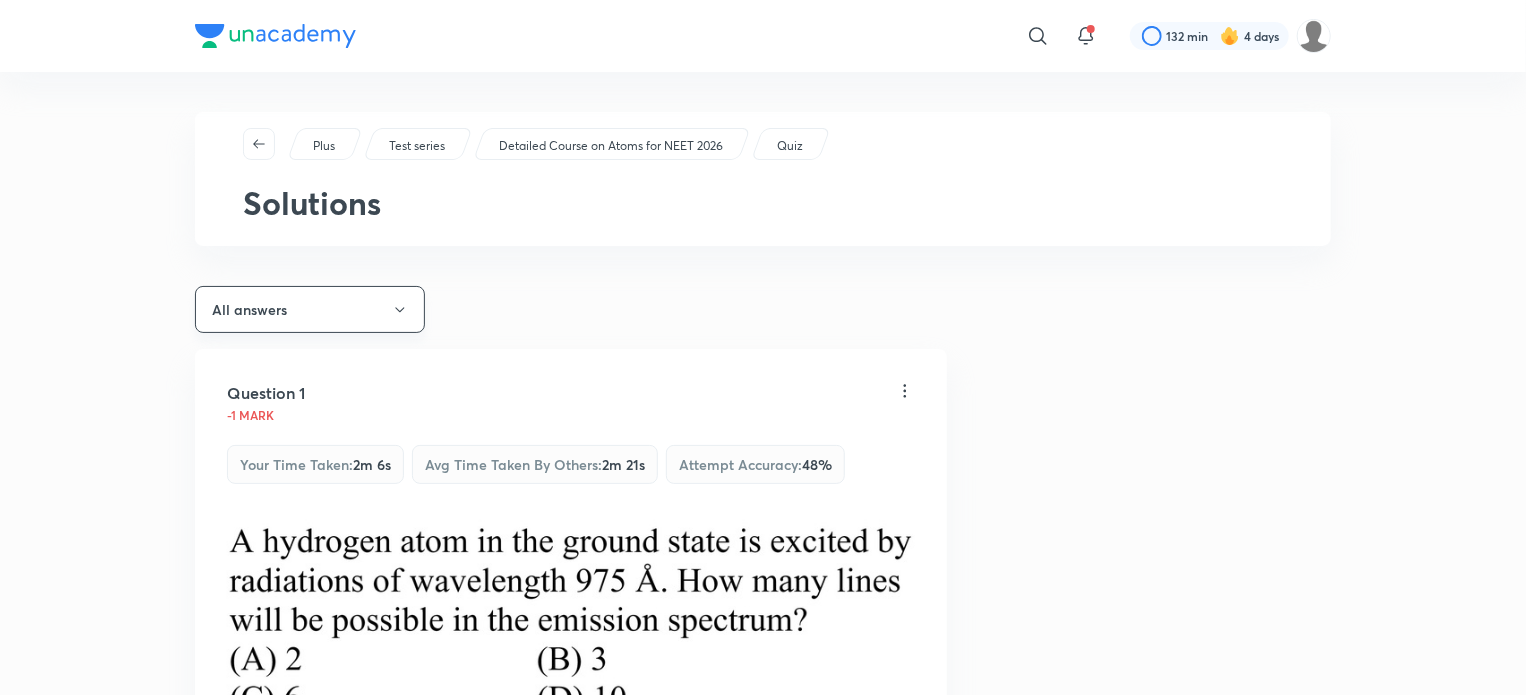 drag, startPoint x: 388, startPoint y: 337, endPoint x: 383, endPoint y: 299, distance: 38.327538 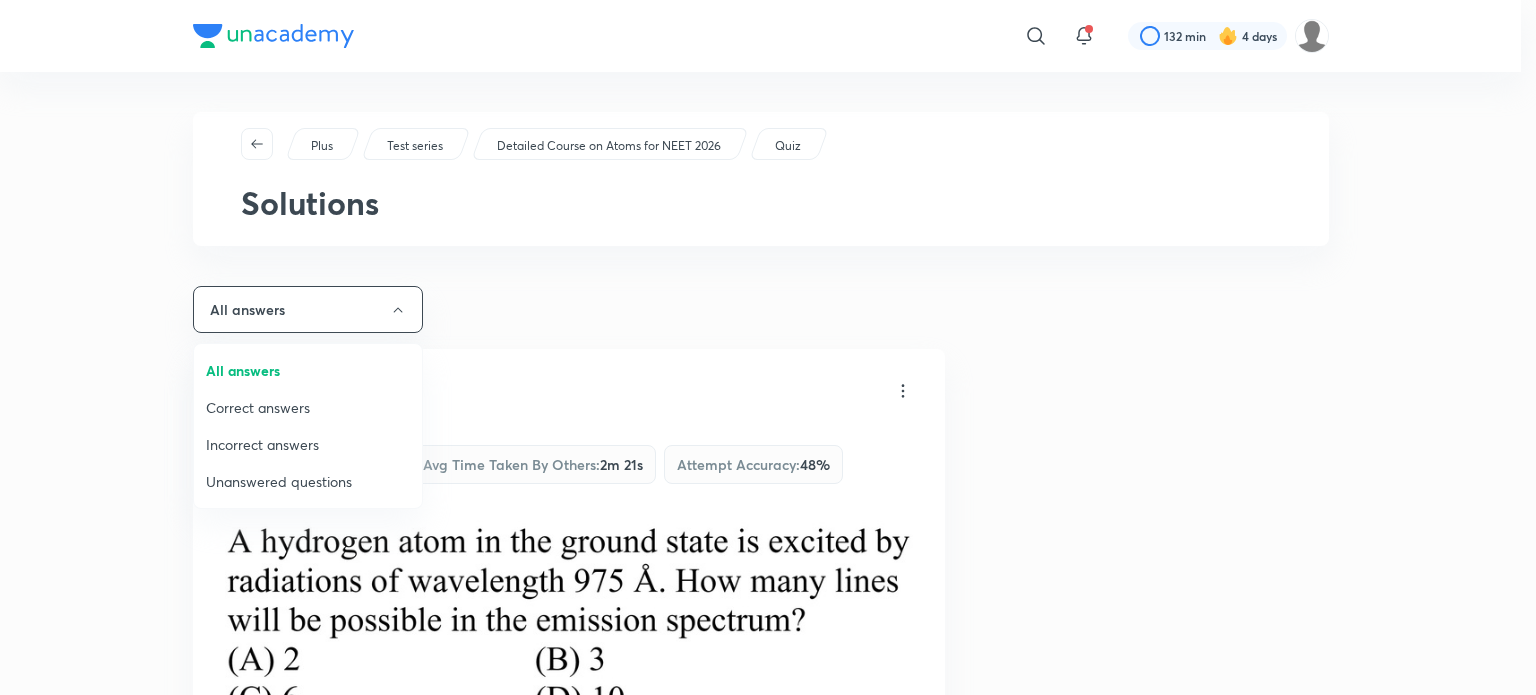click on "Incorrect answers" at bounding box center (308, 444) 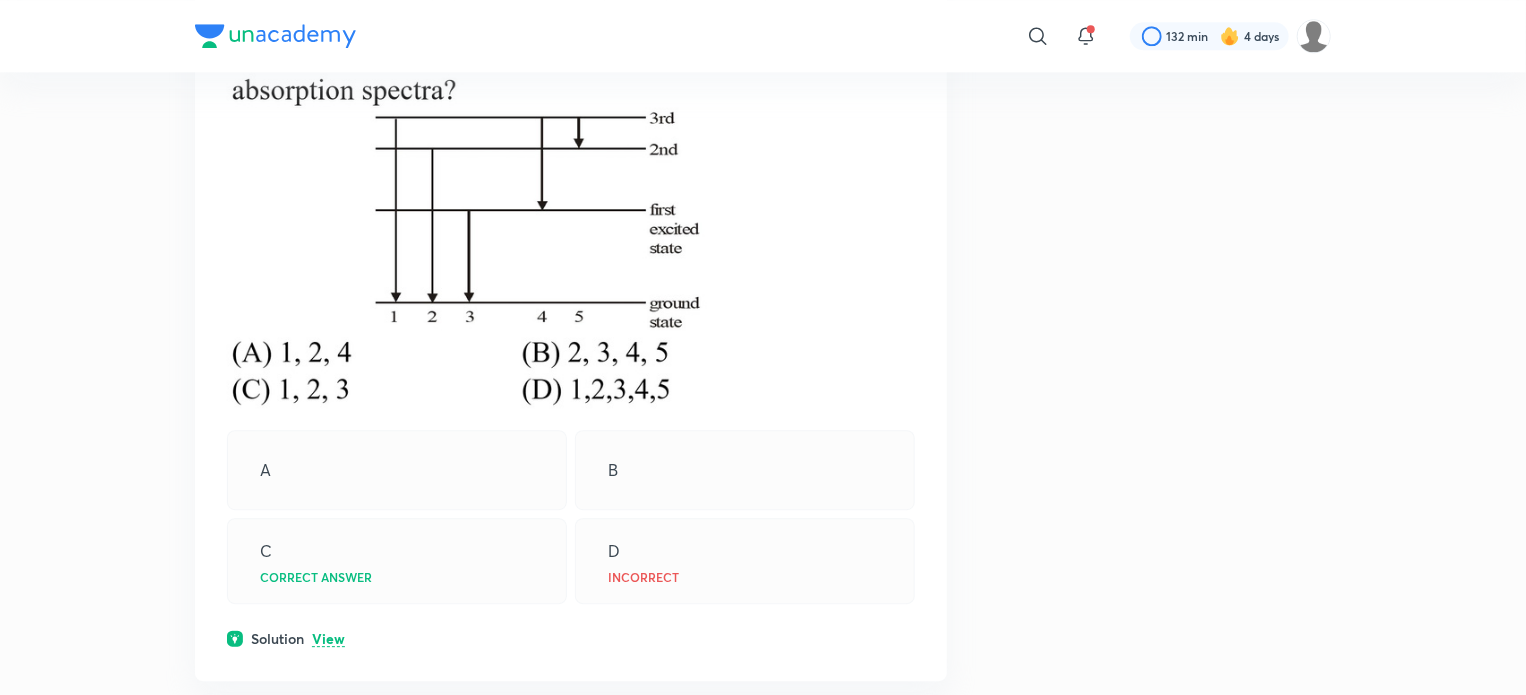 scroll, scrollTop: 2556, scrollLeft: 0, axis: vertical 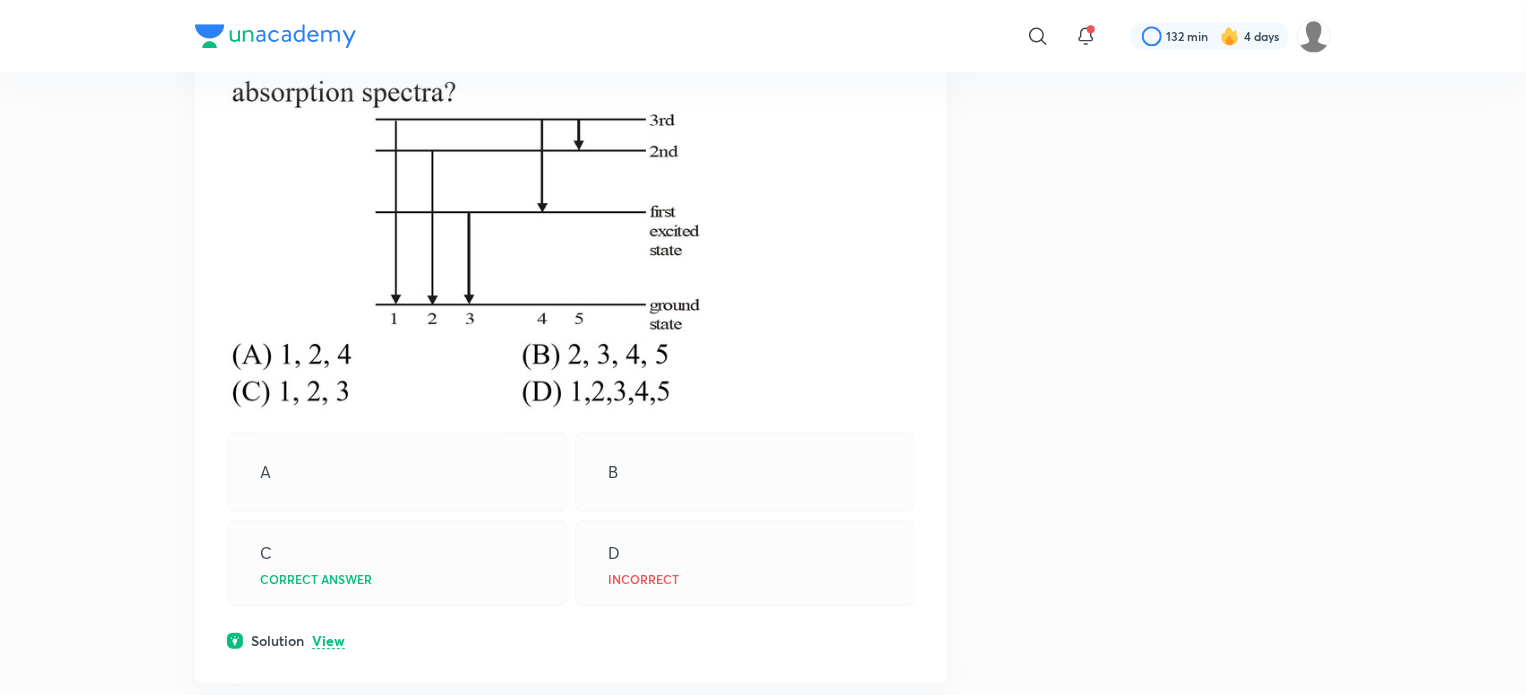 click on "View" at bounding box center (328, 641) 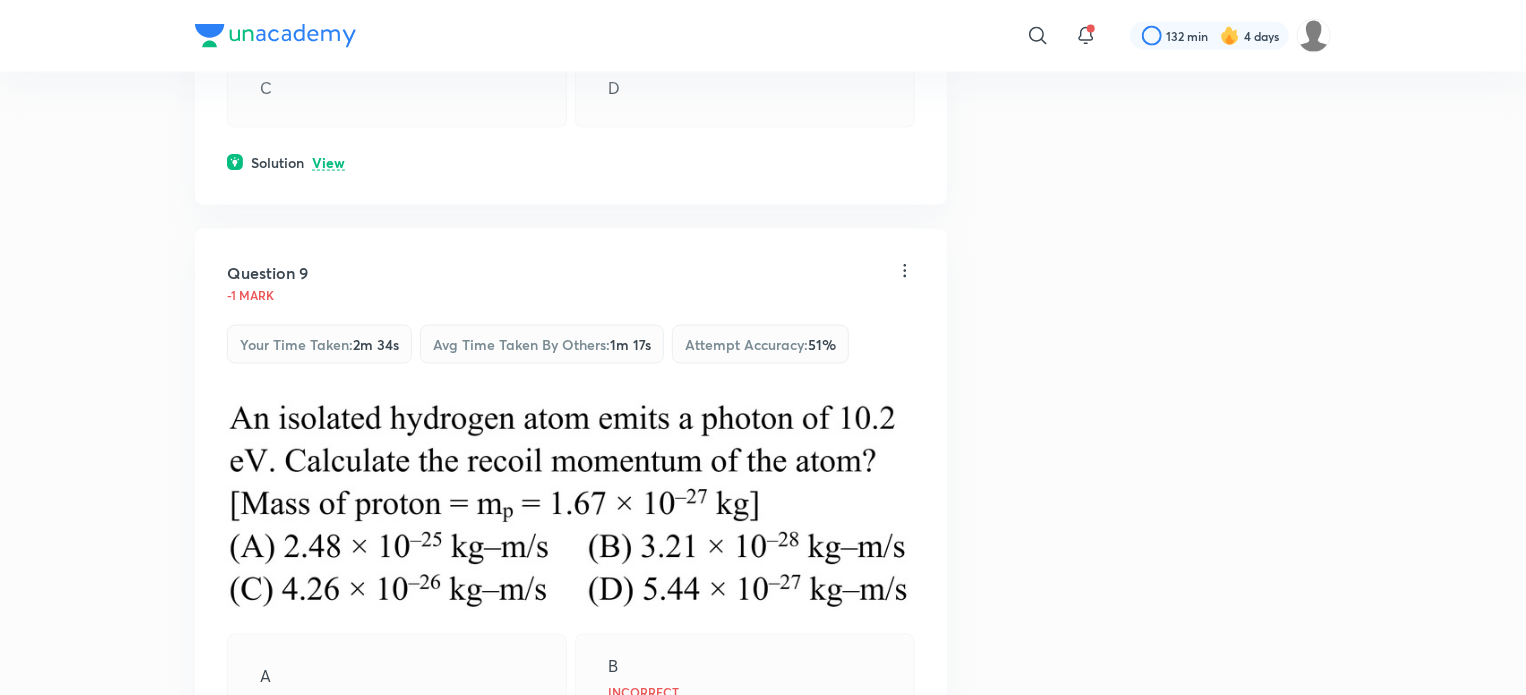 scroll, scrollTop: 0, scrollLeft: 0, axis: both 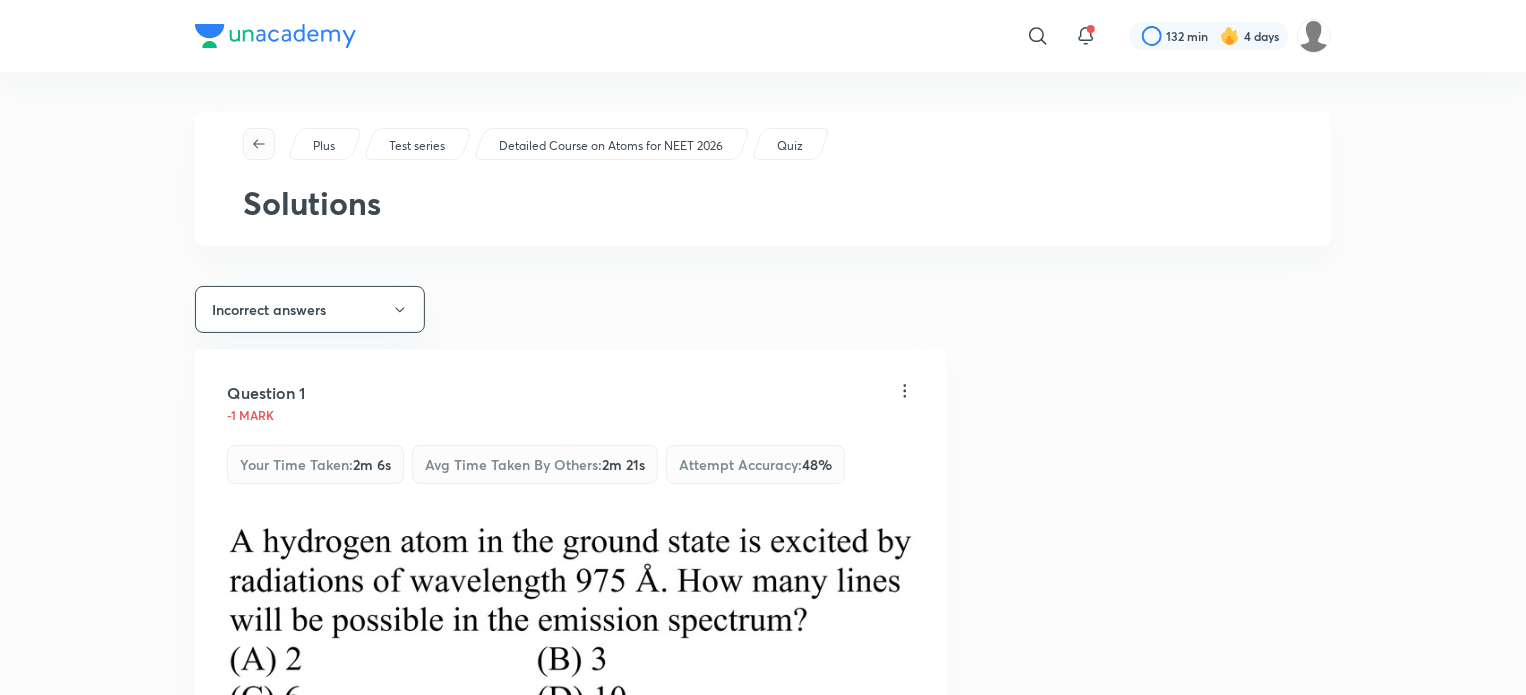 click 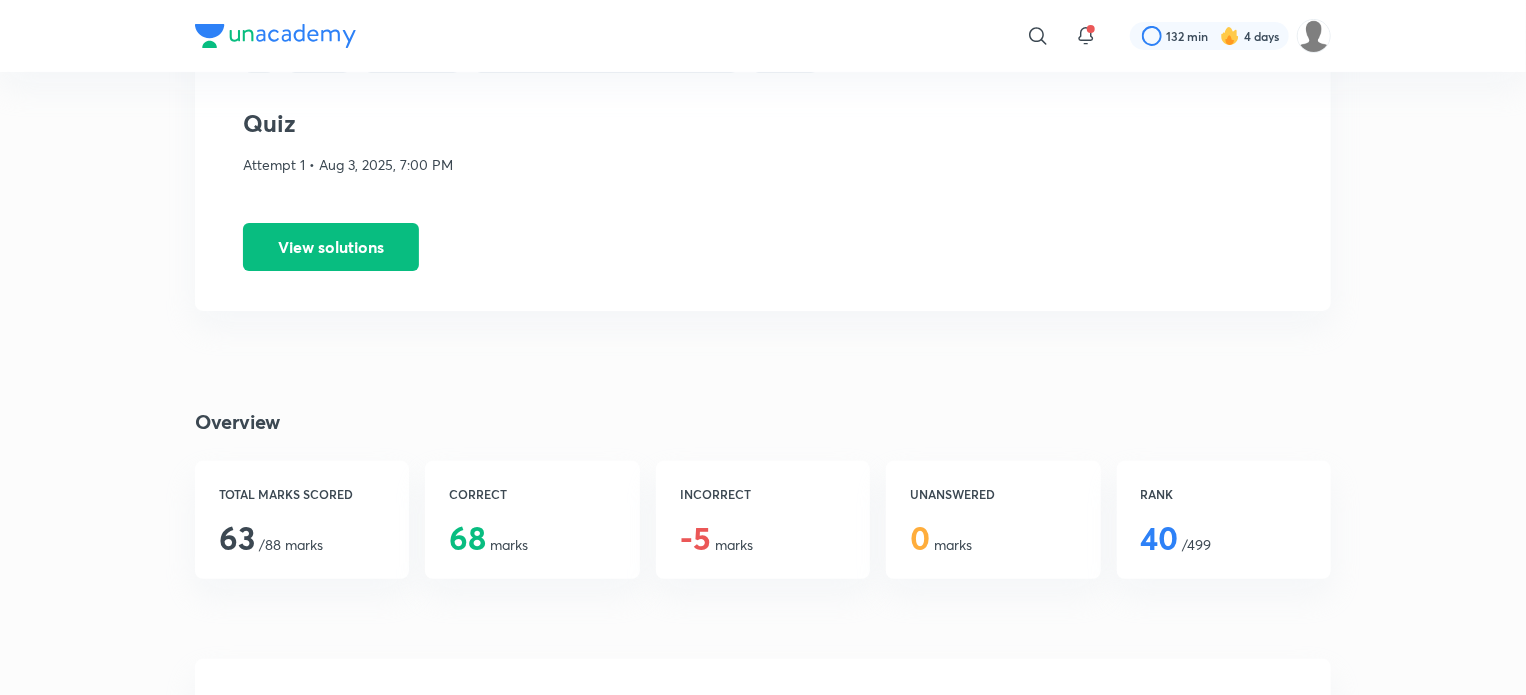scroll, scrollTop: 112, scrollLeft: 0, axis: vertical 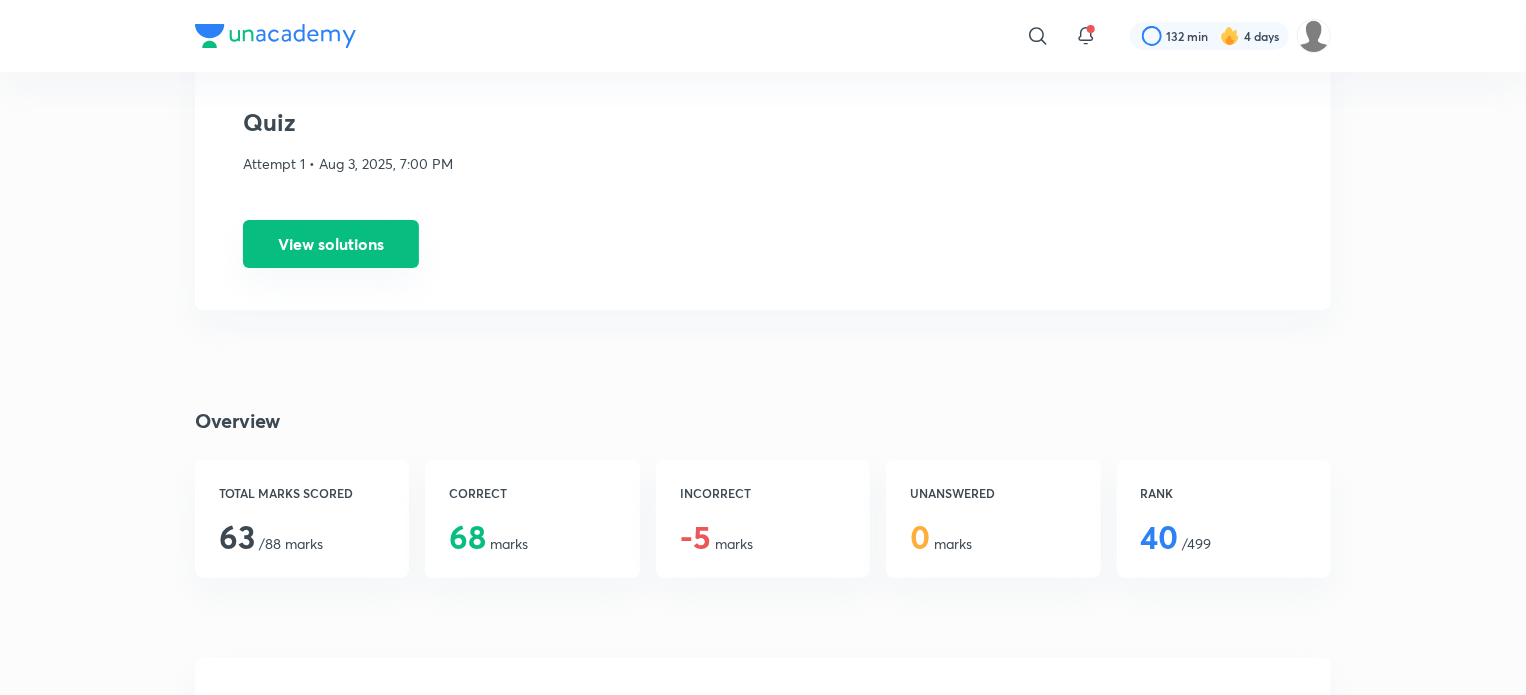click on "View solutions" at bounding box center [331, 244] 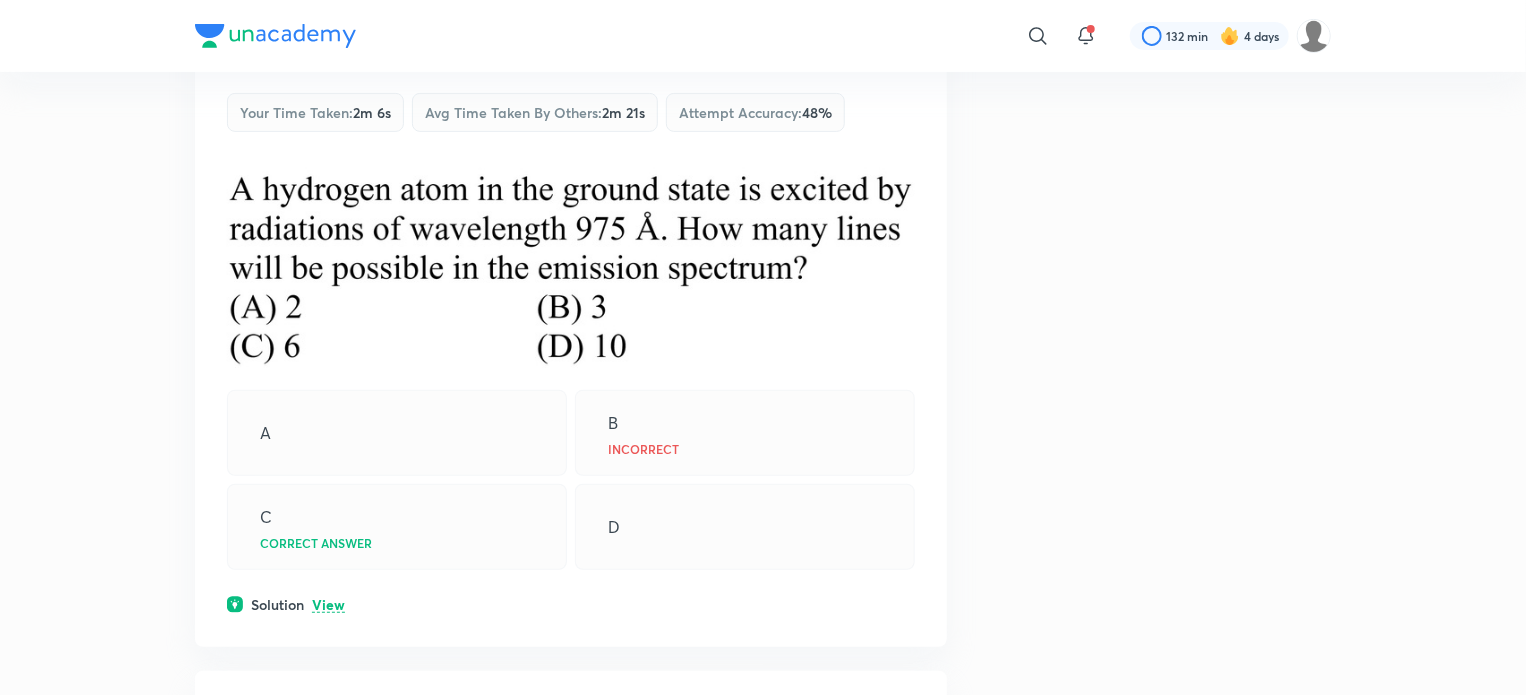 scroll, scrollTop: 354, scrollLeft: 0, axis: vertical 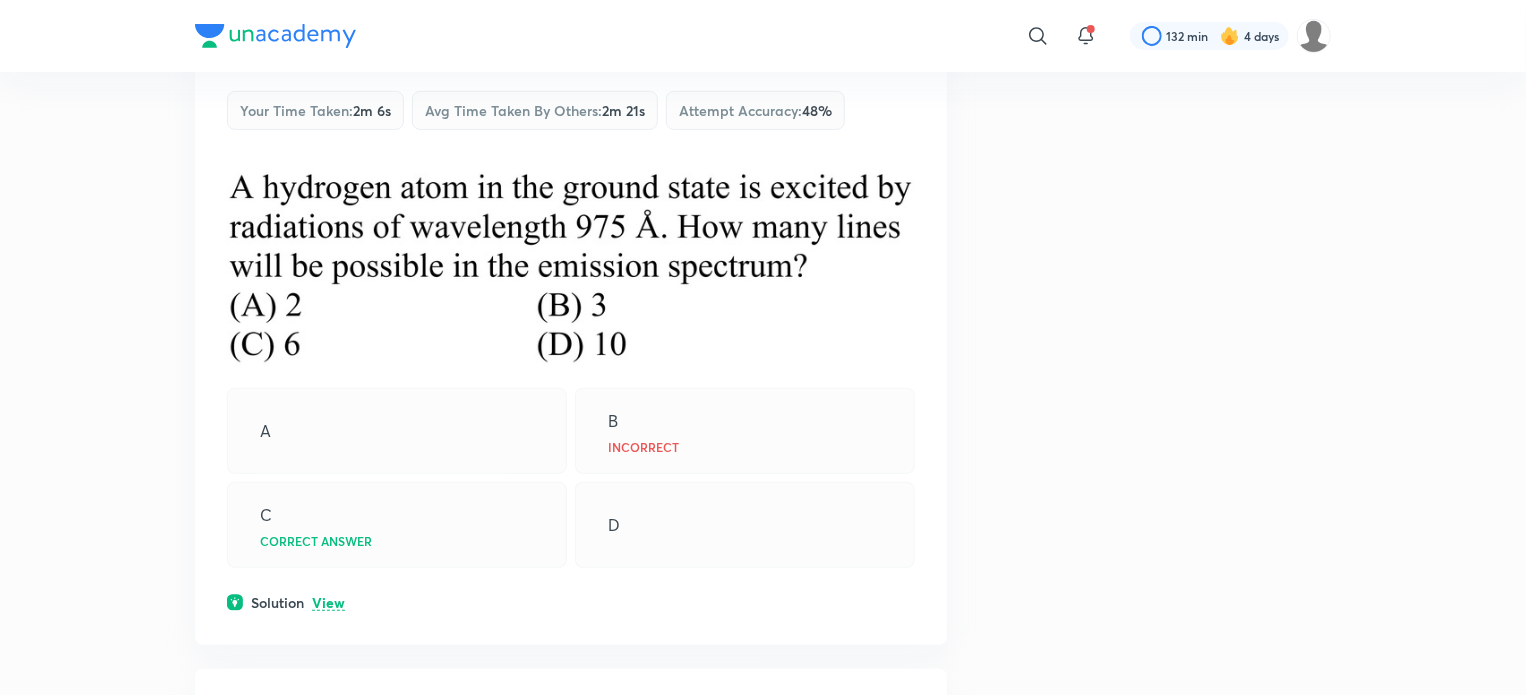 click on "View" at bounding box center (328, 603) 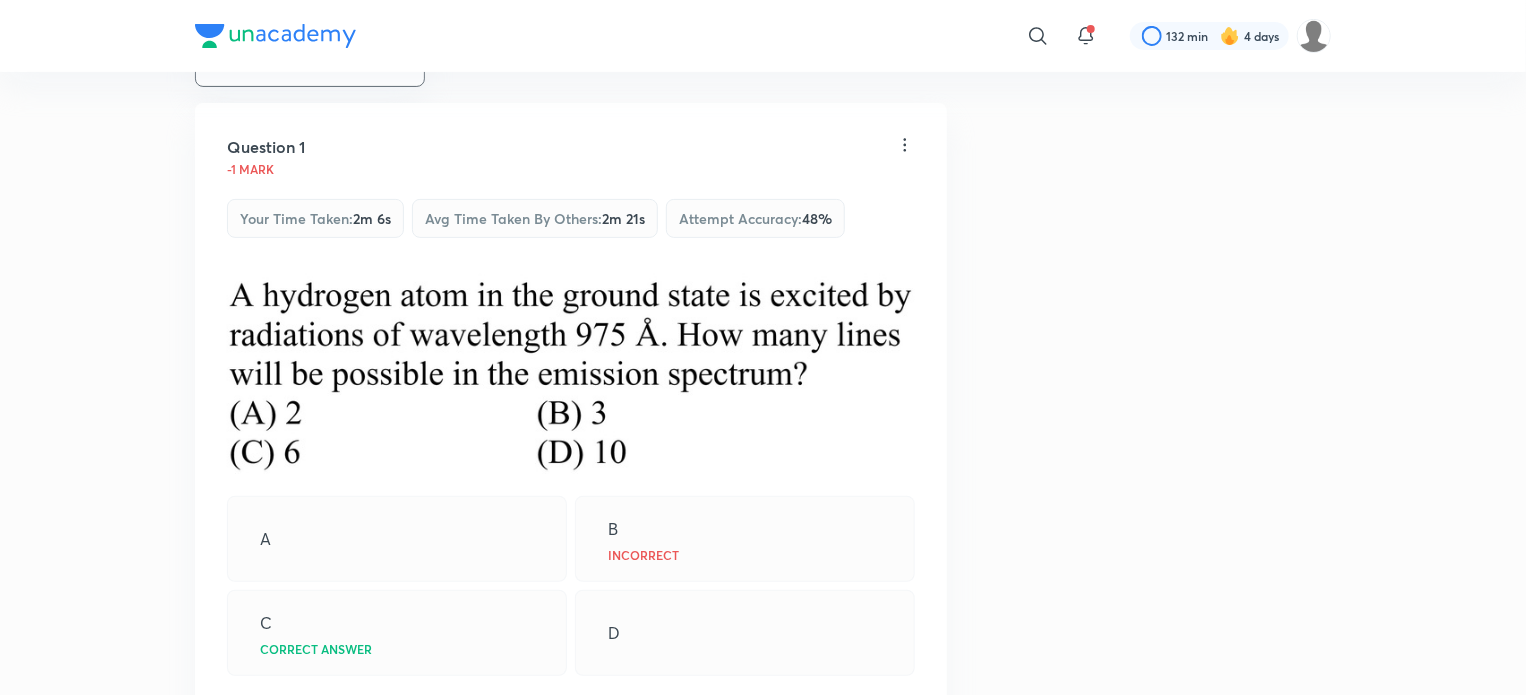 scroll, scrollTop: 268, scrollLeft: 0, axis: vertical 